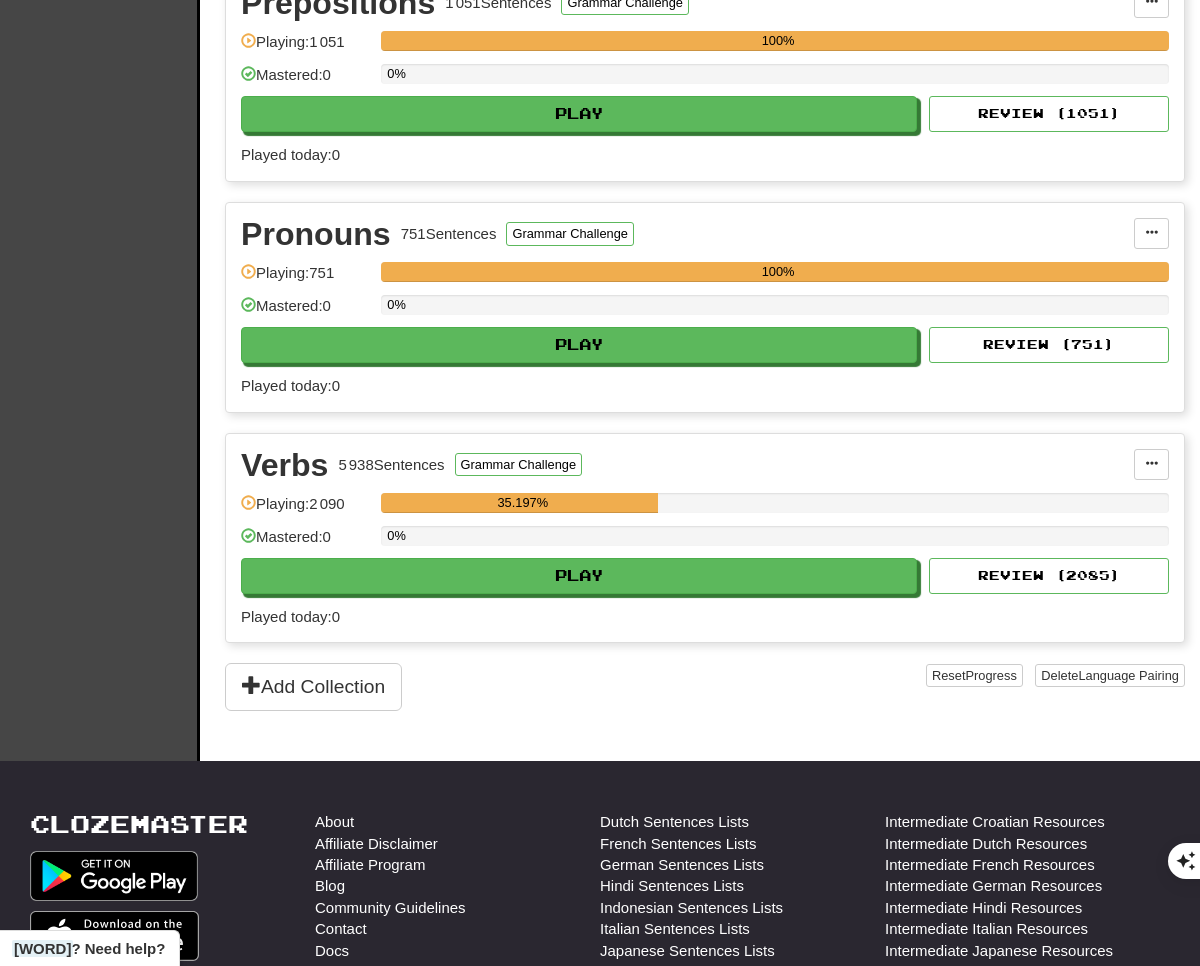 scroll, scrollTop: 1385, scrollLeft: 0, axis: vertical 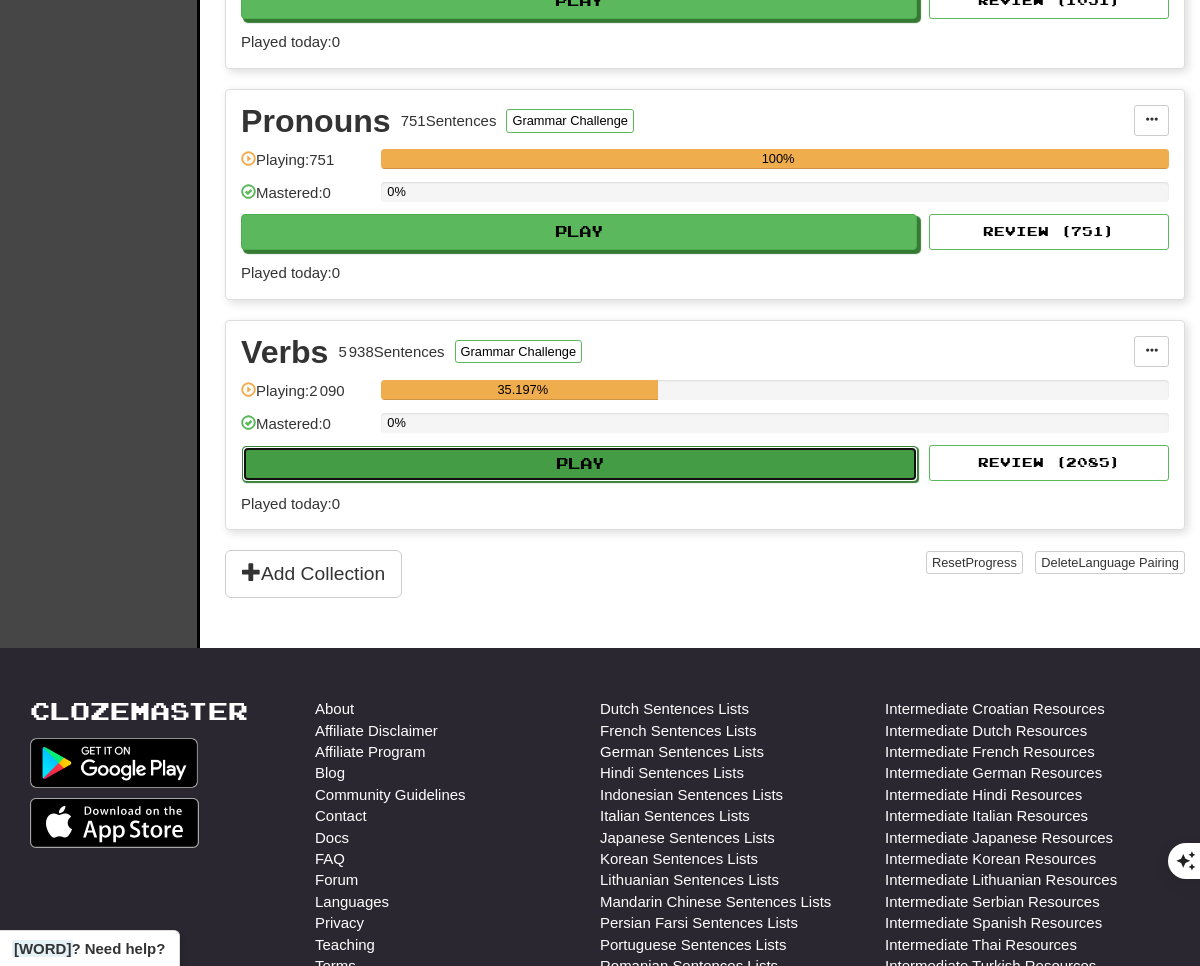 click on "Play" at bounding box center [580, 463] 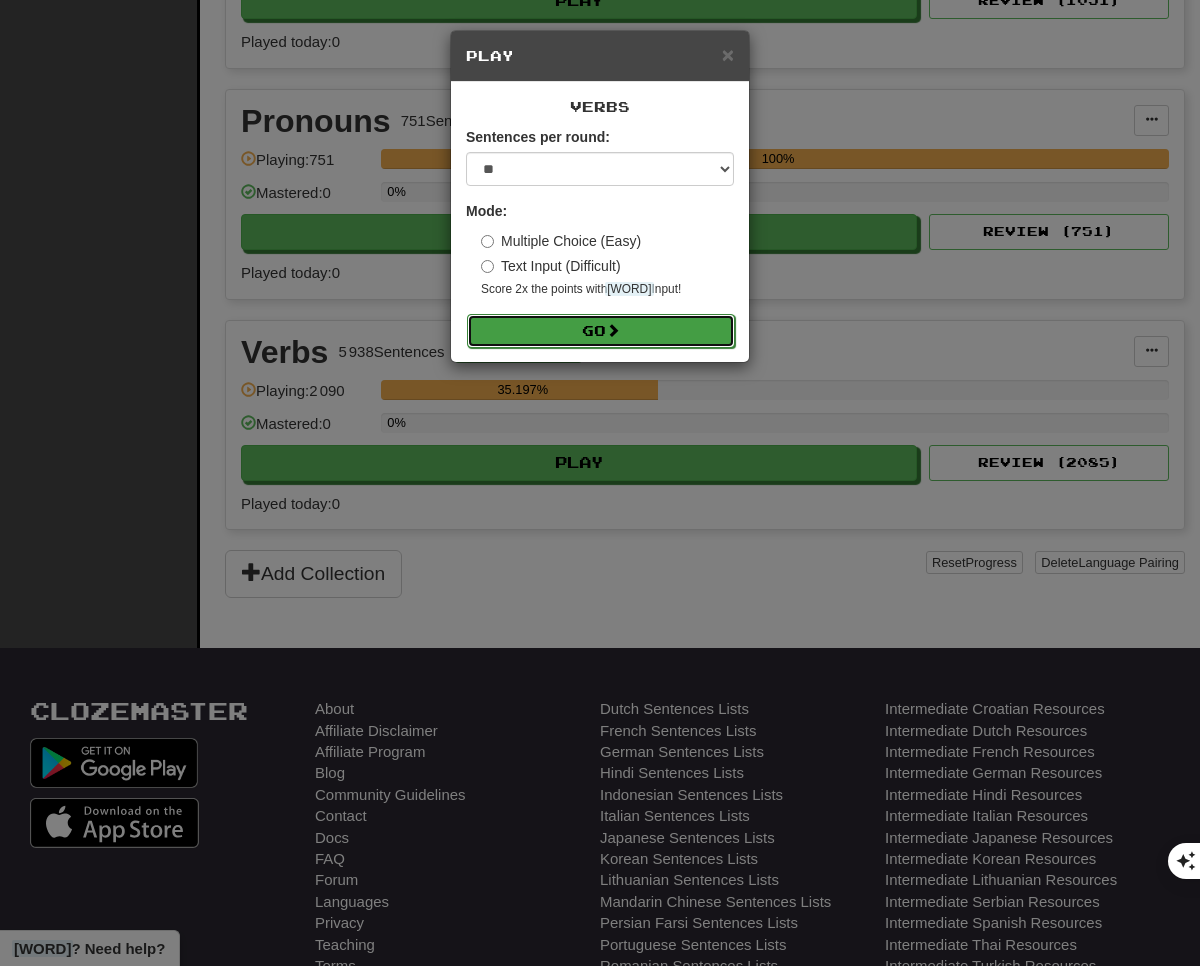 click on "Go" at bounding box center (601, 331) 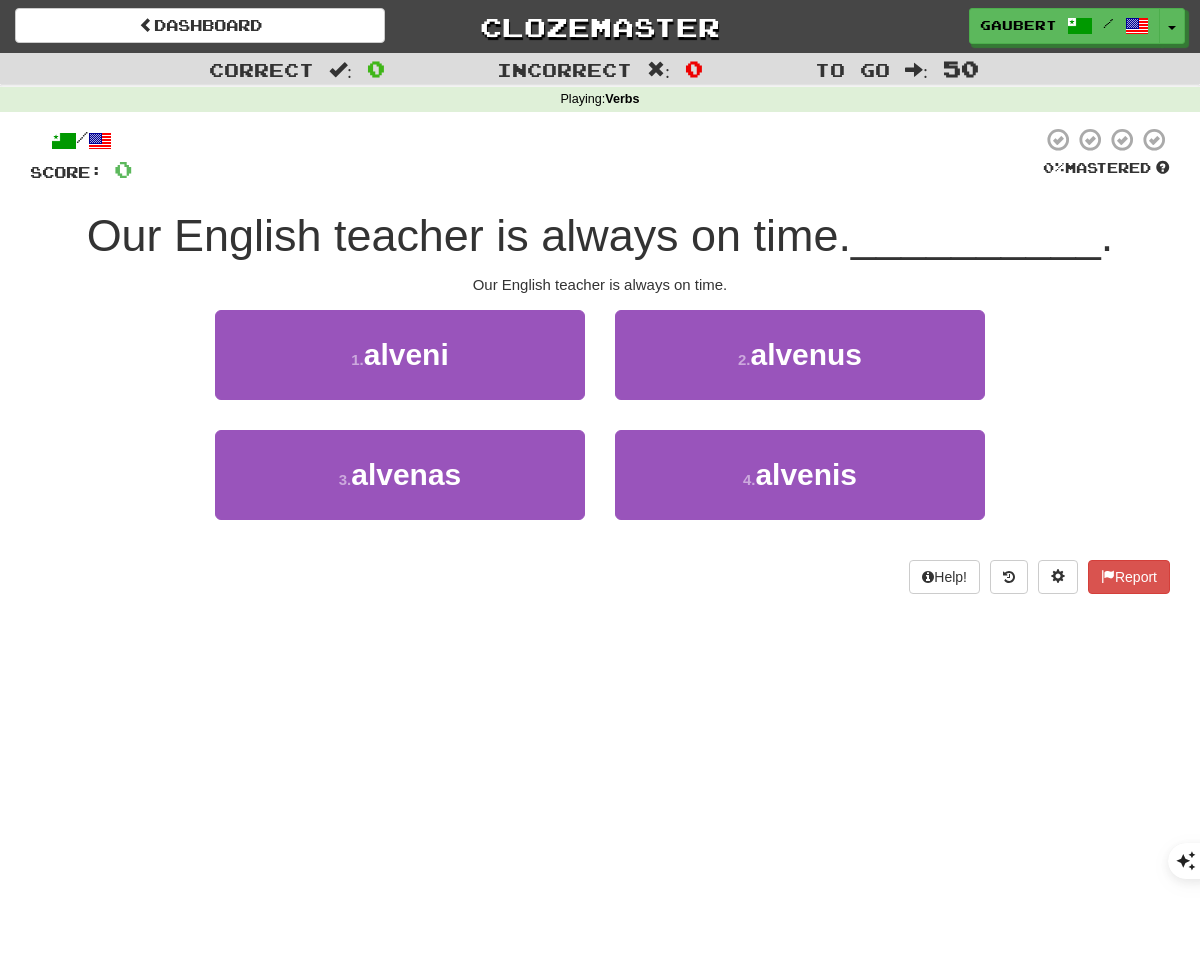 scroll, scrollTop: 0, scrollLeft: 0, axis: both 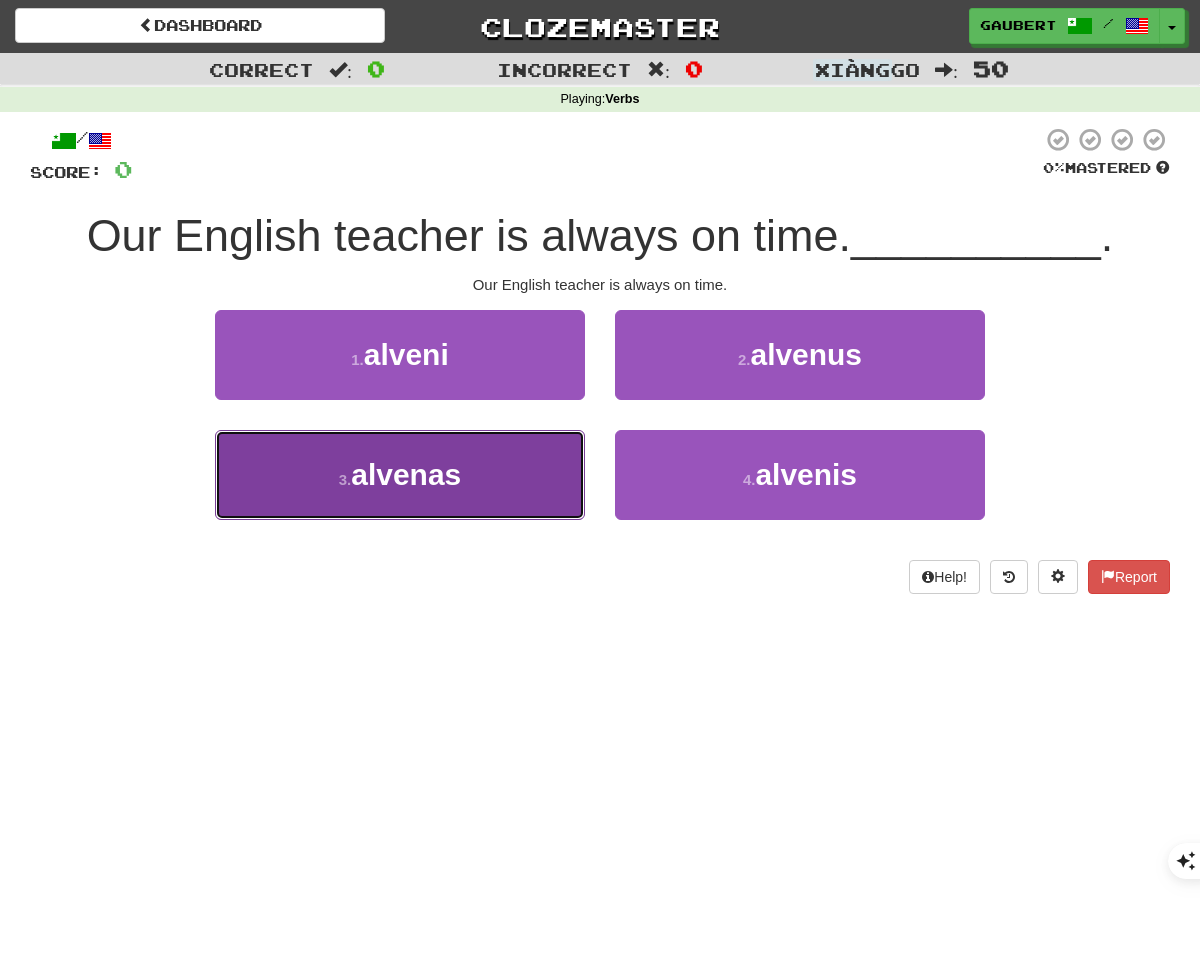 click on "3 .  alvenas" at bounding box center [400, 475] 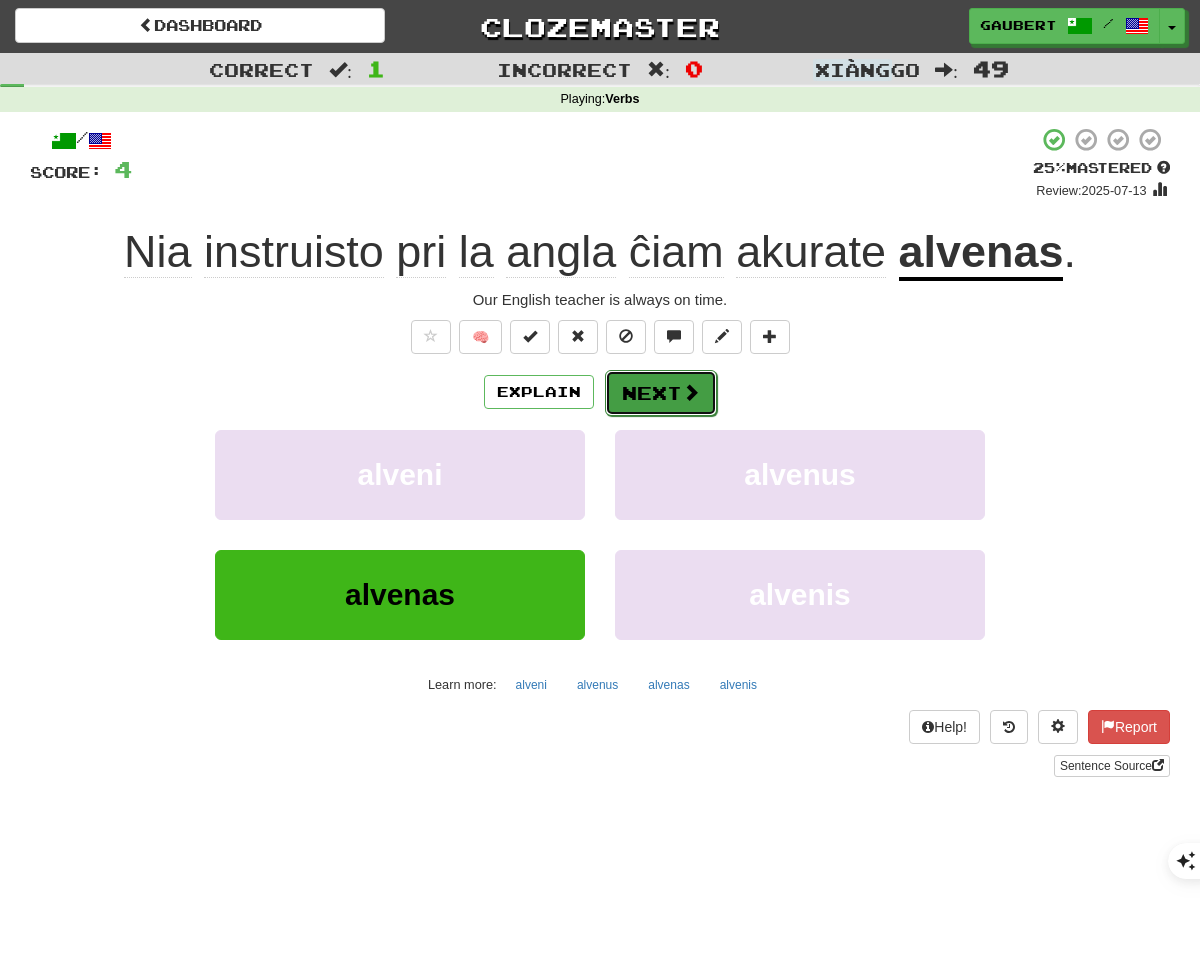 click on "Next" at bounding box center (661, 393) 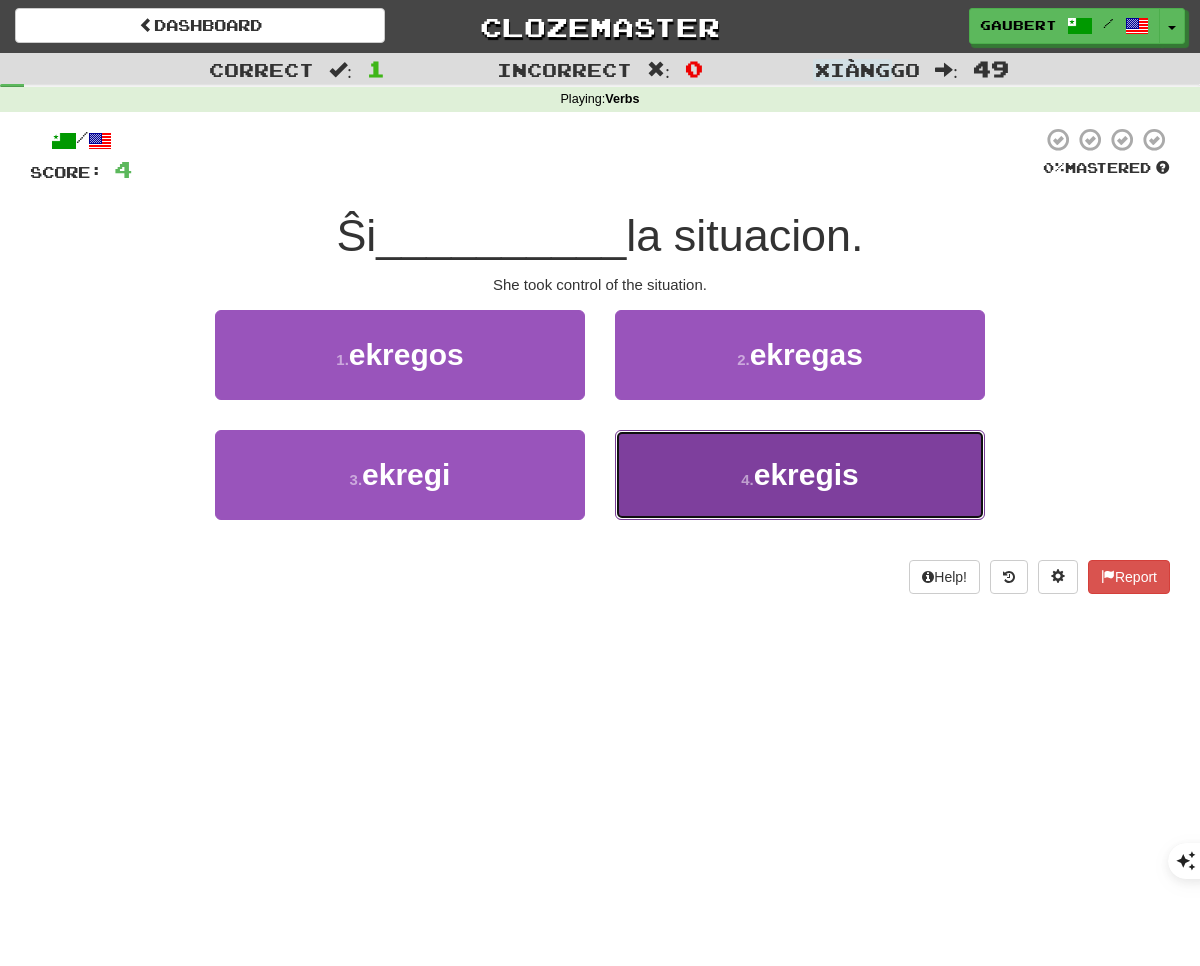 click on "4 .  ekregis" at bounding box center [800, 475] 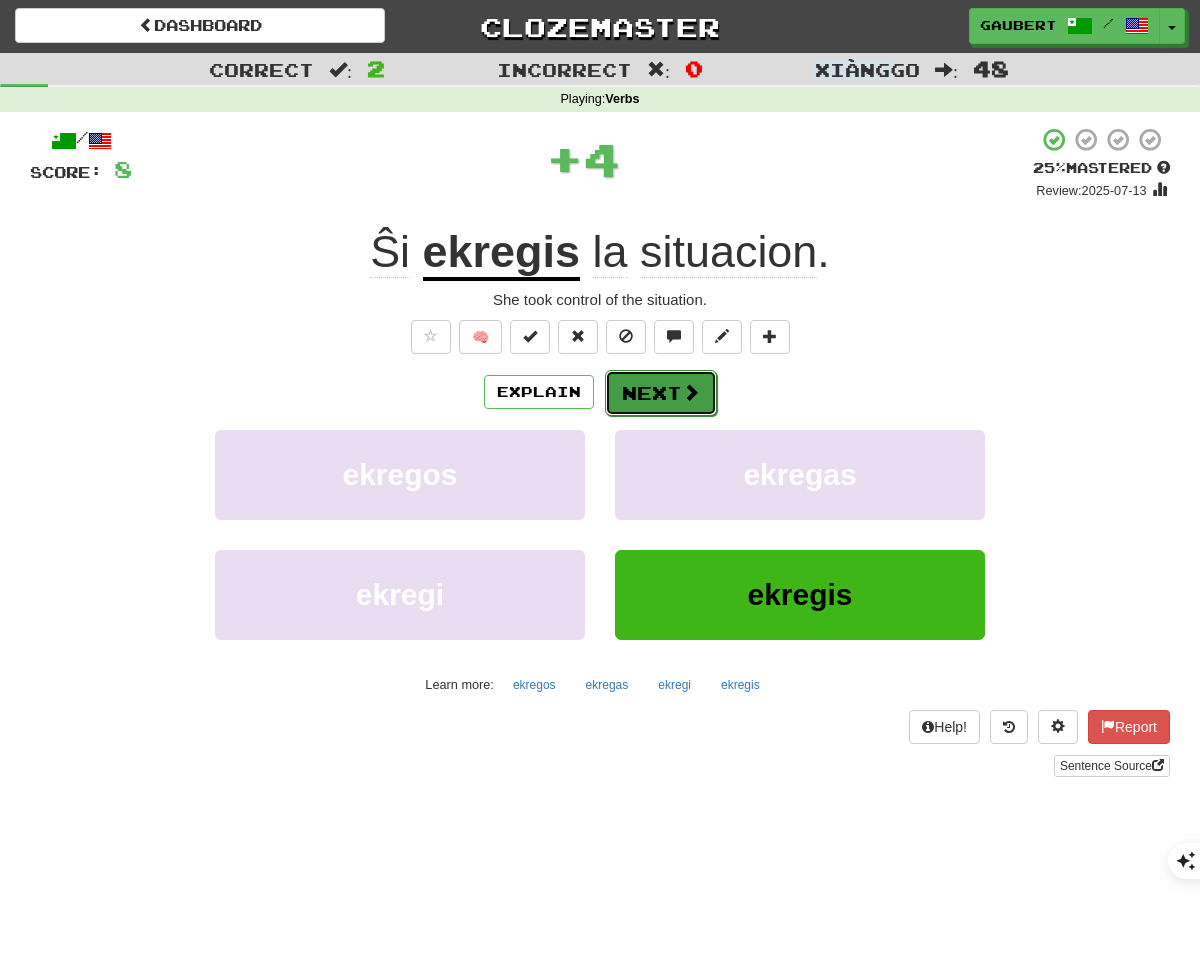 click on "Next" at bounding box center [661, 393] 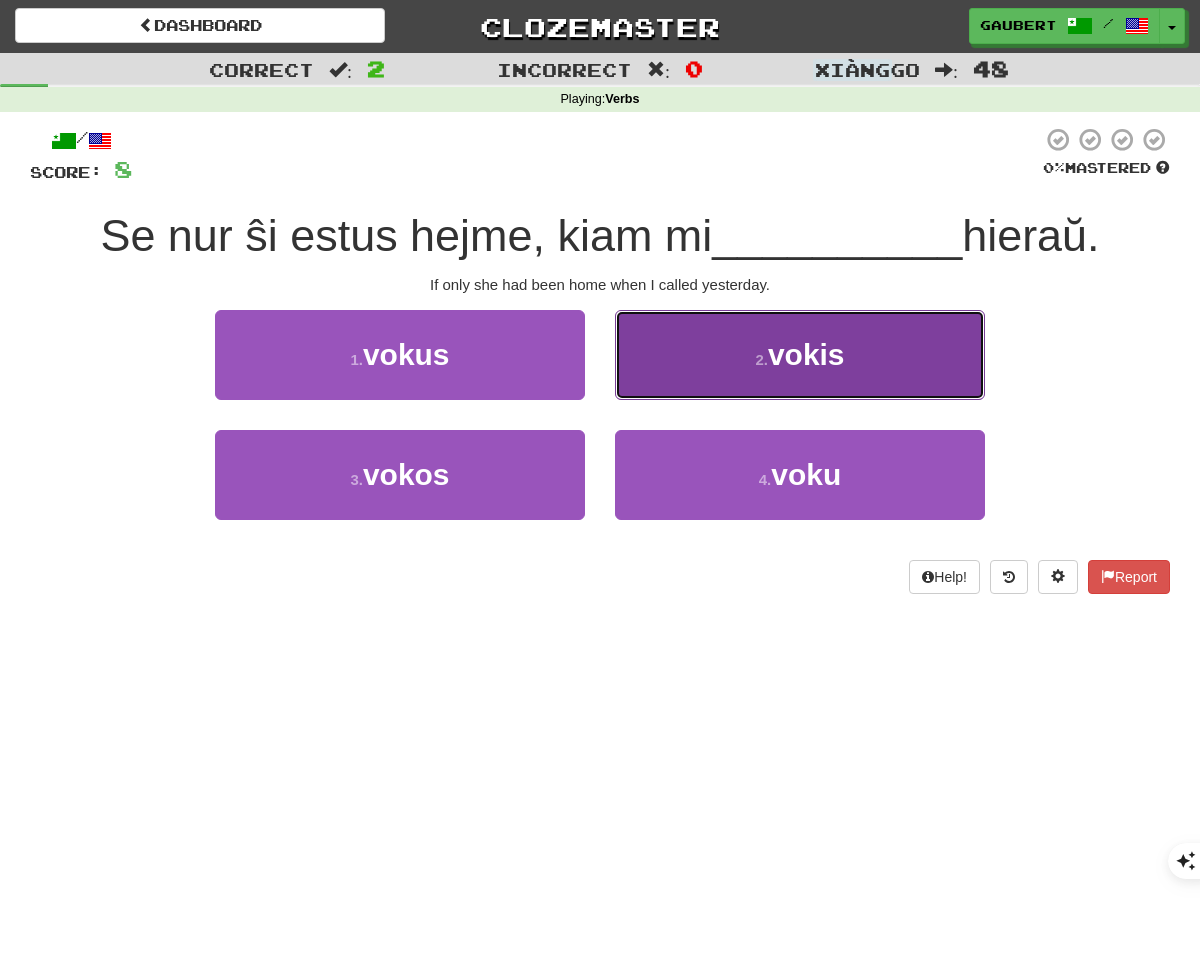 click on "2 .  vokis" at bounding box center [800, 355] 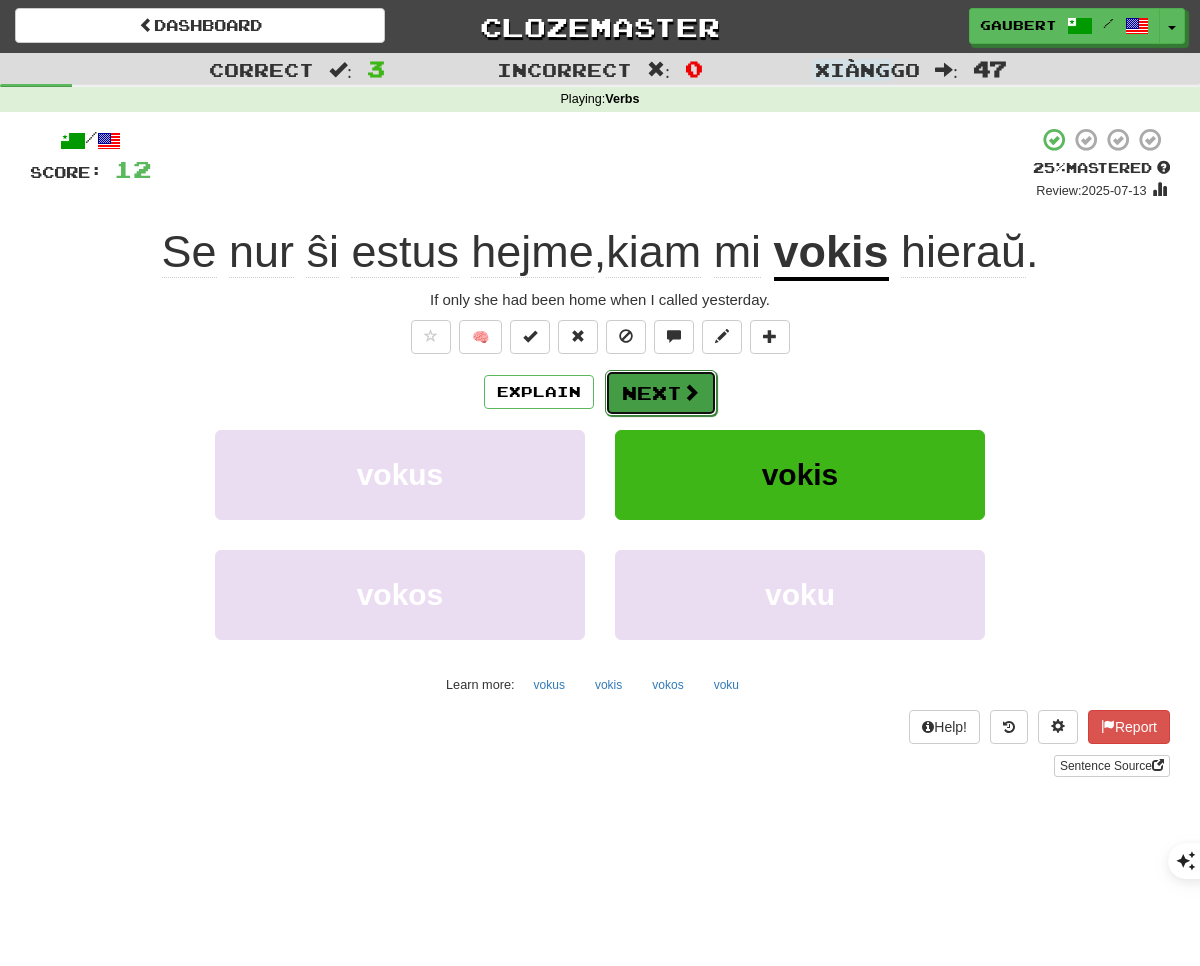 click on "Next" at bounding box center (661, 393) 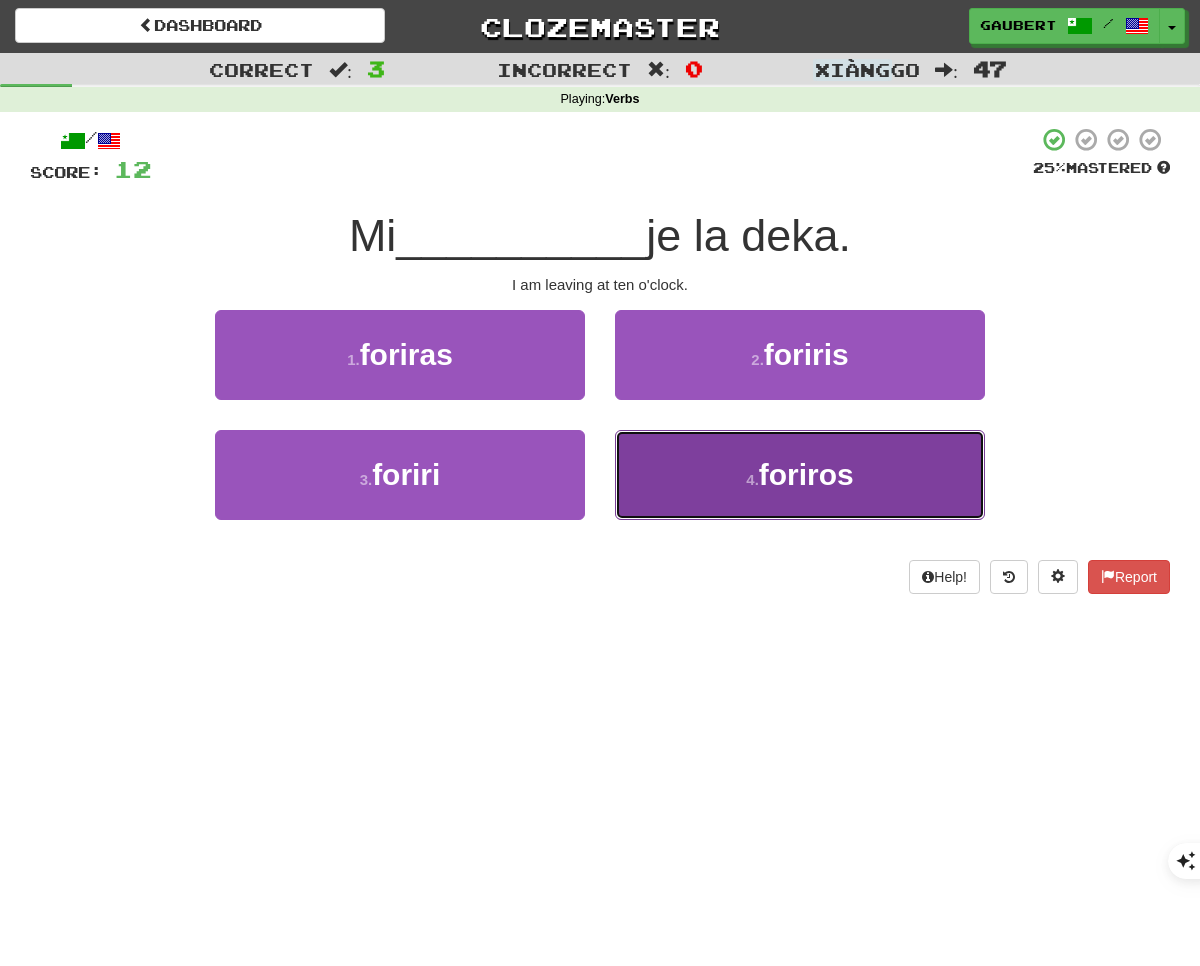 click on "4 .  foriros" at bounding box center (800, 475) 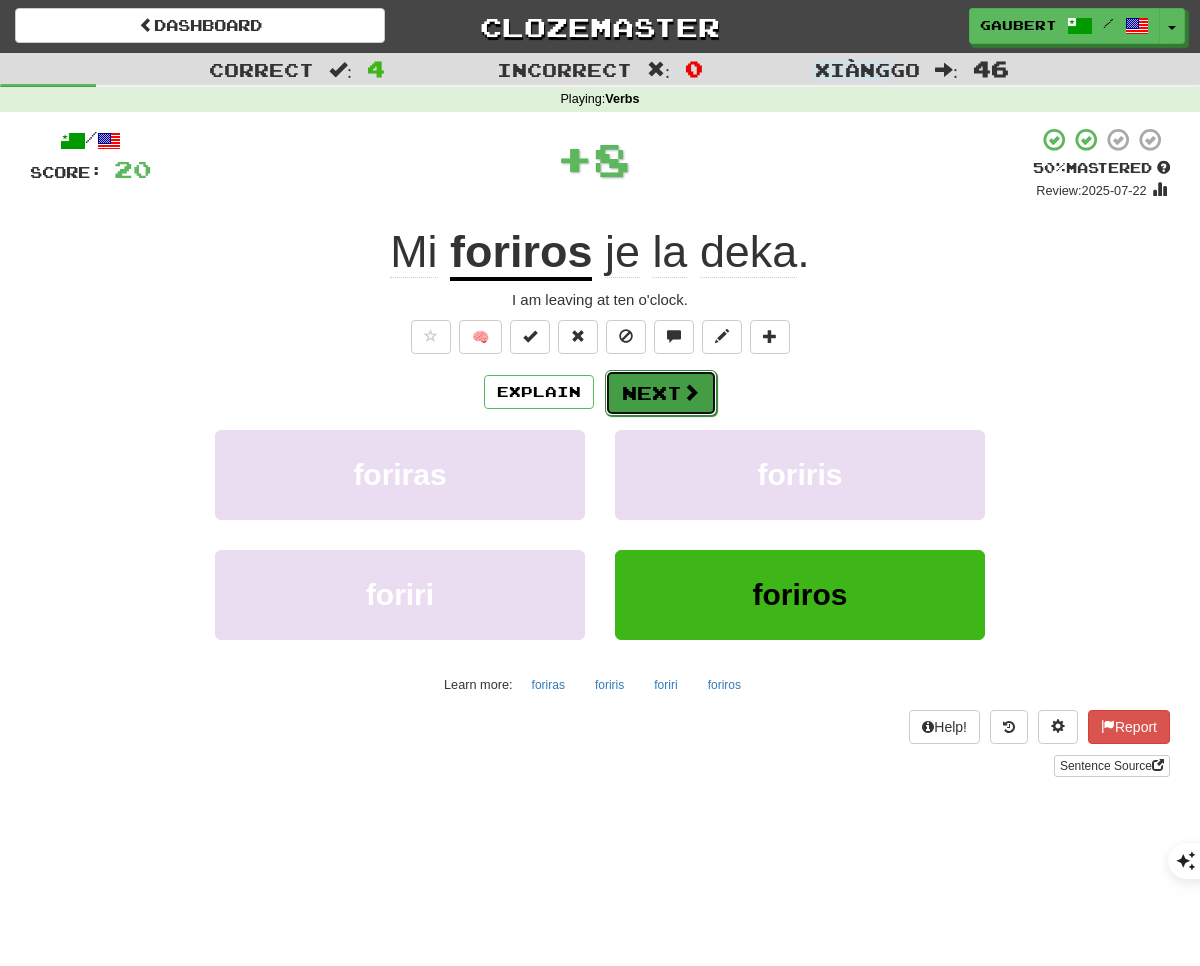 click on "Next" at bounding box center [661, 393] 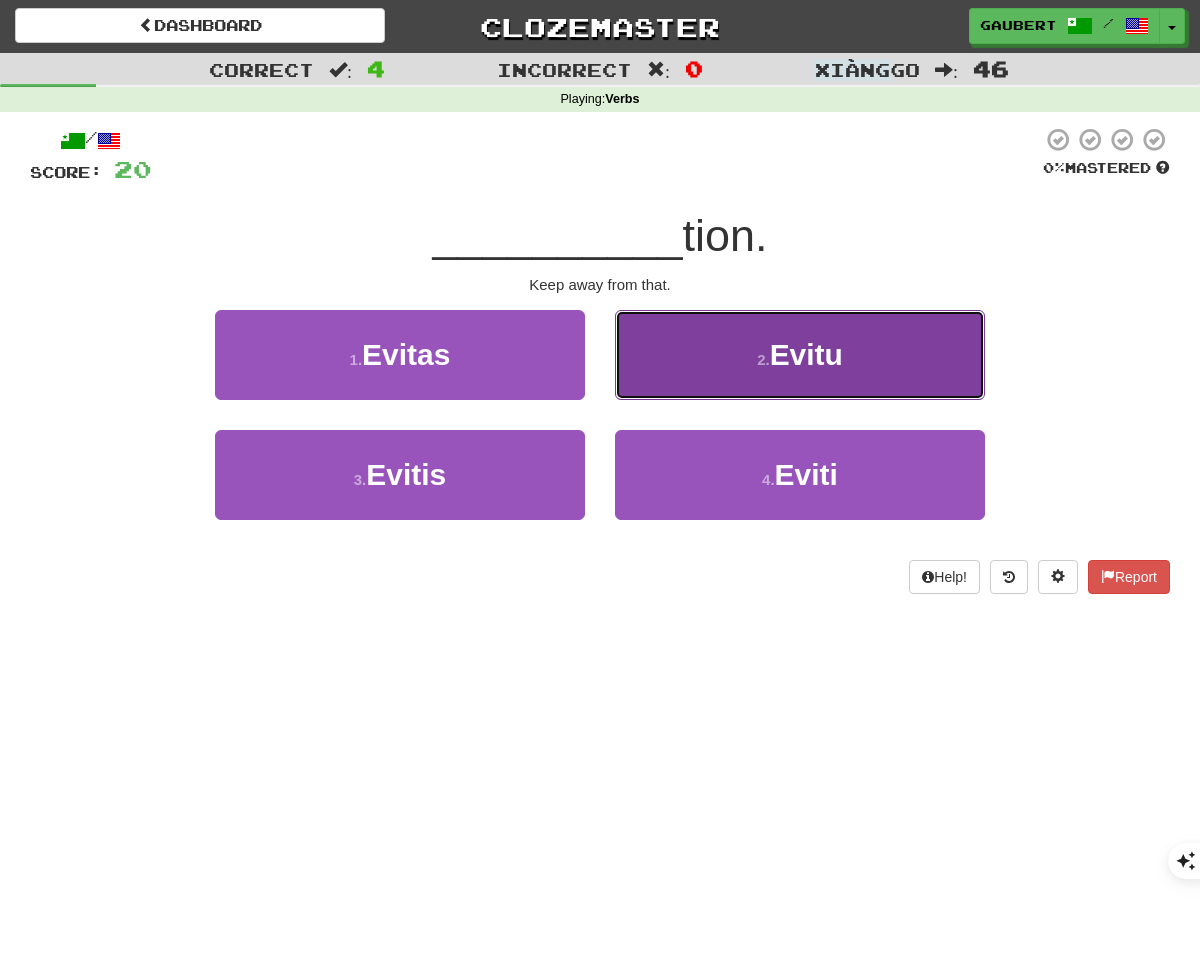 click on "2 .  Evitu" at bounding box center [800, 355] 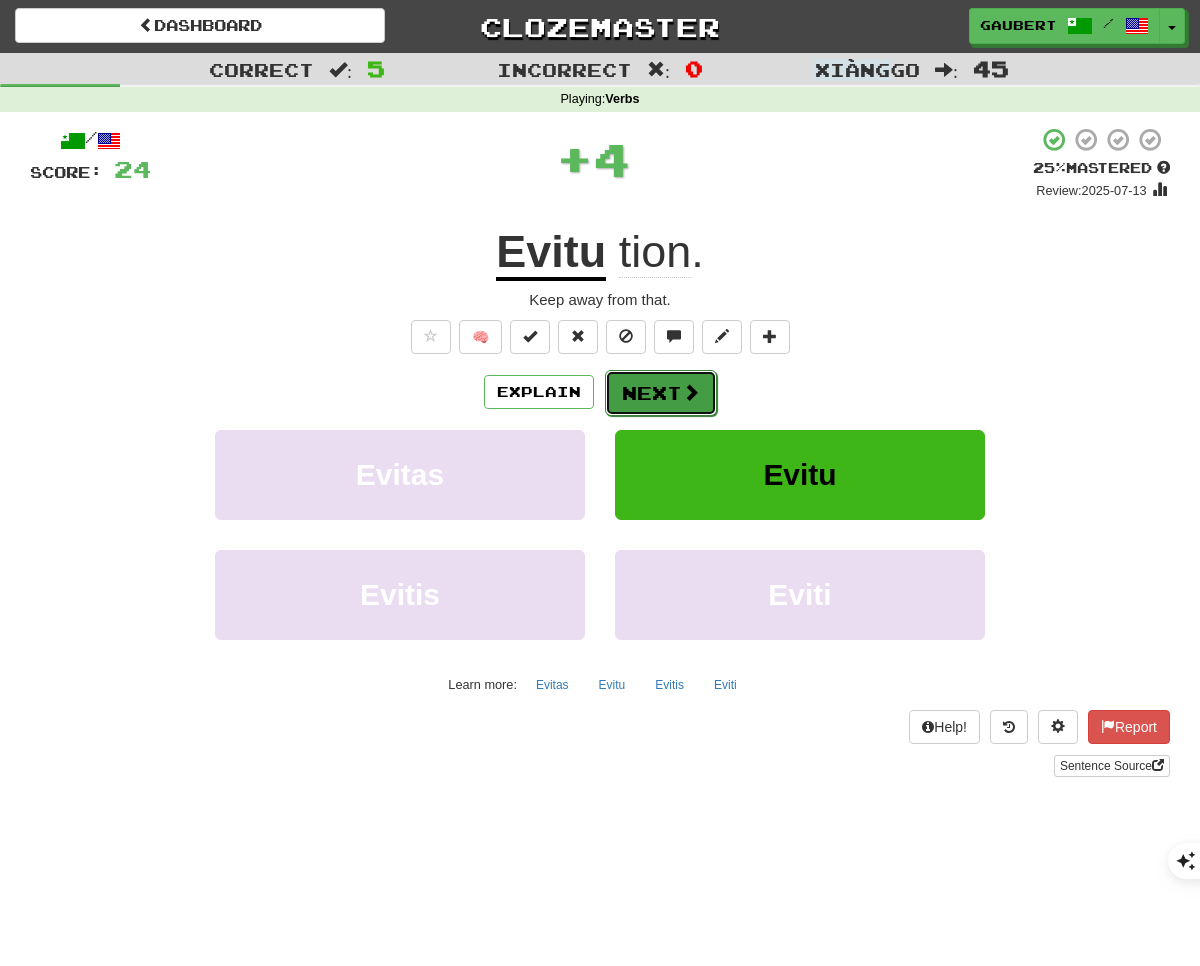 click on "Next" at bounding box center [661, 393] 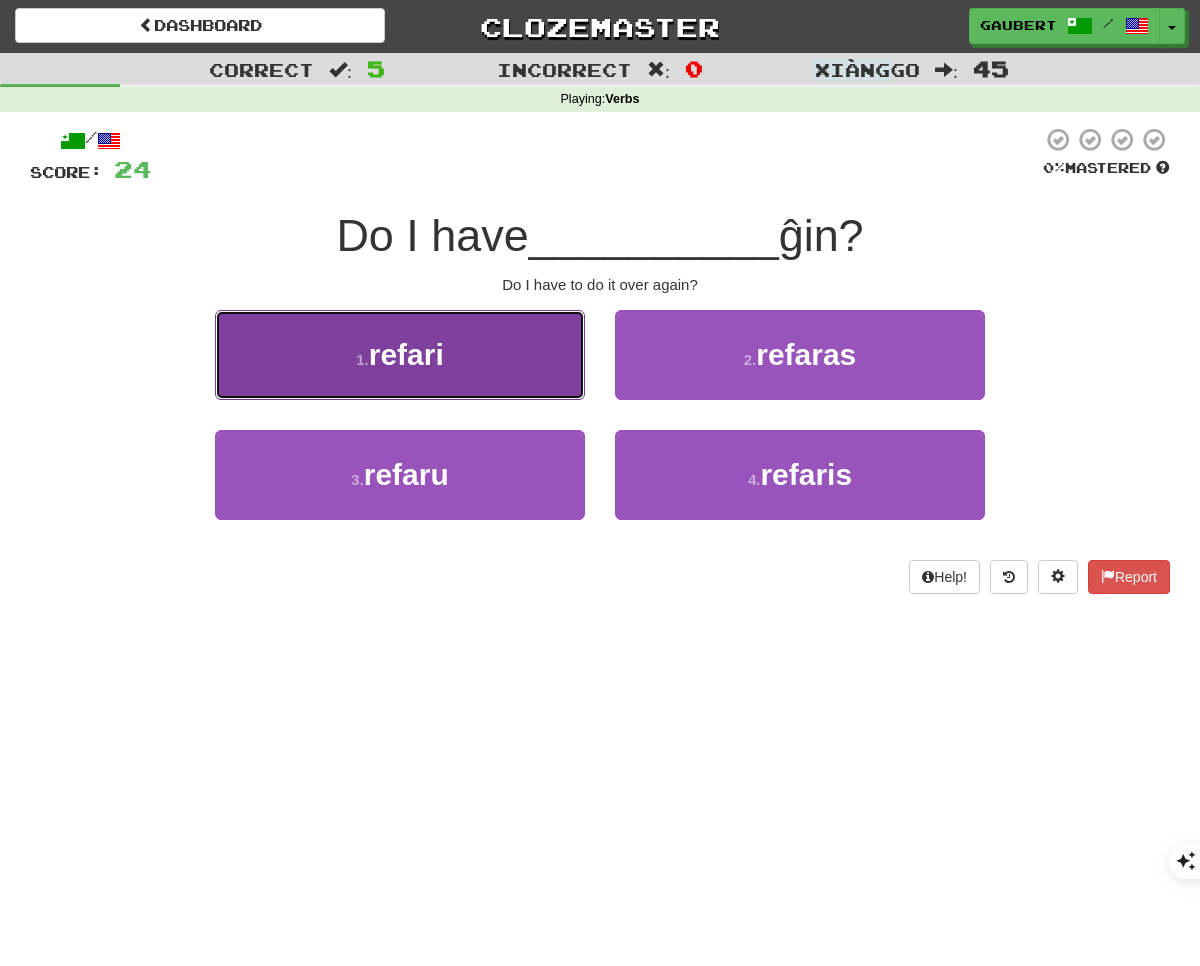 click on "1 .  refari" at bounding box center (400, 355) 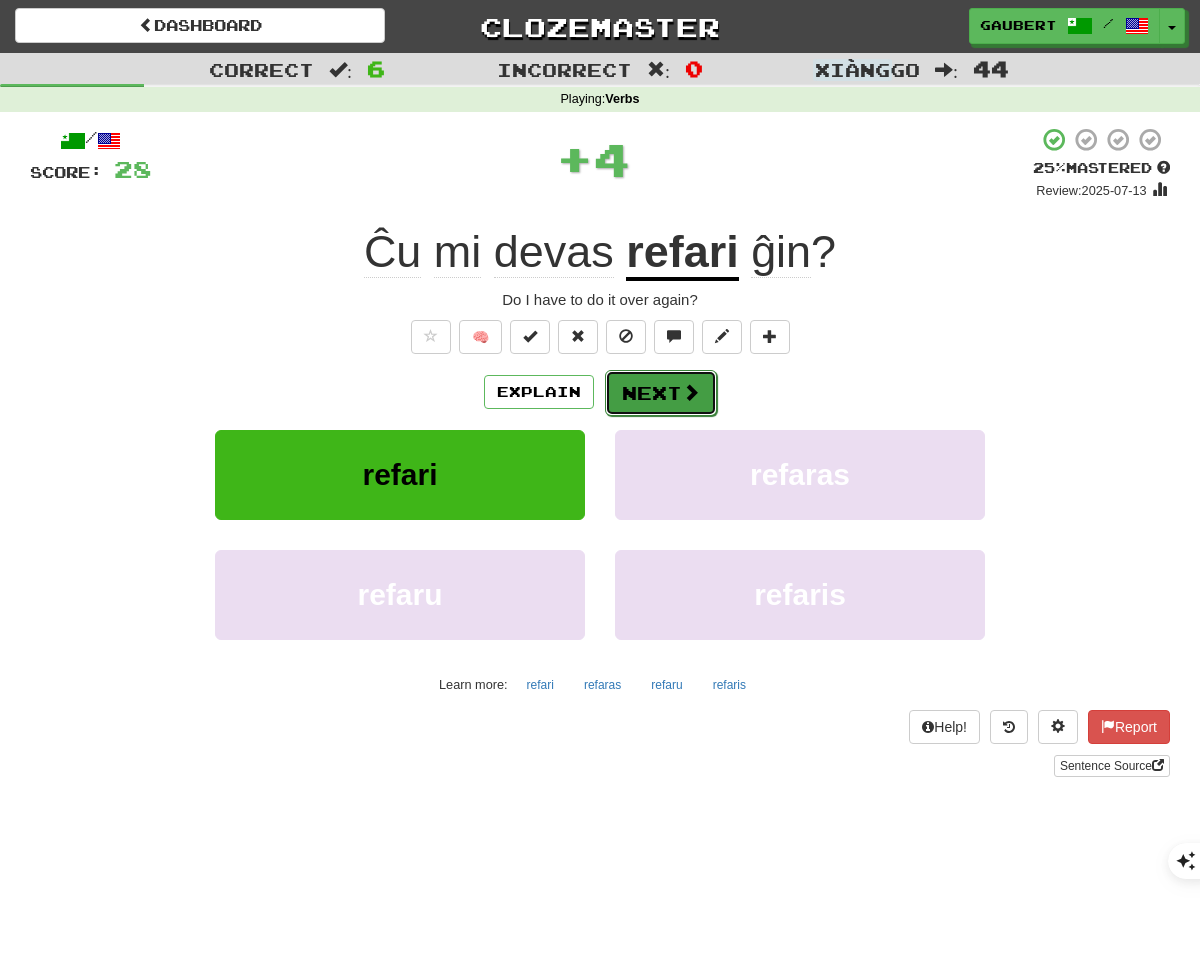 click on "Next" at bounding box center [661, 393] 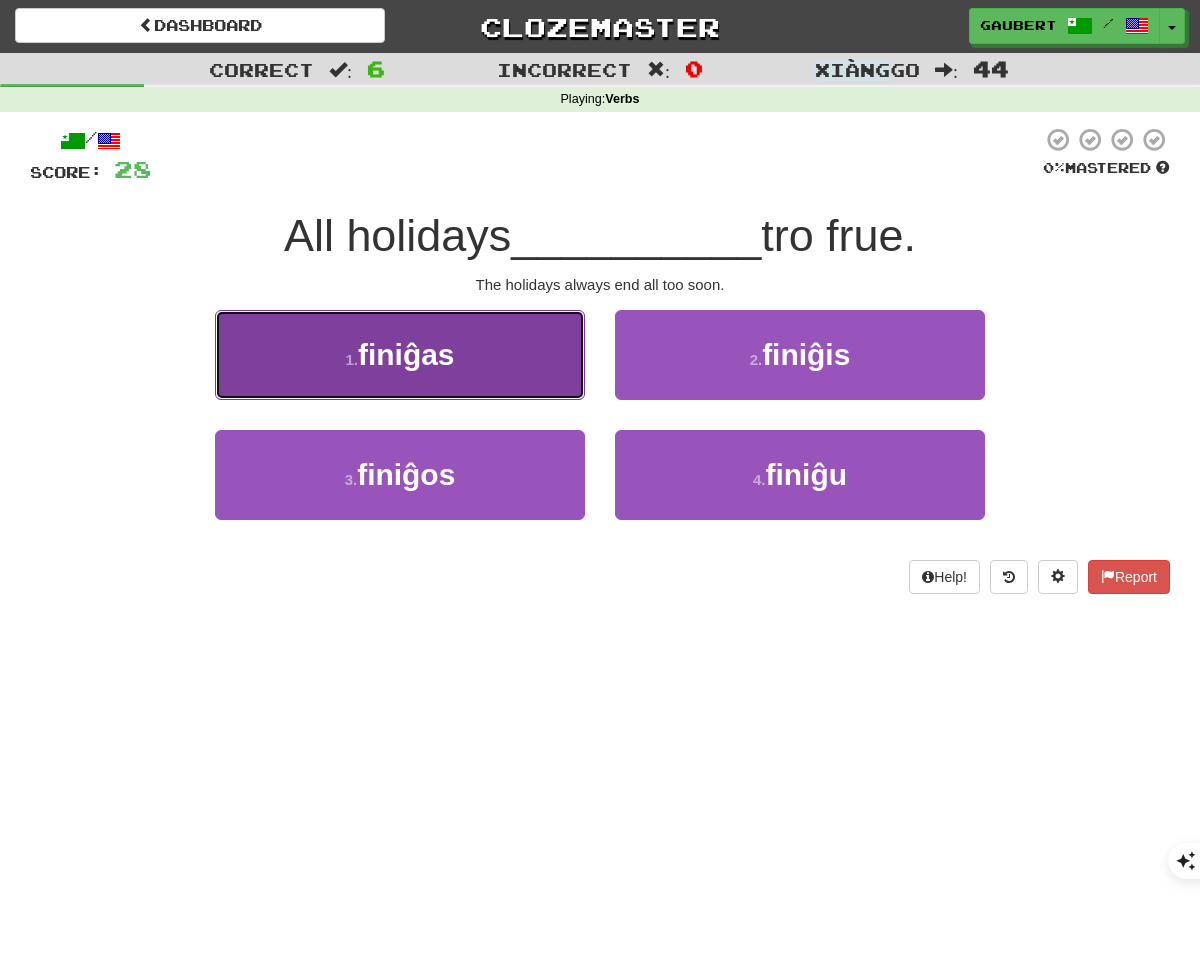 click on "1 .  finiĝas" at bounding box center [400, 355] 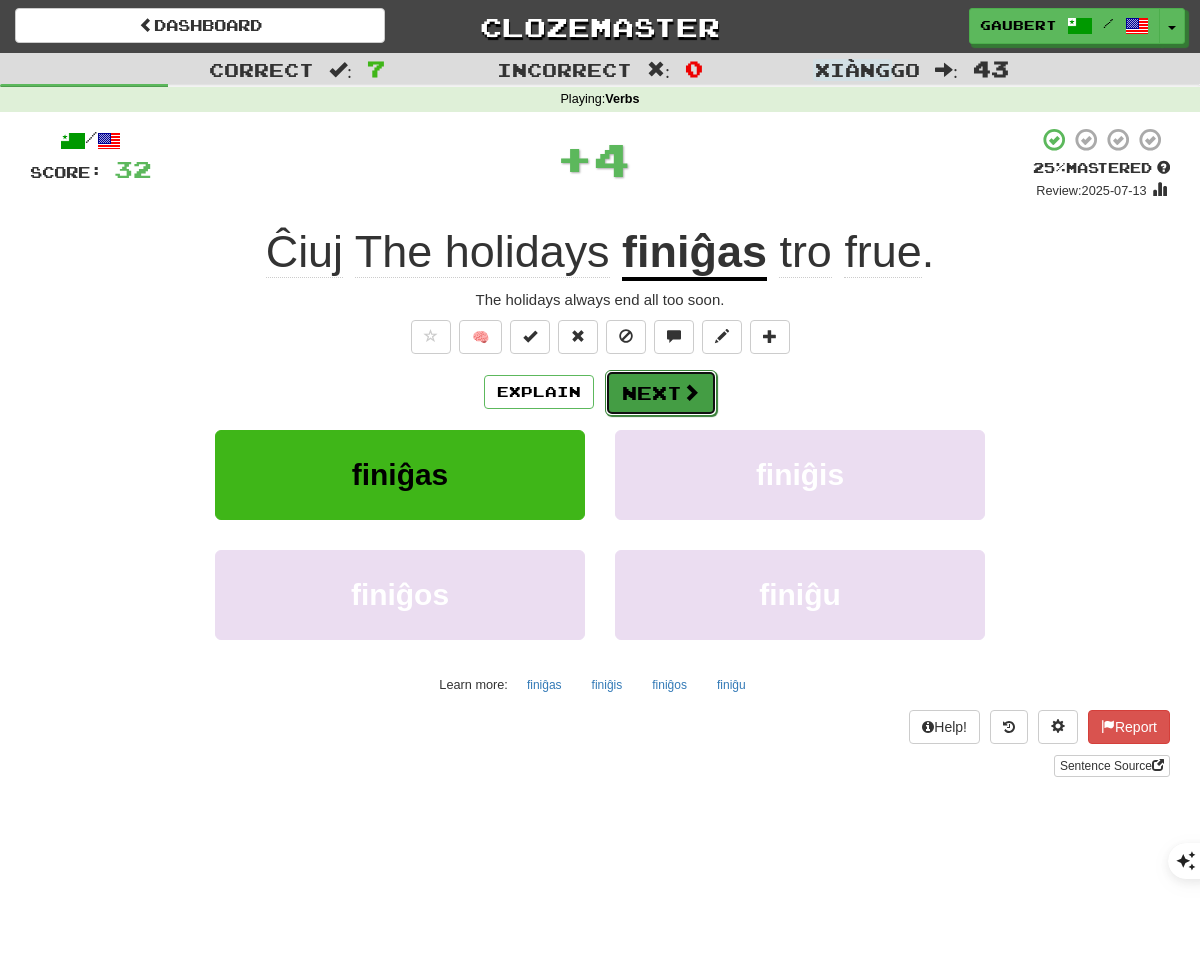 click on "Next" at bounding box center (661, 393) 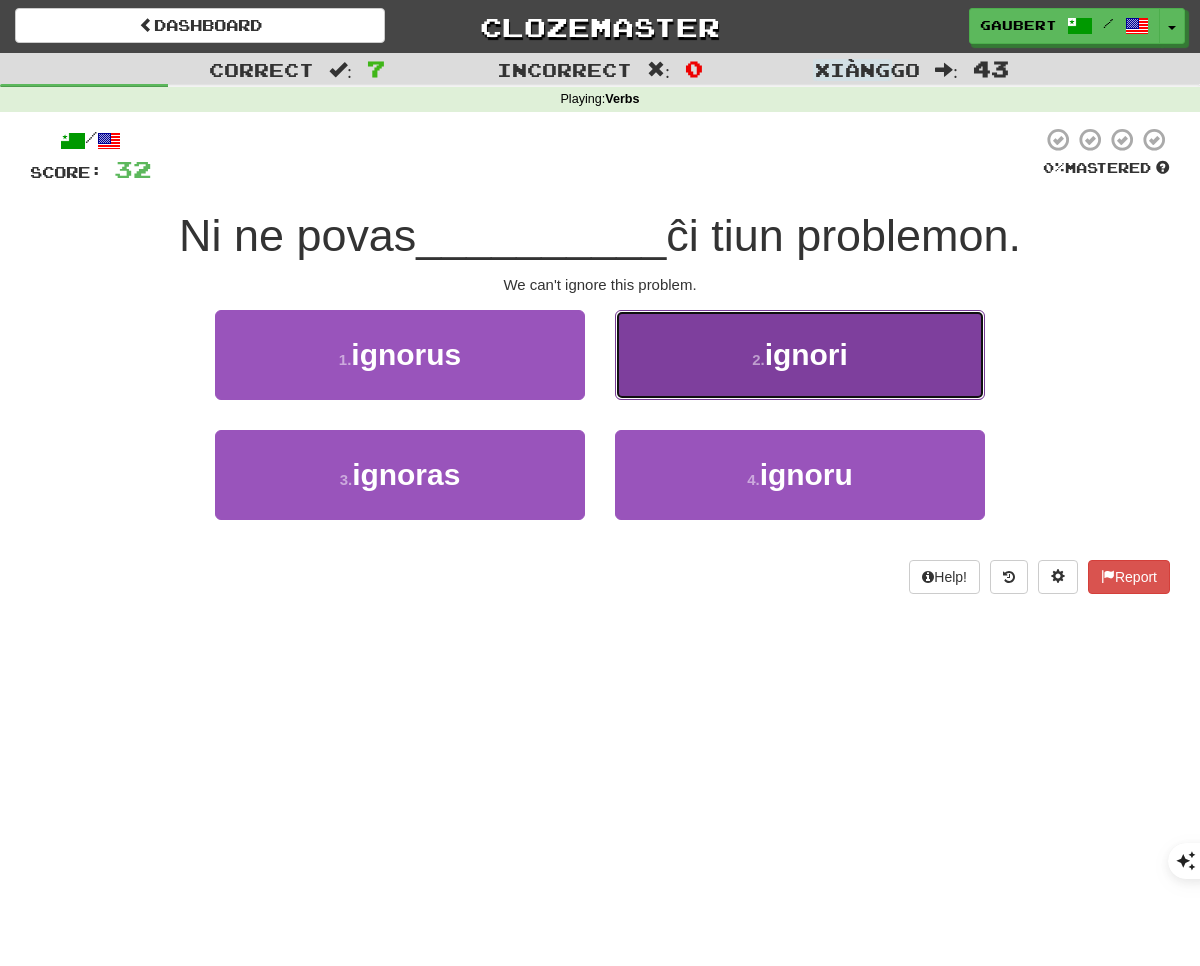 click on "2 .  ignori" at bounding box center (800, 355) 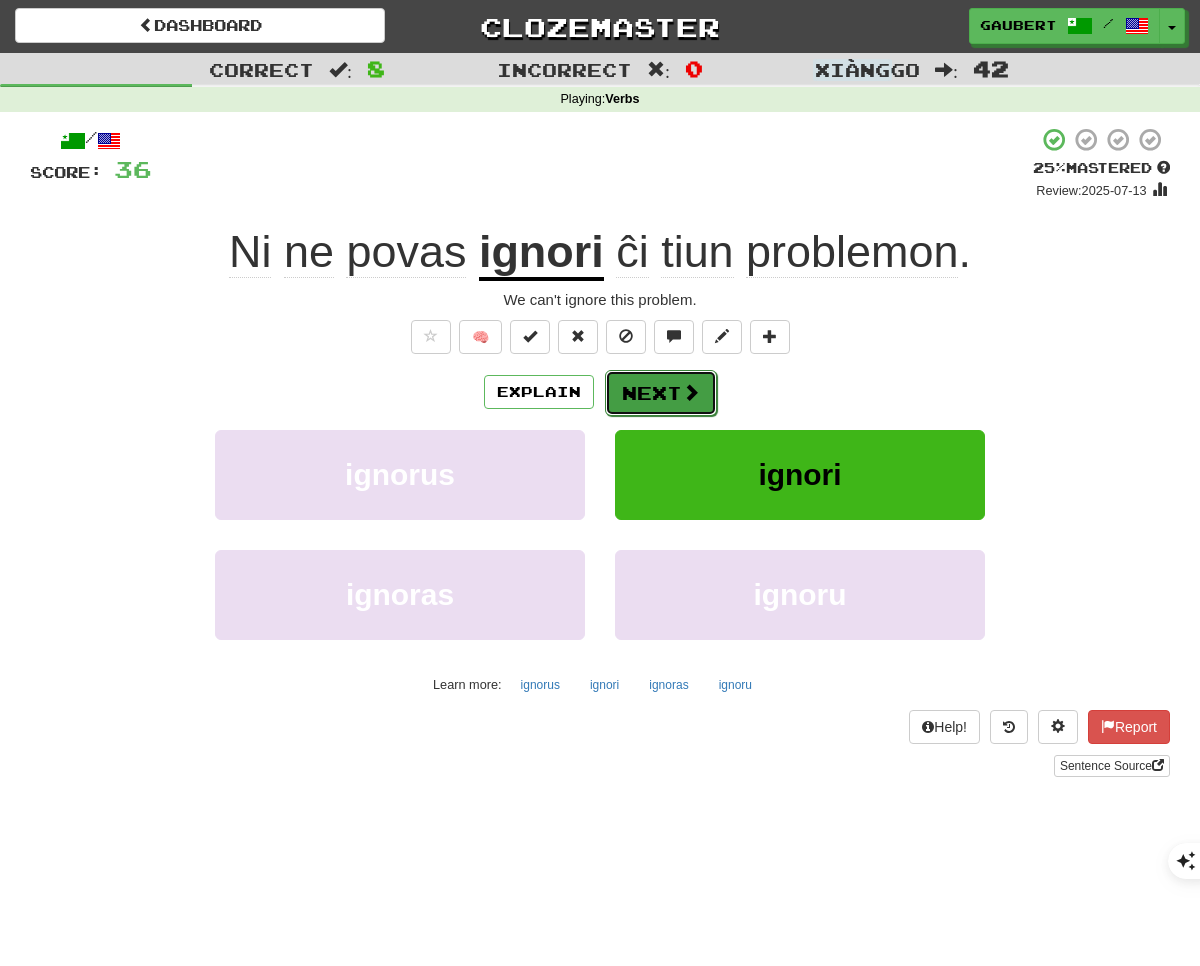 click on "Next" at bounding box center (661, 393) 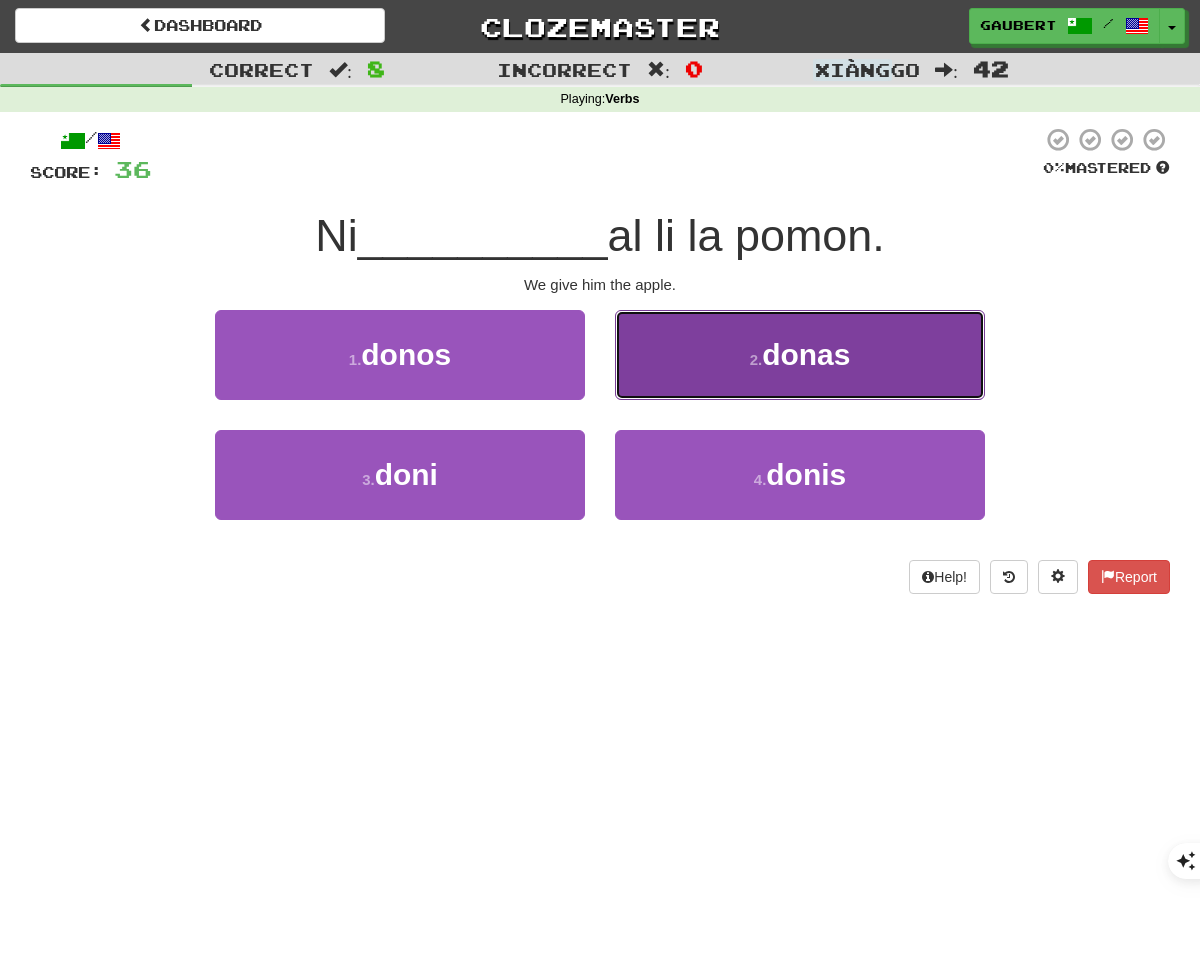 click on "2 .  donas" at bounding box center [800, 355] 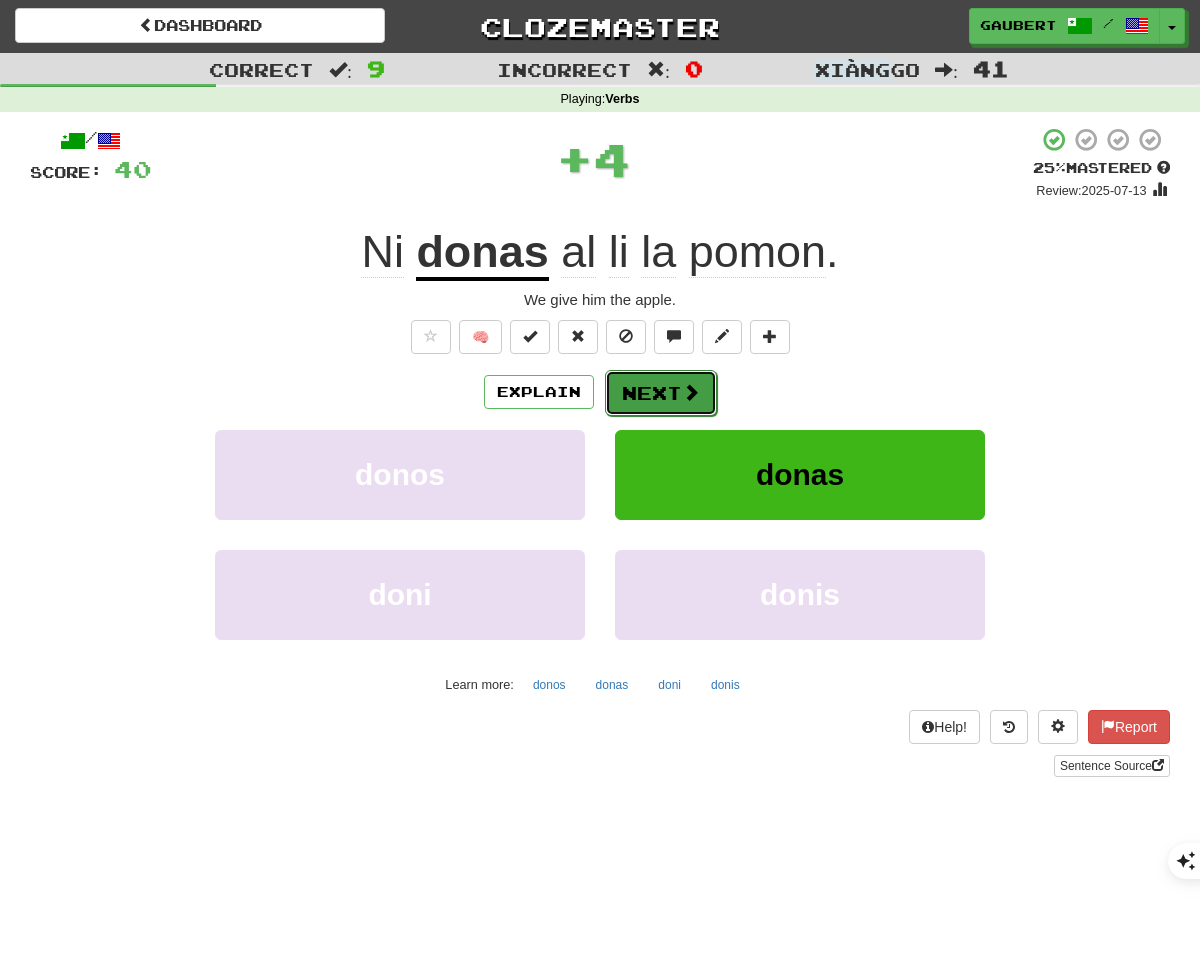 click on "Next" at bounding box center [661, 393] 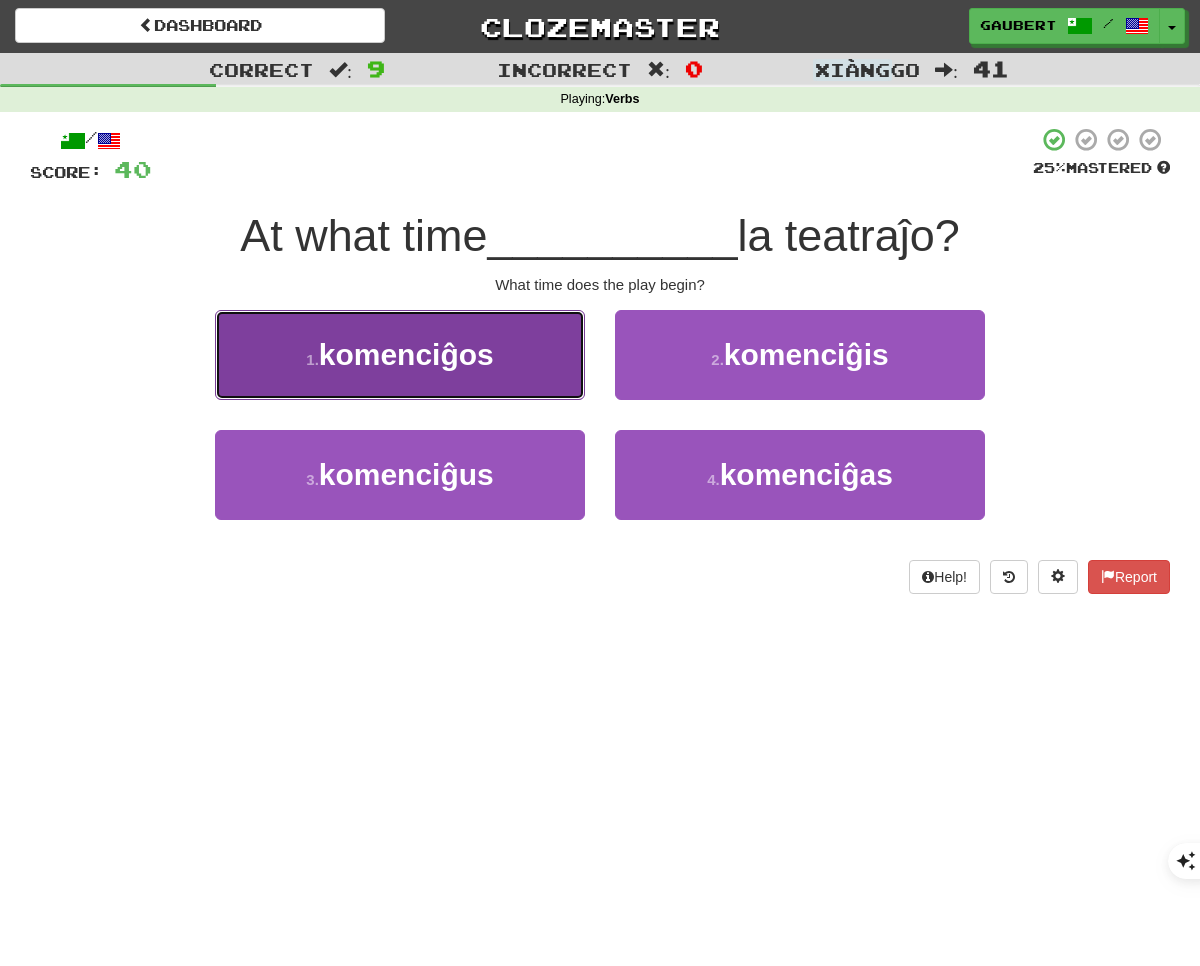 click on "1 .  komenciĝos" at bounding box center [400, 355] 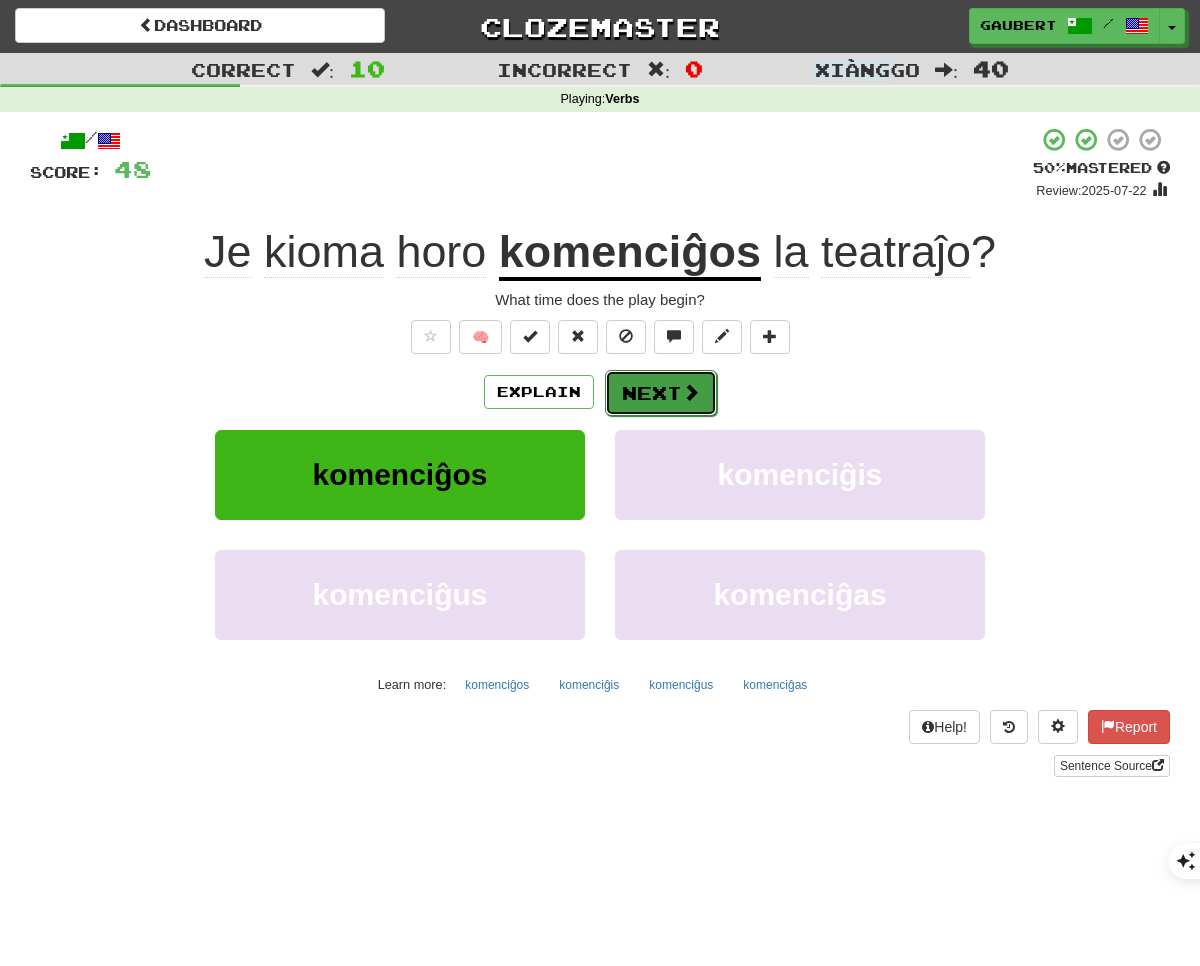click on "Next" at bounding box center (661, 393) 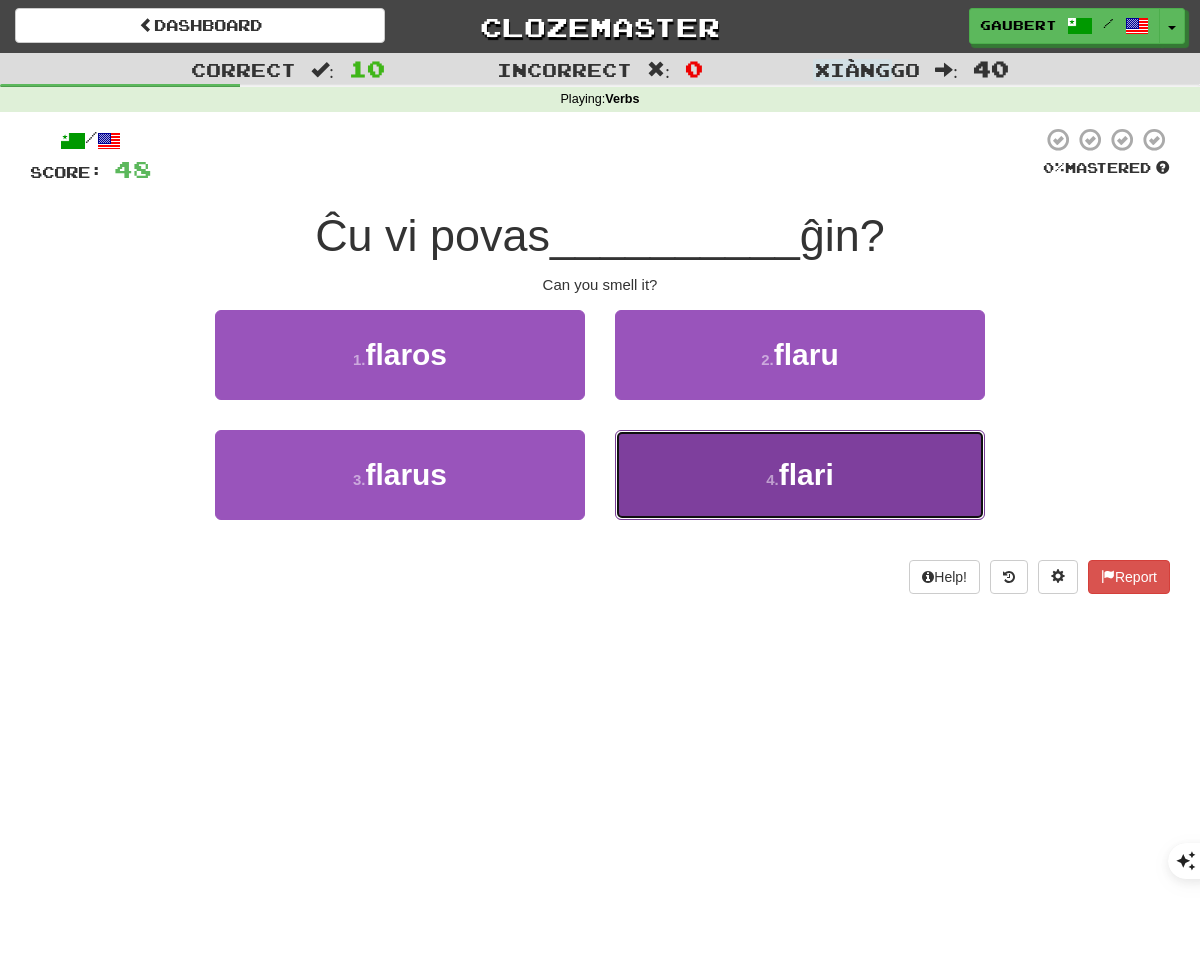 click on "4 .  flari" at bounding box center (800, 475) 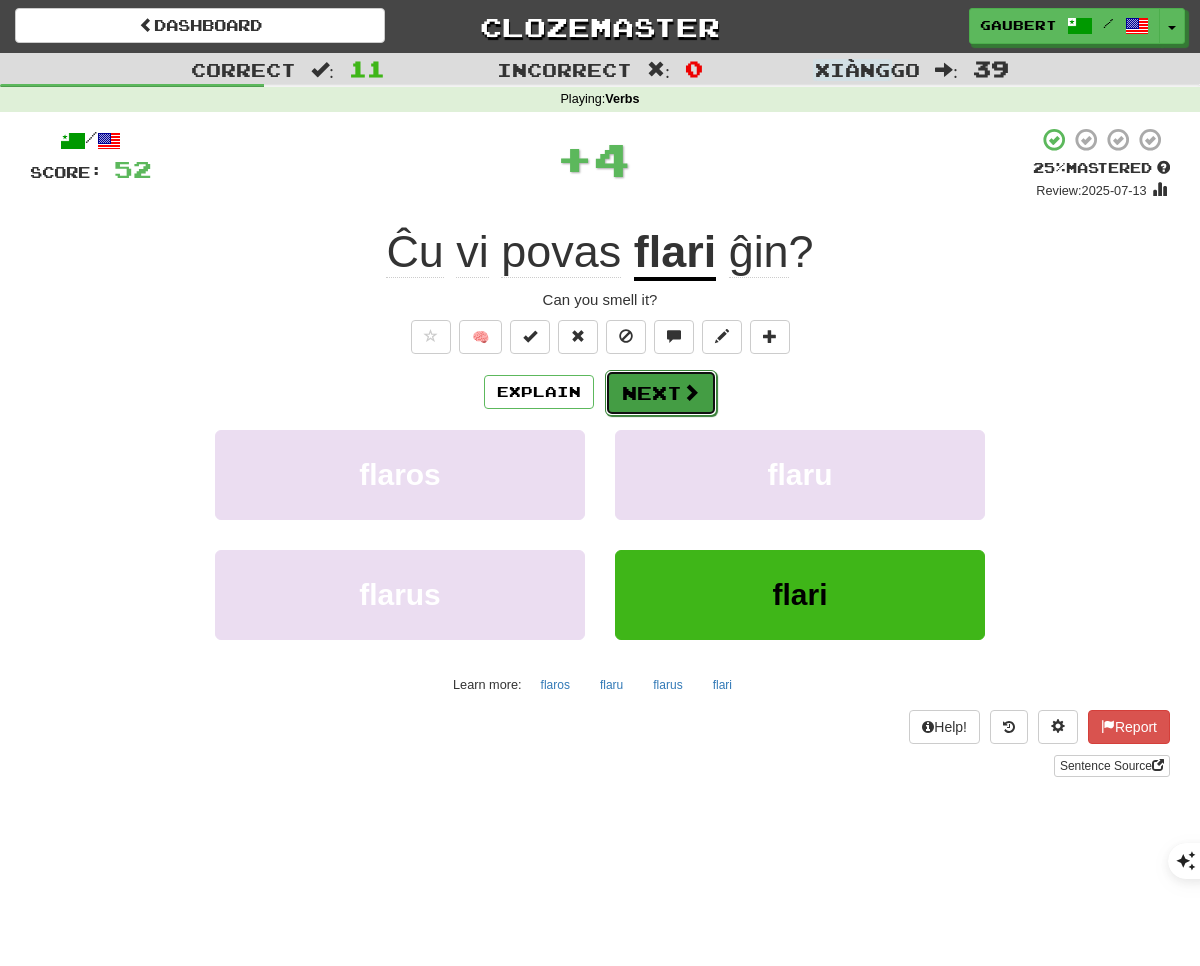click on "Next" at bounding box center (661, 393) 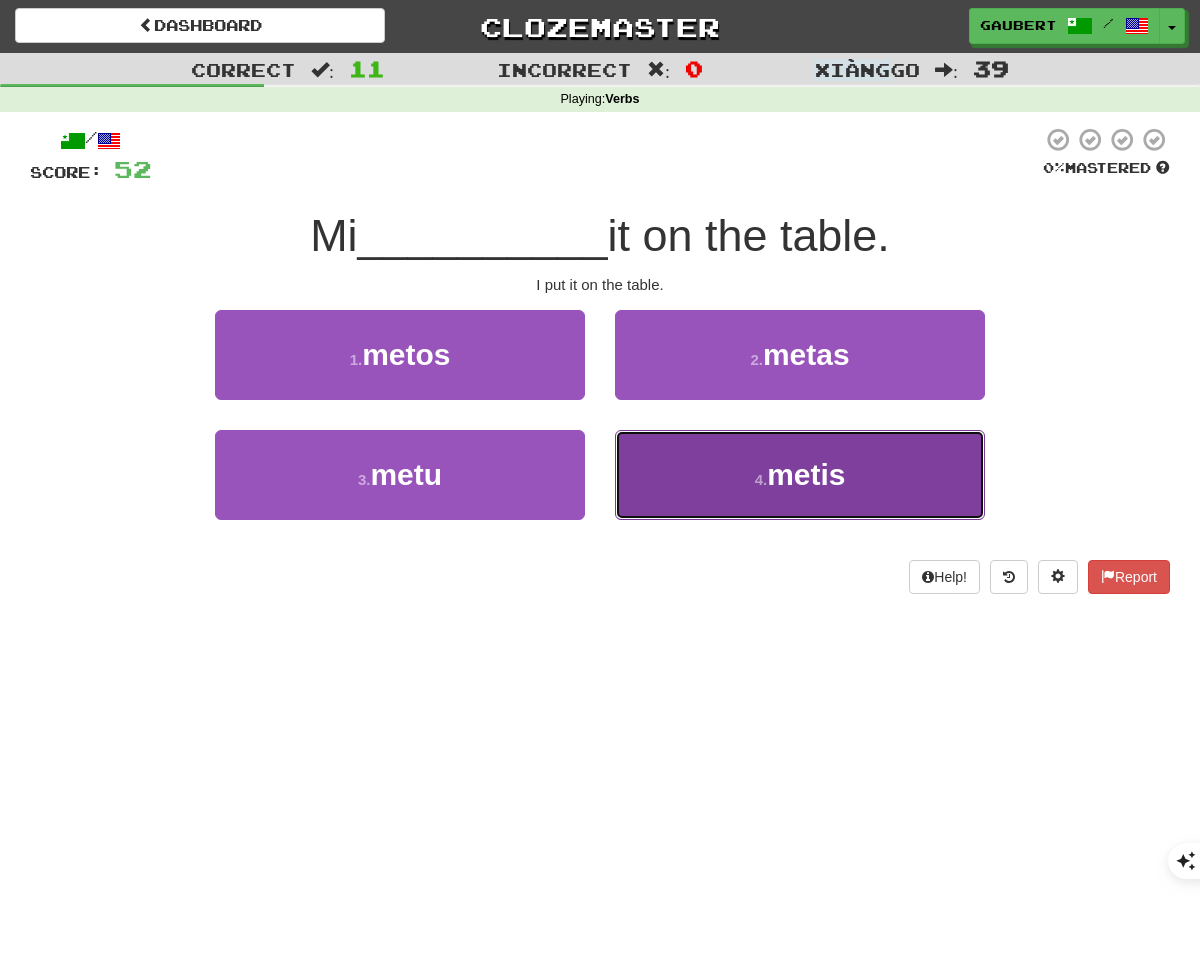 click on "4 .  metis" at bounding box center (800, 475) 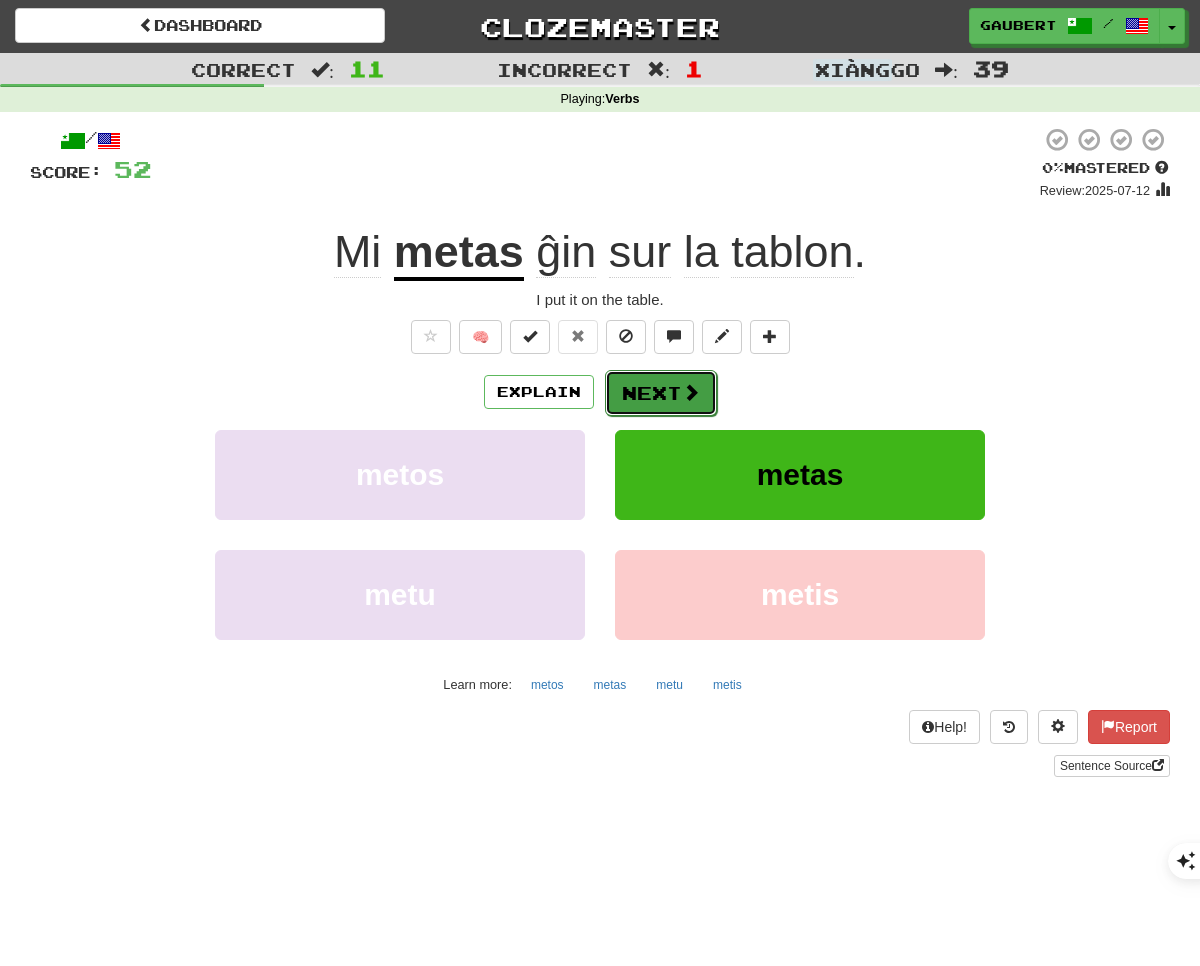 click on "Next" at bounding box center [661, 393] 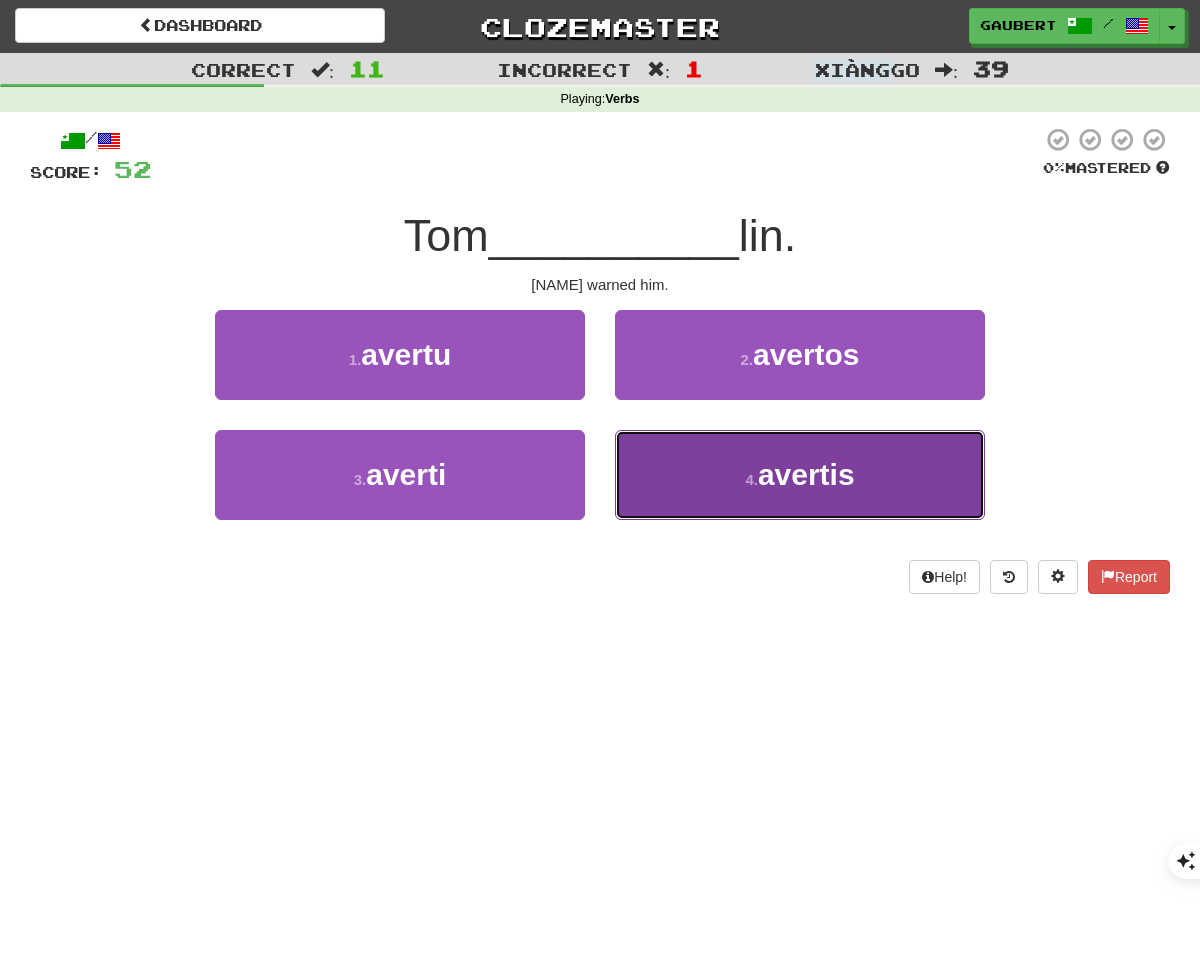 click on "4 .  avertis" at bounding box center [800, 475] 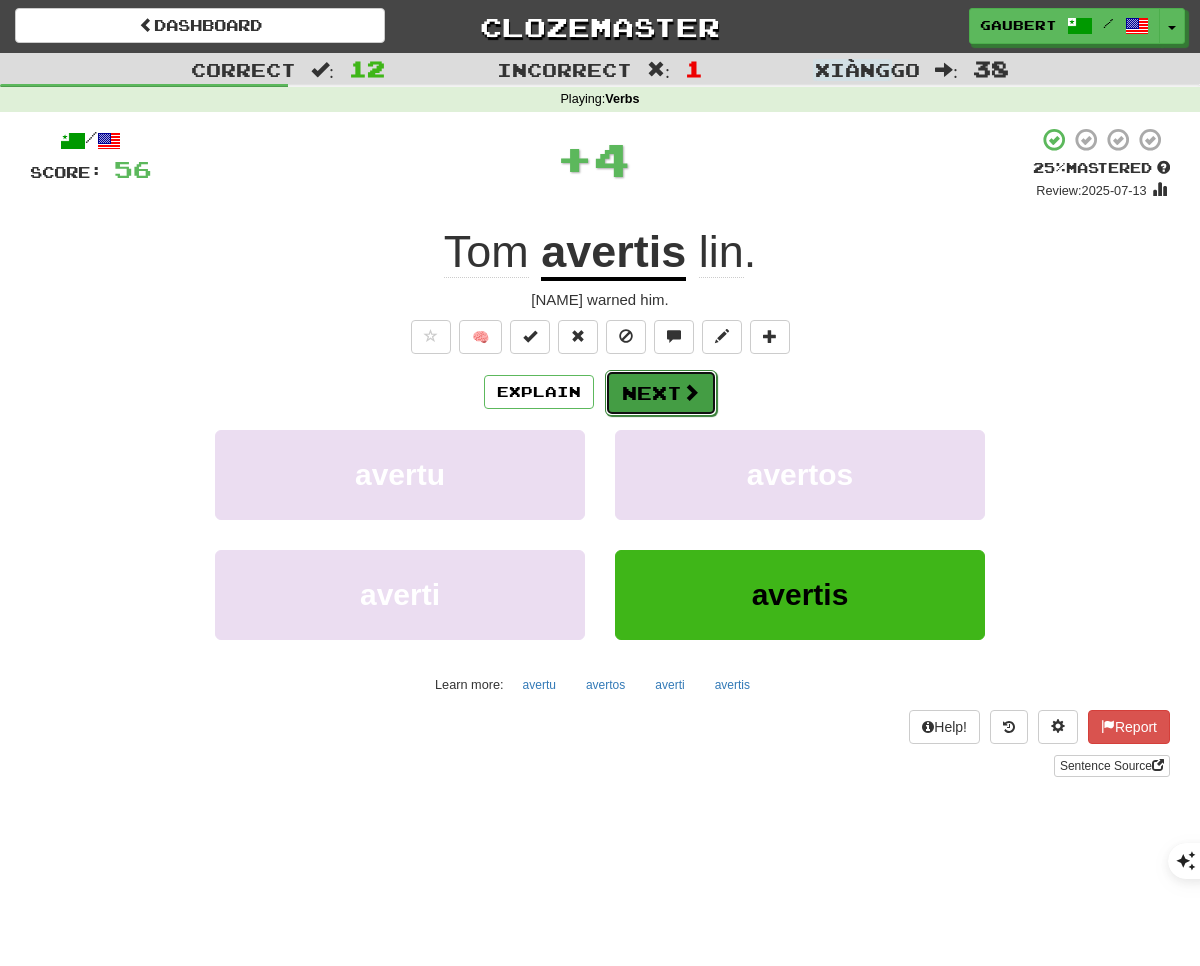 click on "Next" at bounding box center (661, 393) 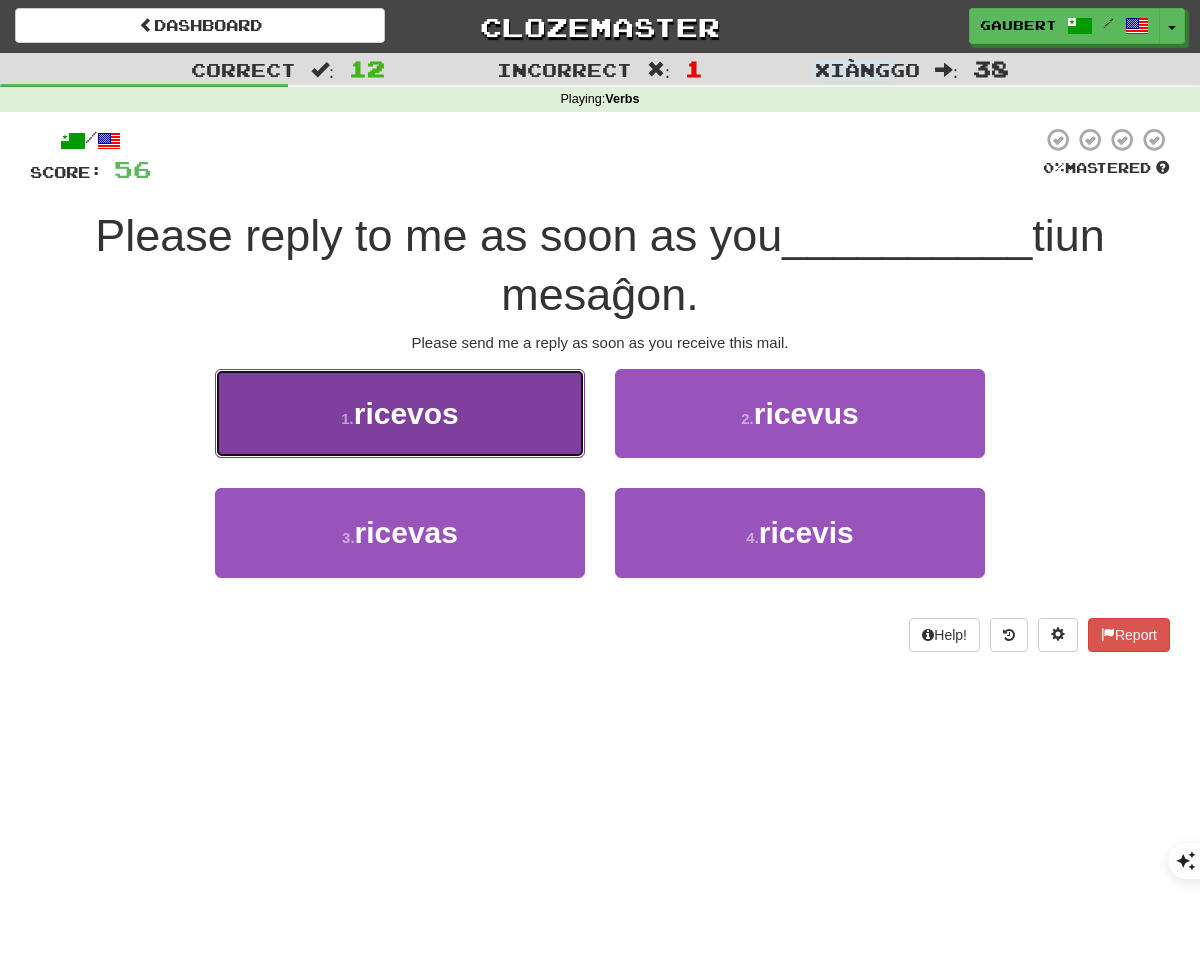 click on "1 .  ricevos" at bounding box center [400, 414] 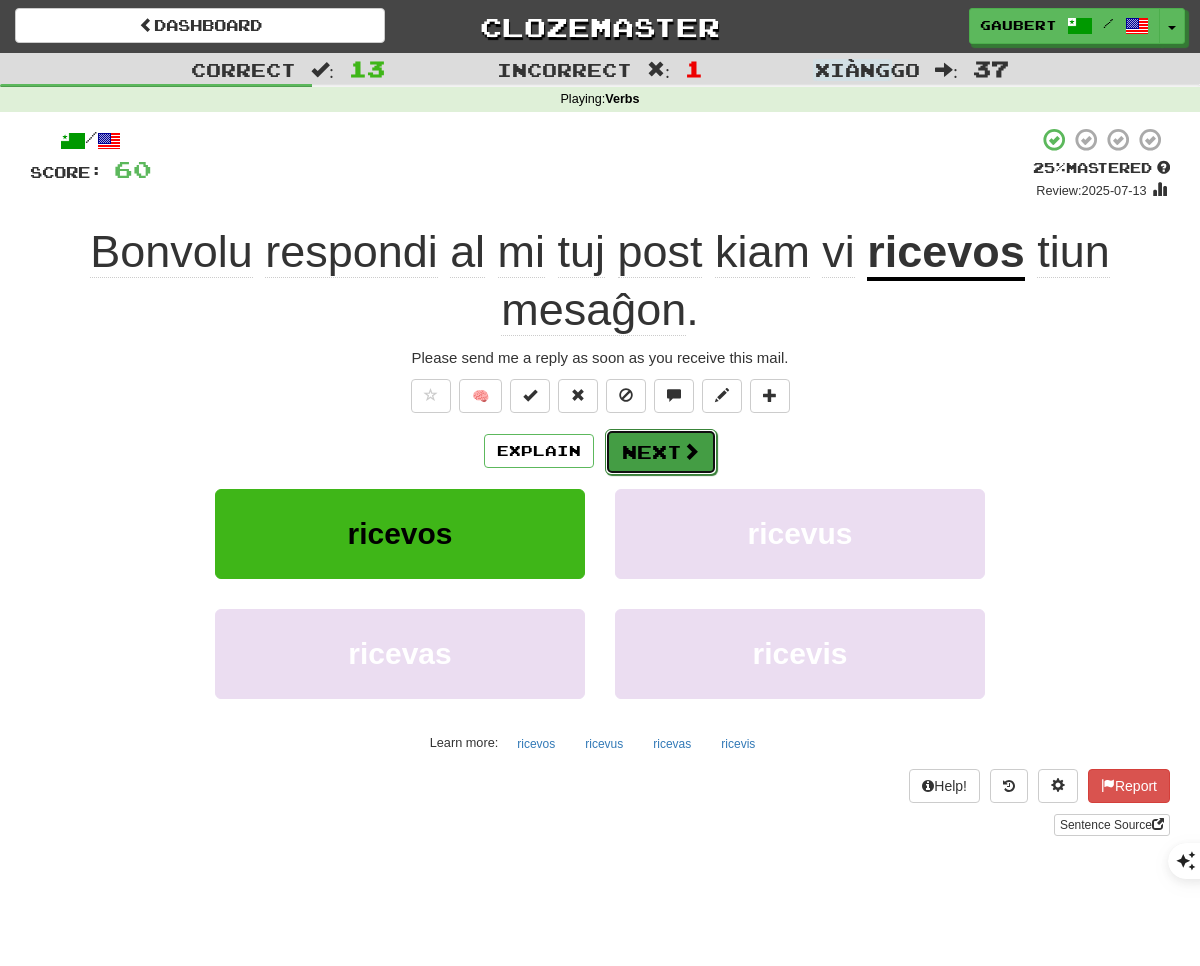 click on "Next" at bounding box center (661, 452) 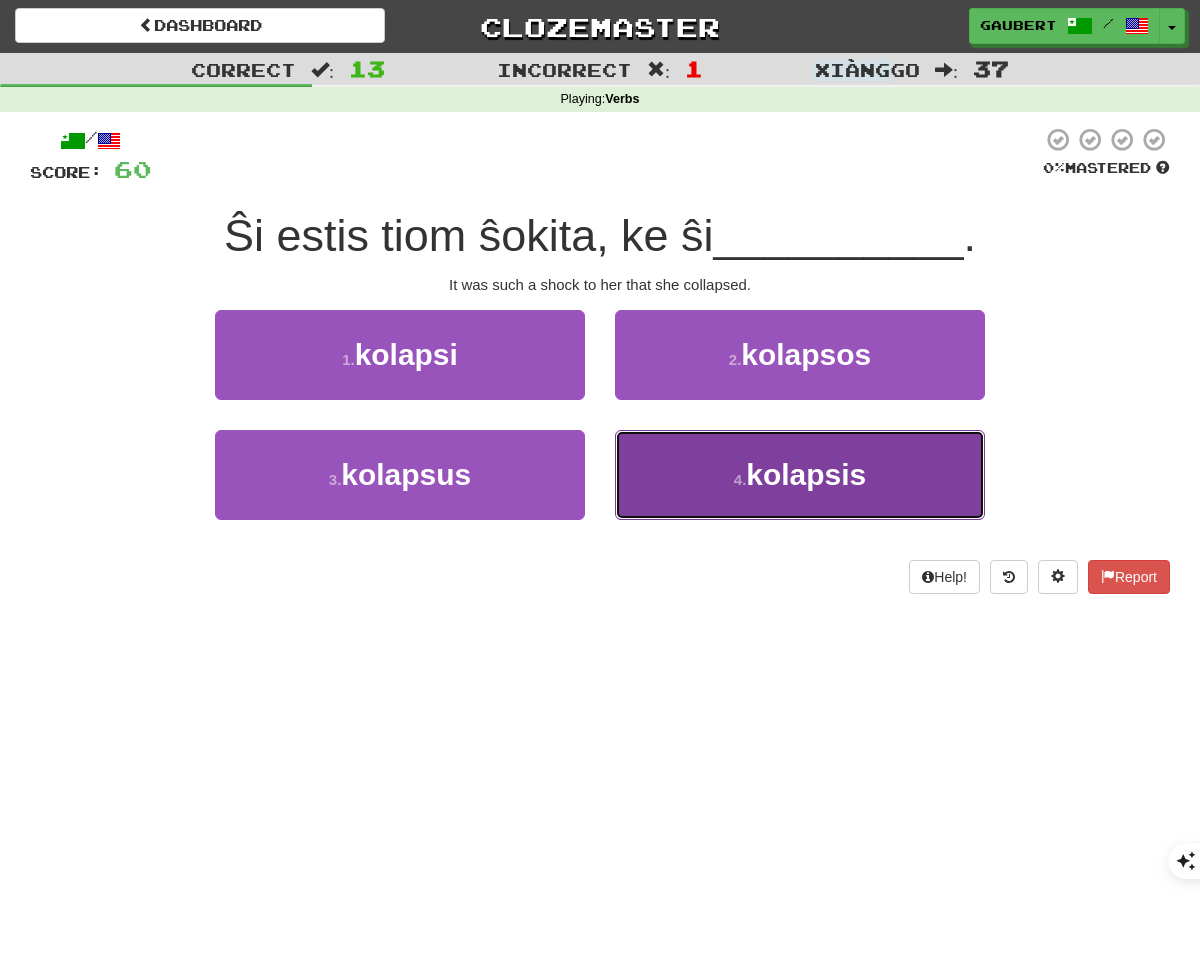 click on "4 .  kolapsis" at bounding box center (800, 475) 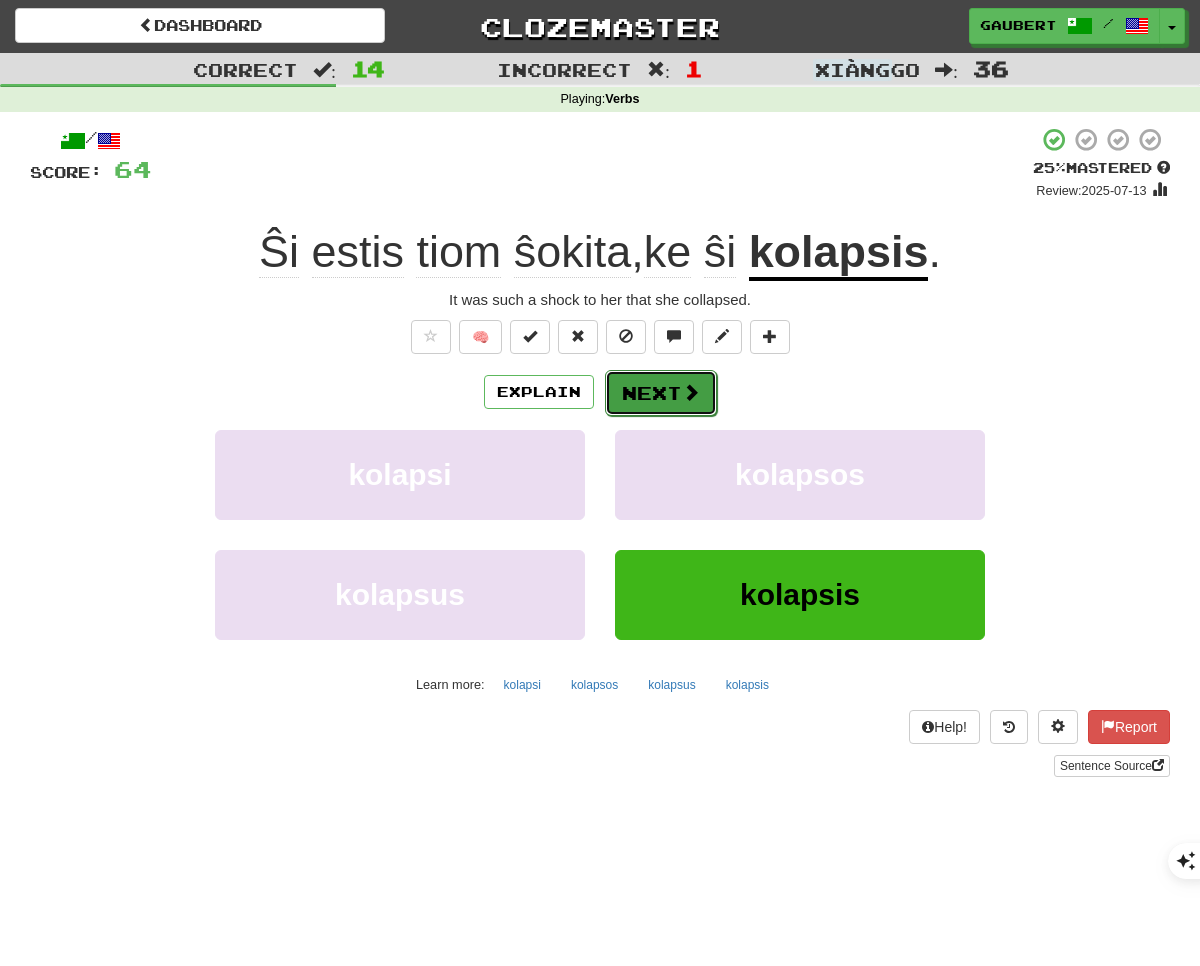 click on "Next" at bounding box center (661, 393) 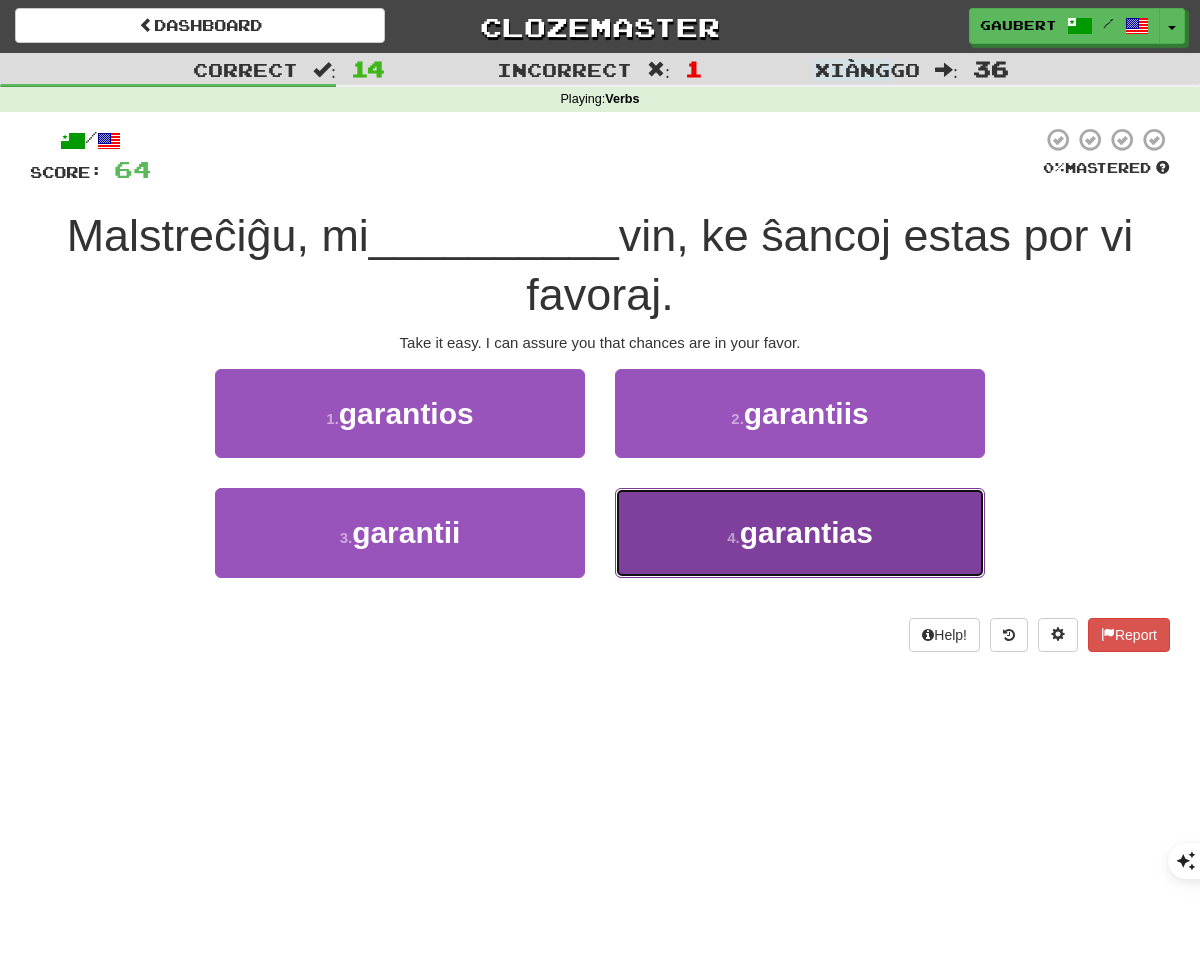 click on "4 .  garantias" at bounding box center (800, 533) 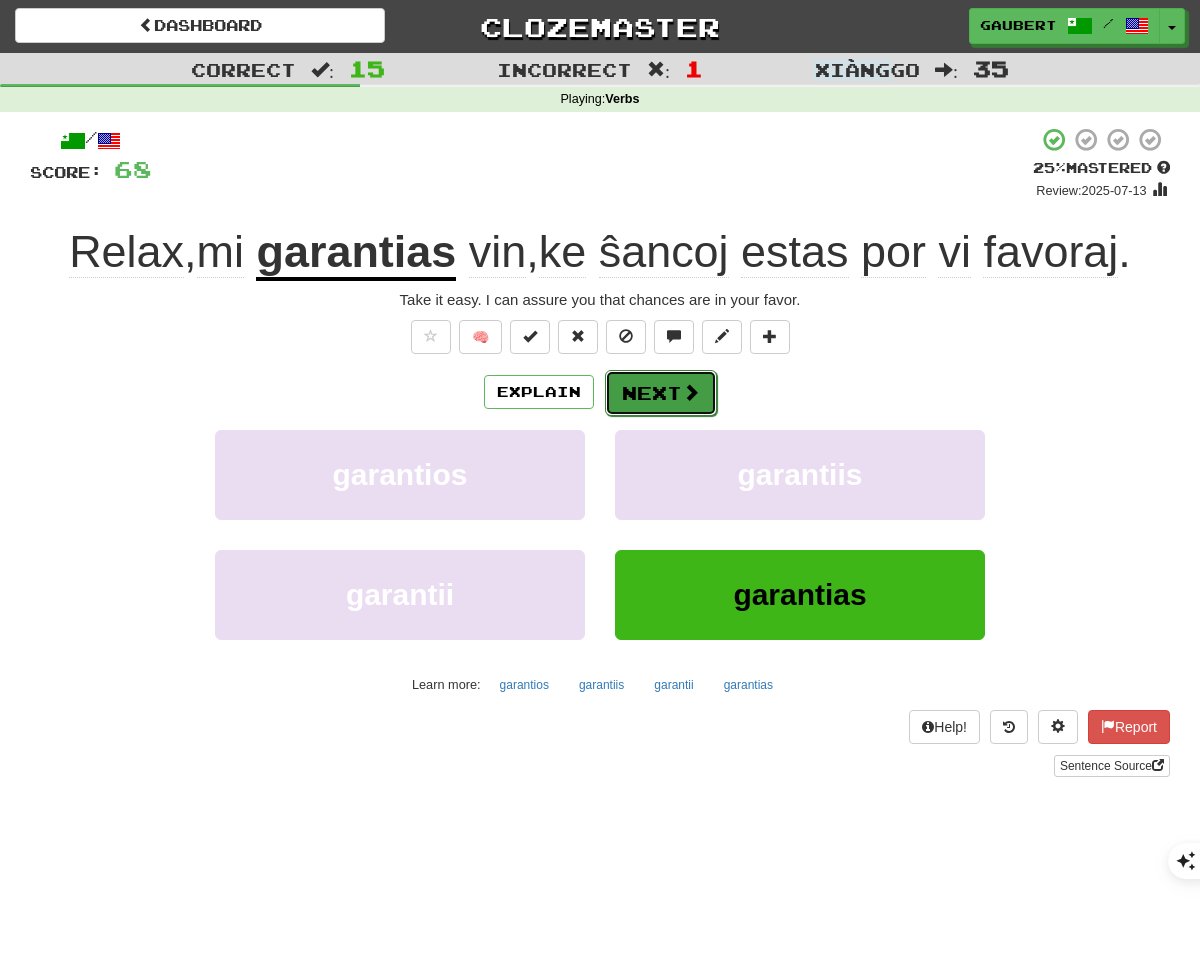 click on "Next" at bounding box center [661, 393] 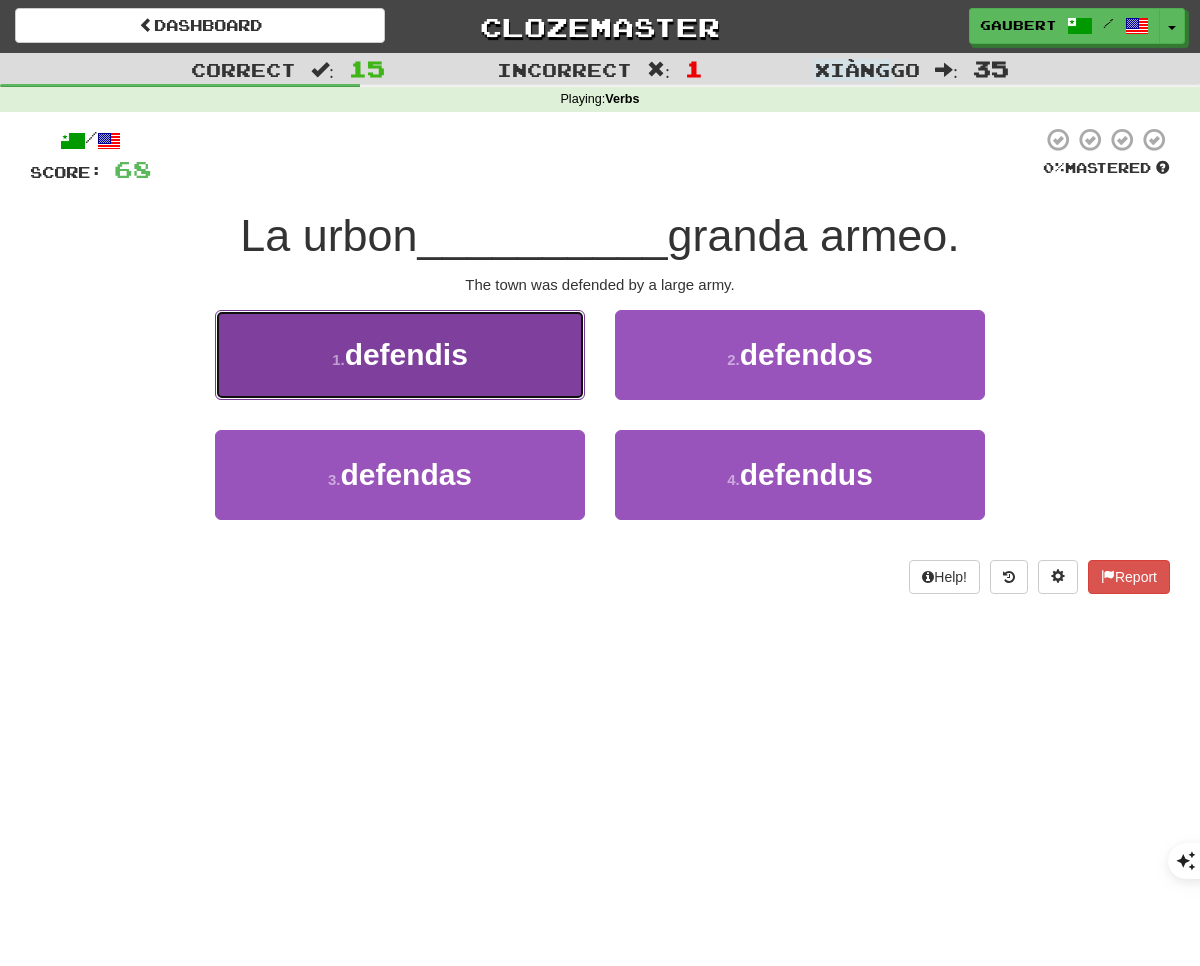 click on "1 .  defendis" at bounding box center [400, 355] 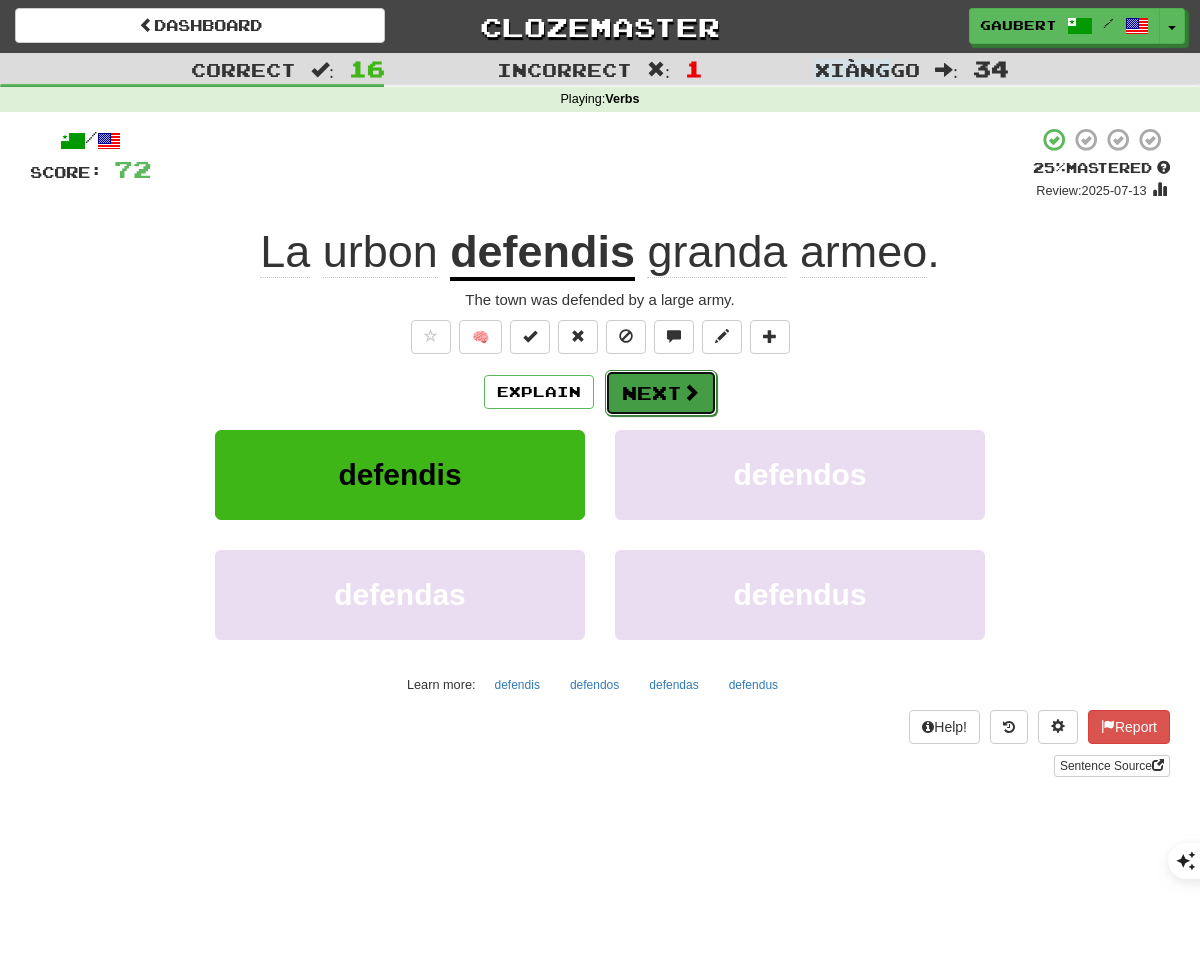click on "Next" at bounding box center [661, 393] 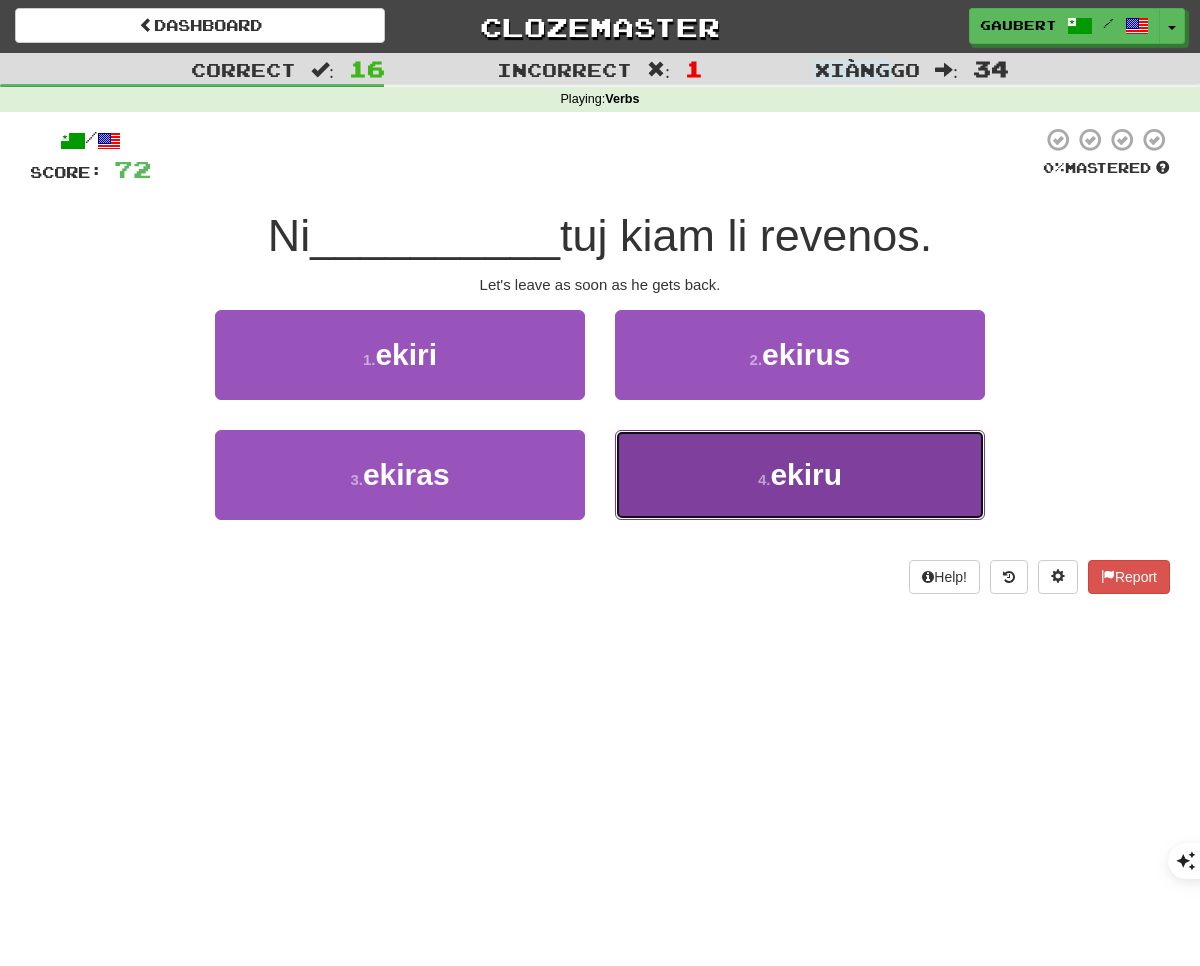 click on "4 .  ekiru" at bounding box center [800, 475] 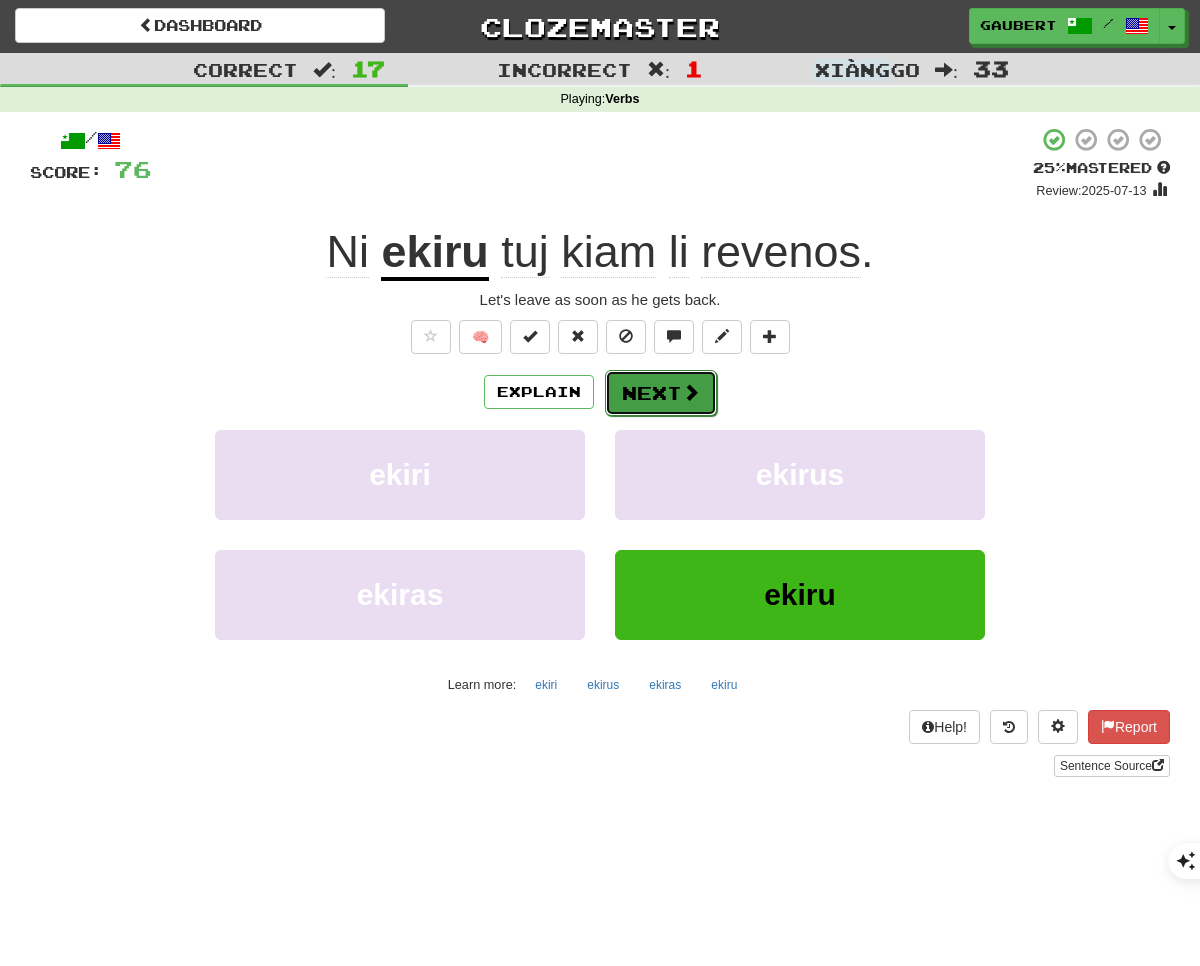 click on "Next" at bounding box center (661, 393) 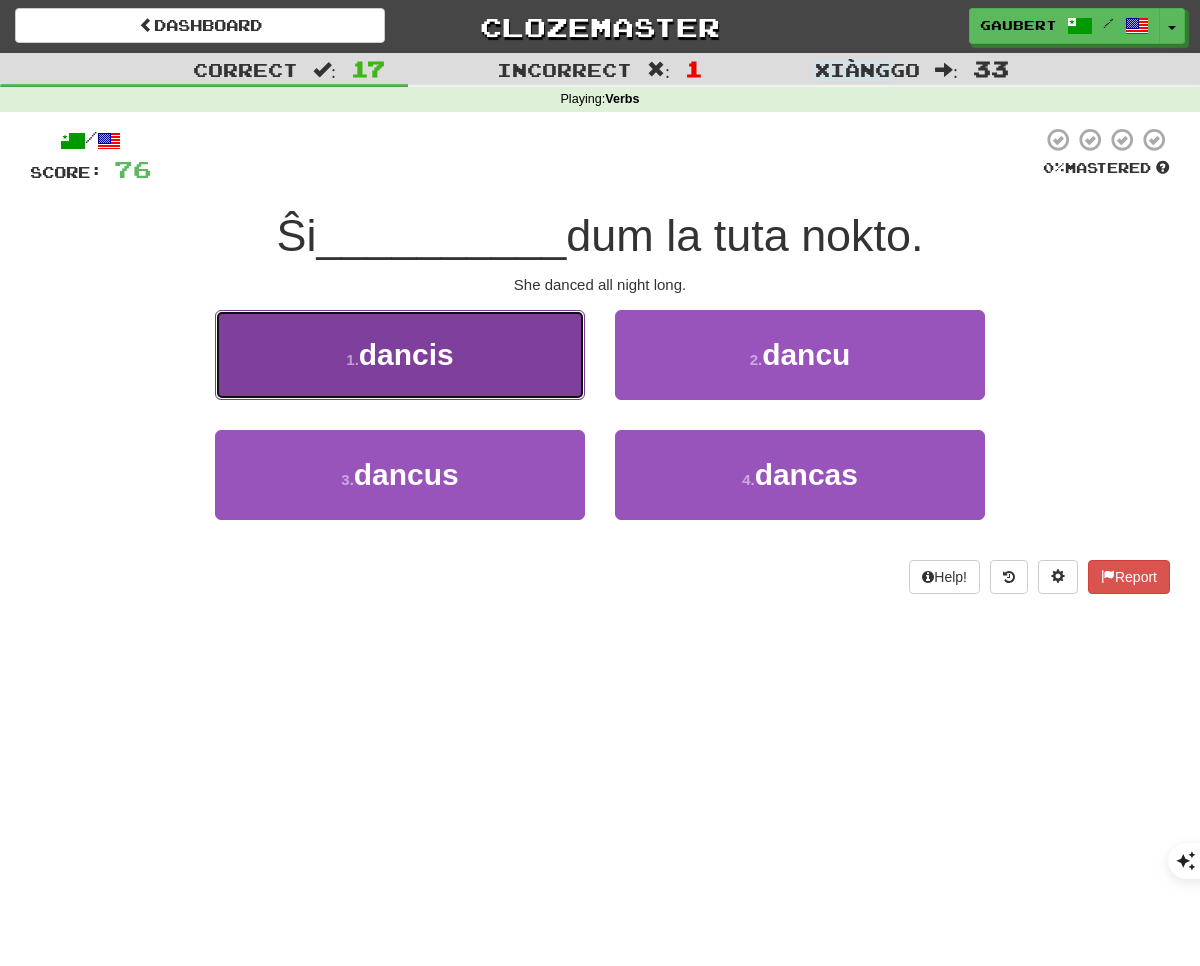 click on "1 .  dancis" at bounding box center (400, 355) 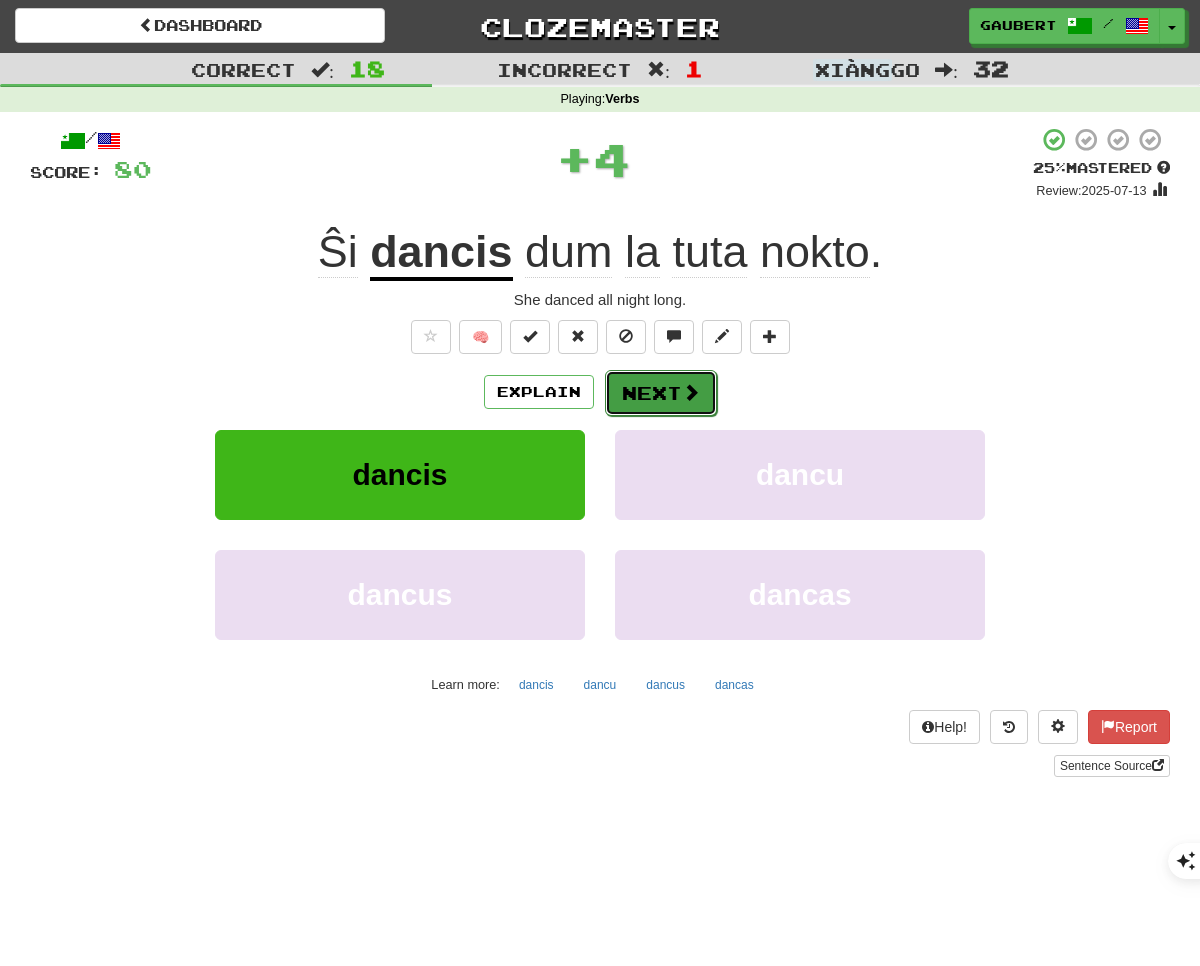 click on "Next" at bounding box center [661, 393] 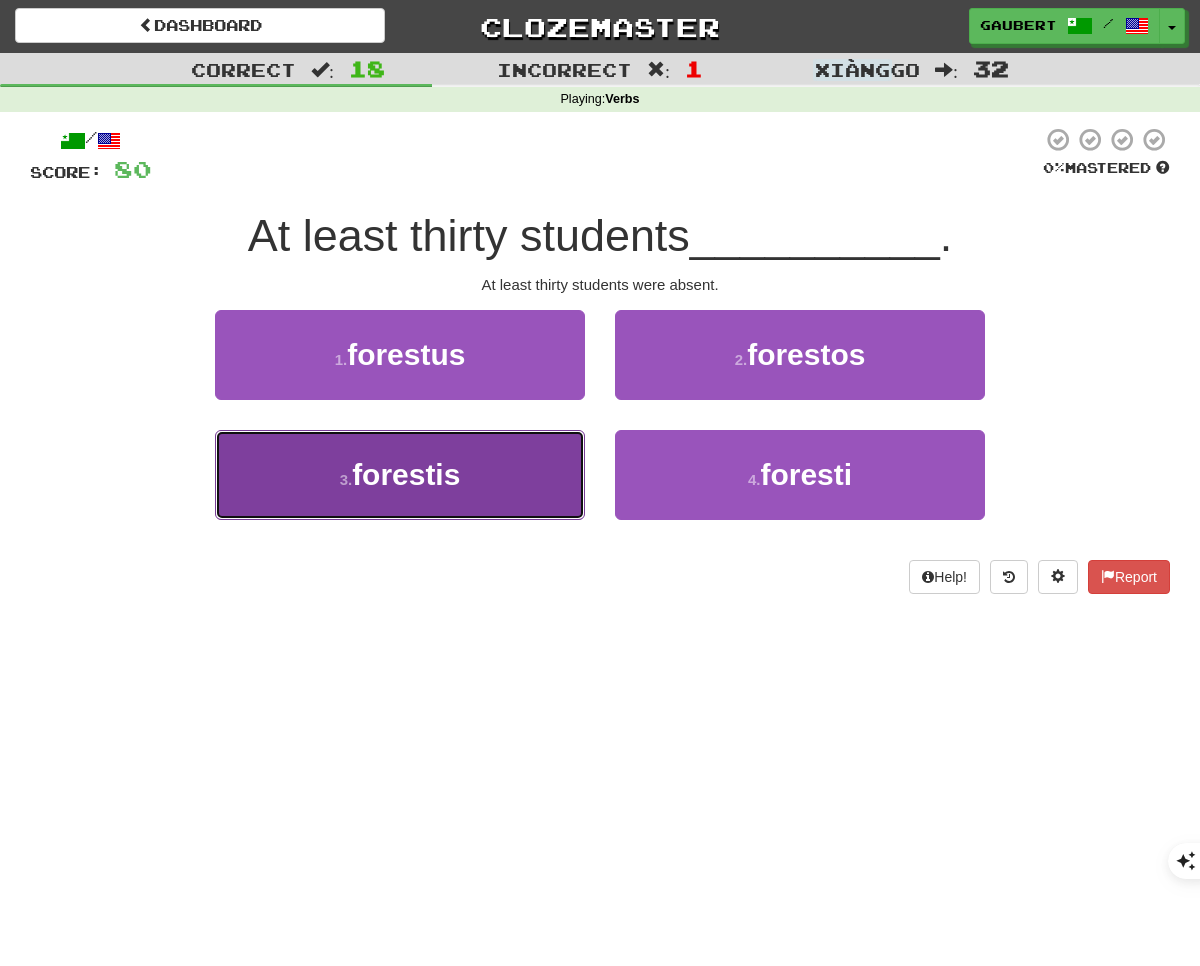 click on "3 .  forestis" at bounding box center (400, 475) 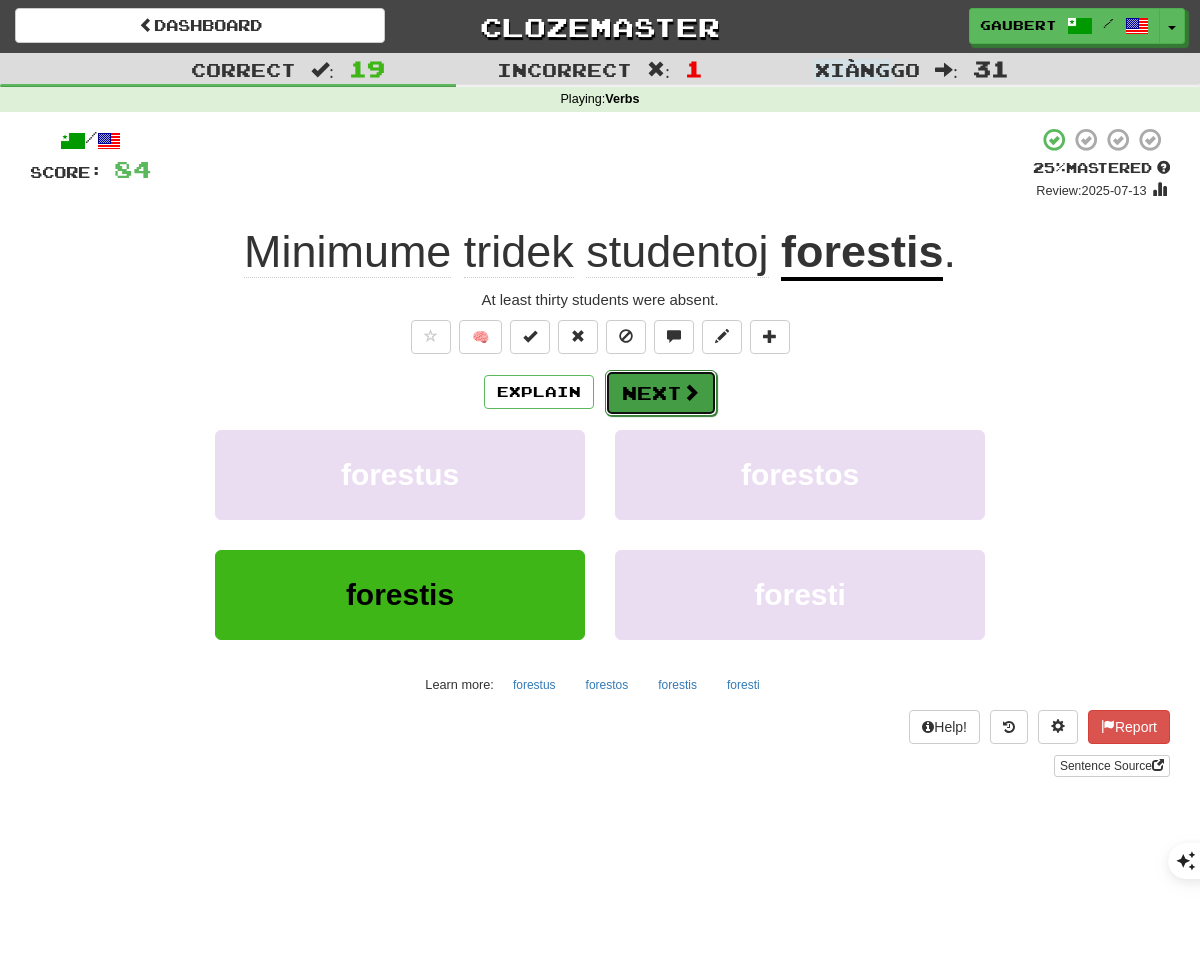 click on "Next" at bounding box center (661, 393) 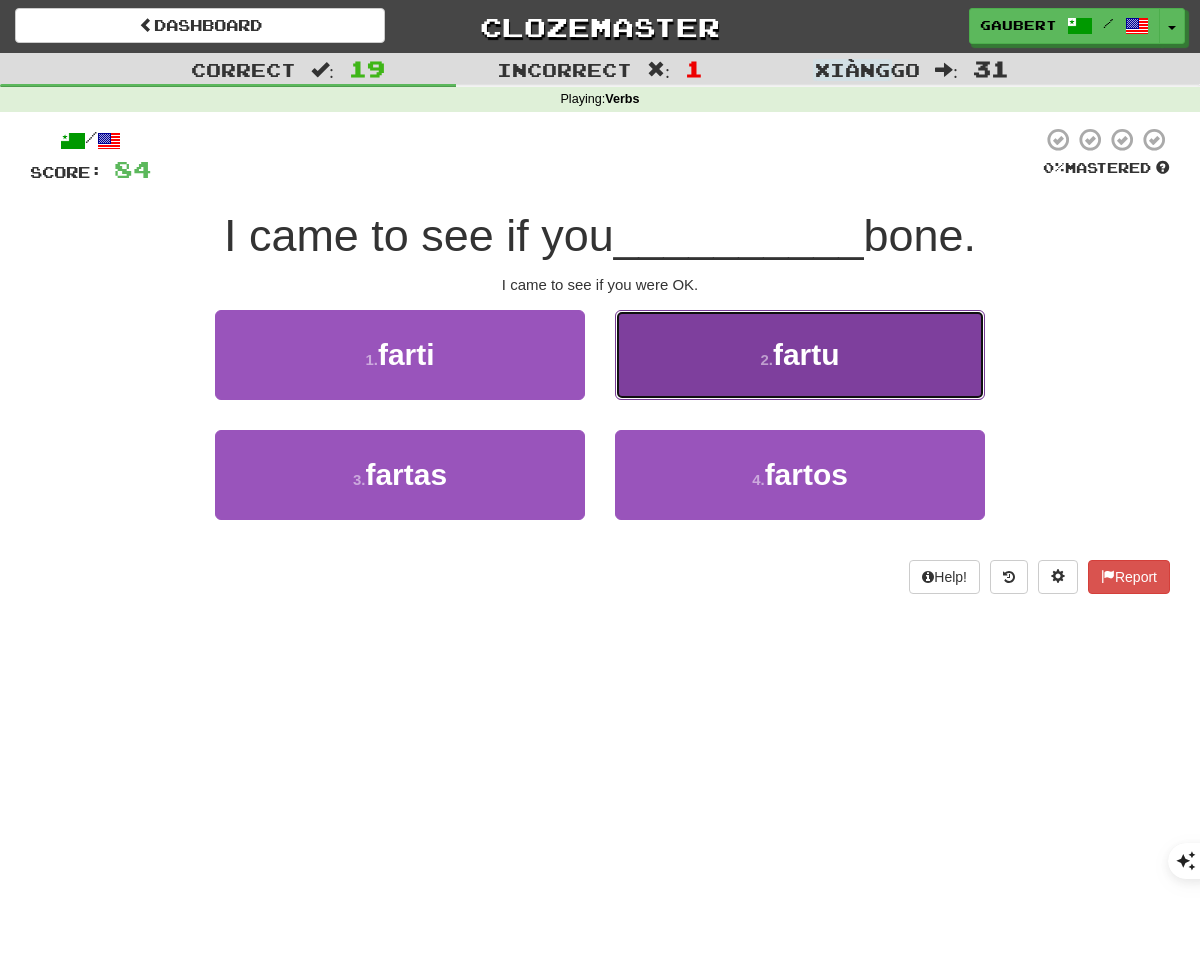 click on "2 .  fartu" at bounding box center (800, 355) 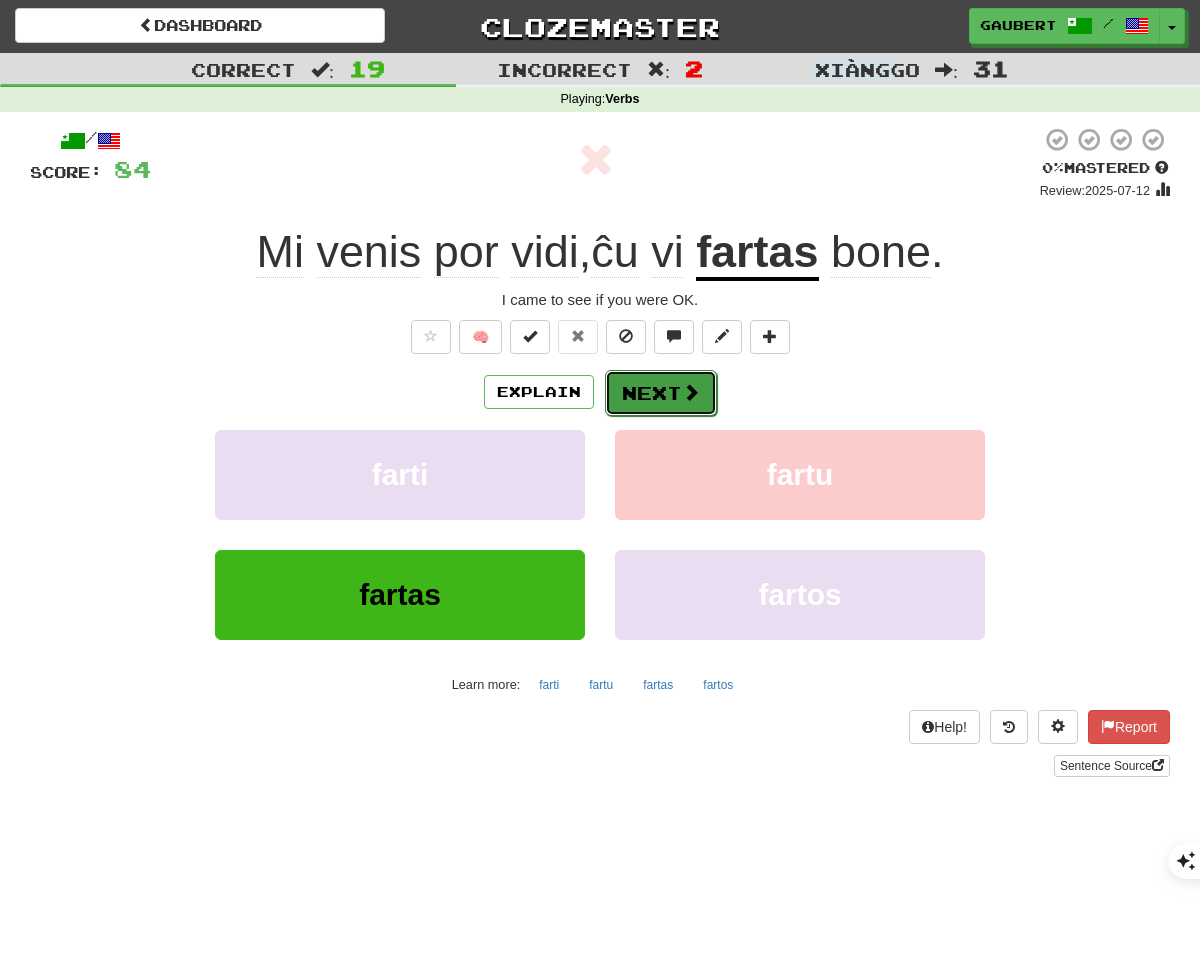 click on "Next" at bounding box center [661, 393] 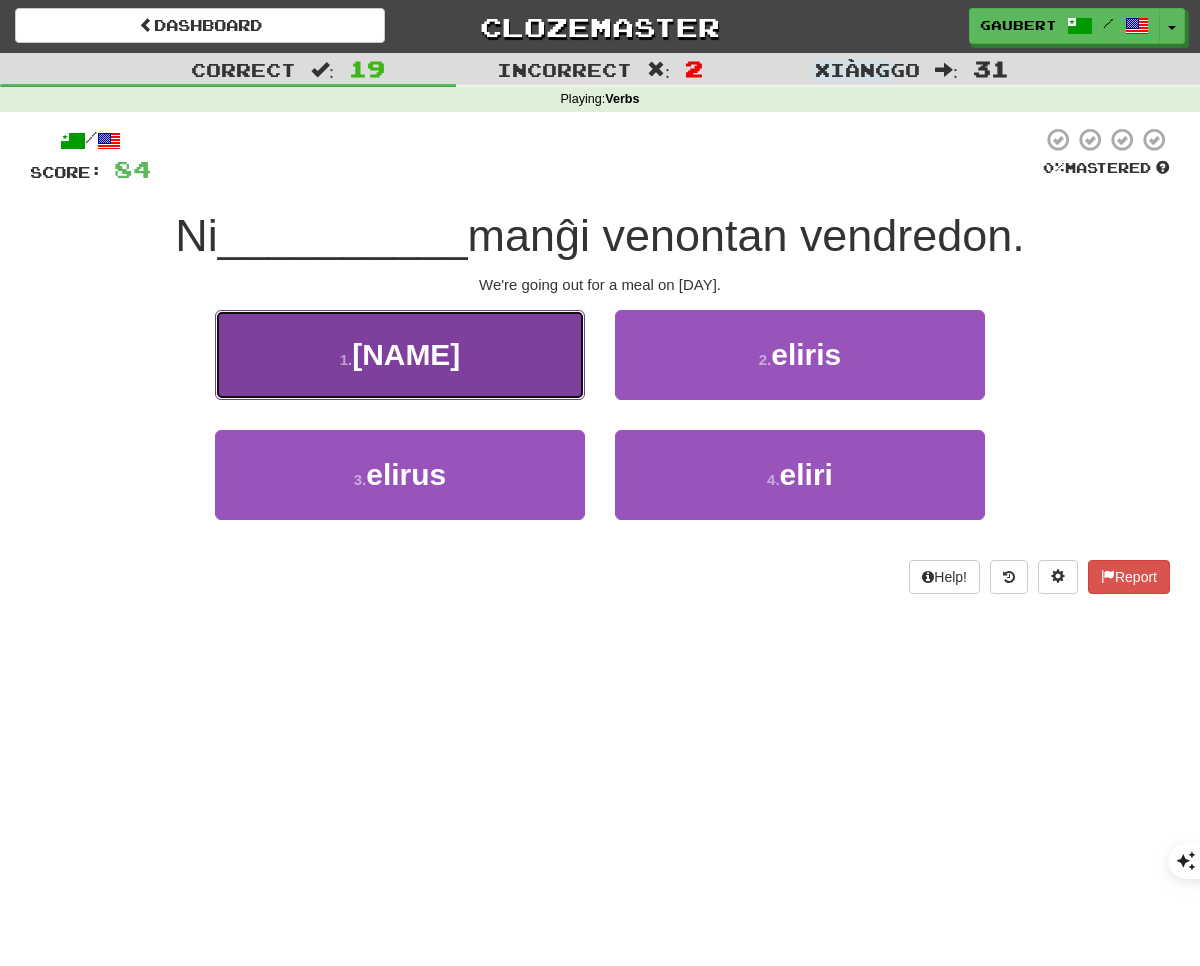 click on "1 .  eliros" at bounding box center (400, 355) 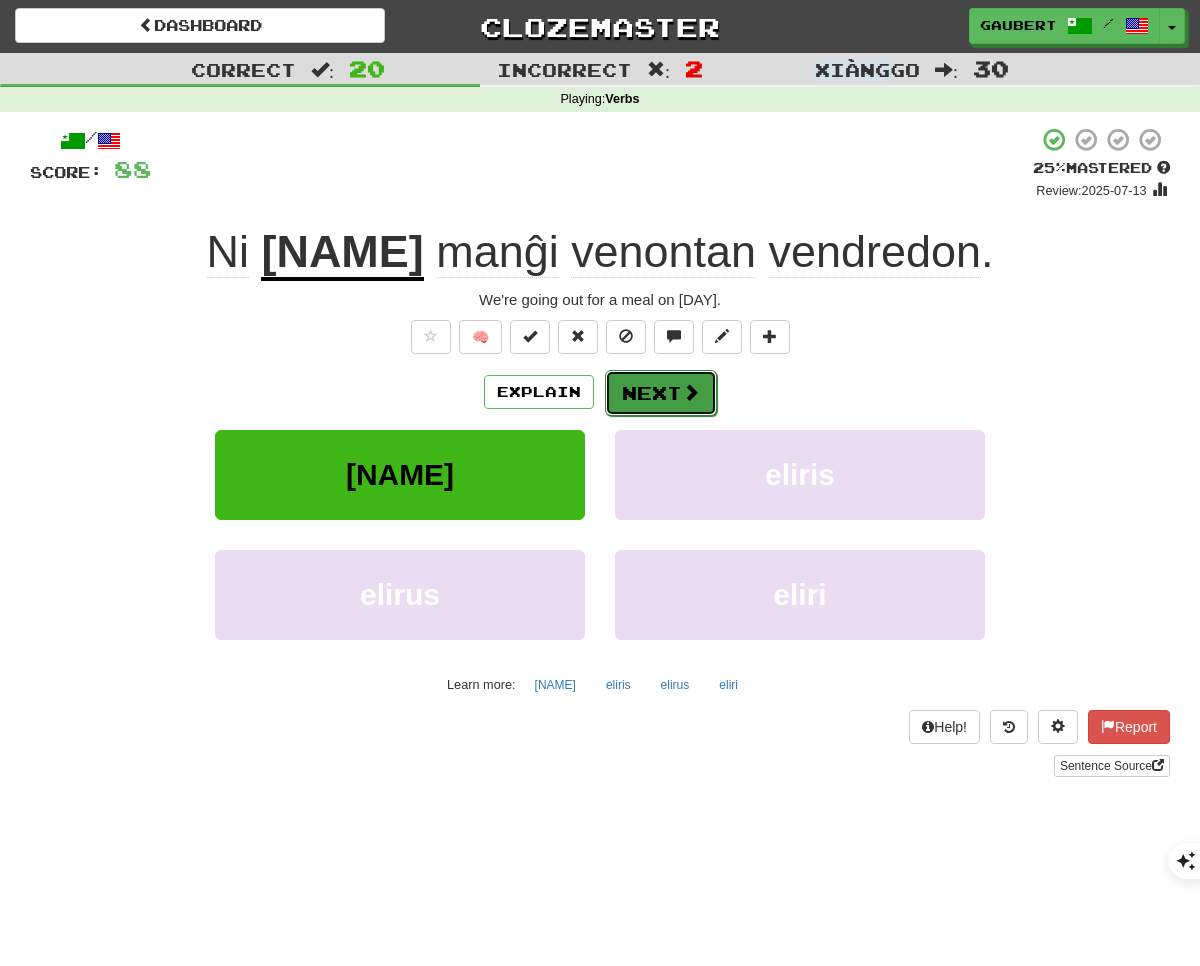 click on "Next" at bounding box center [661, 393] 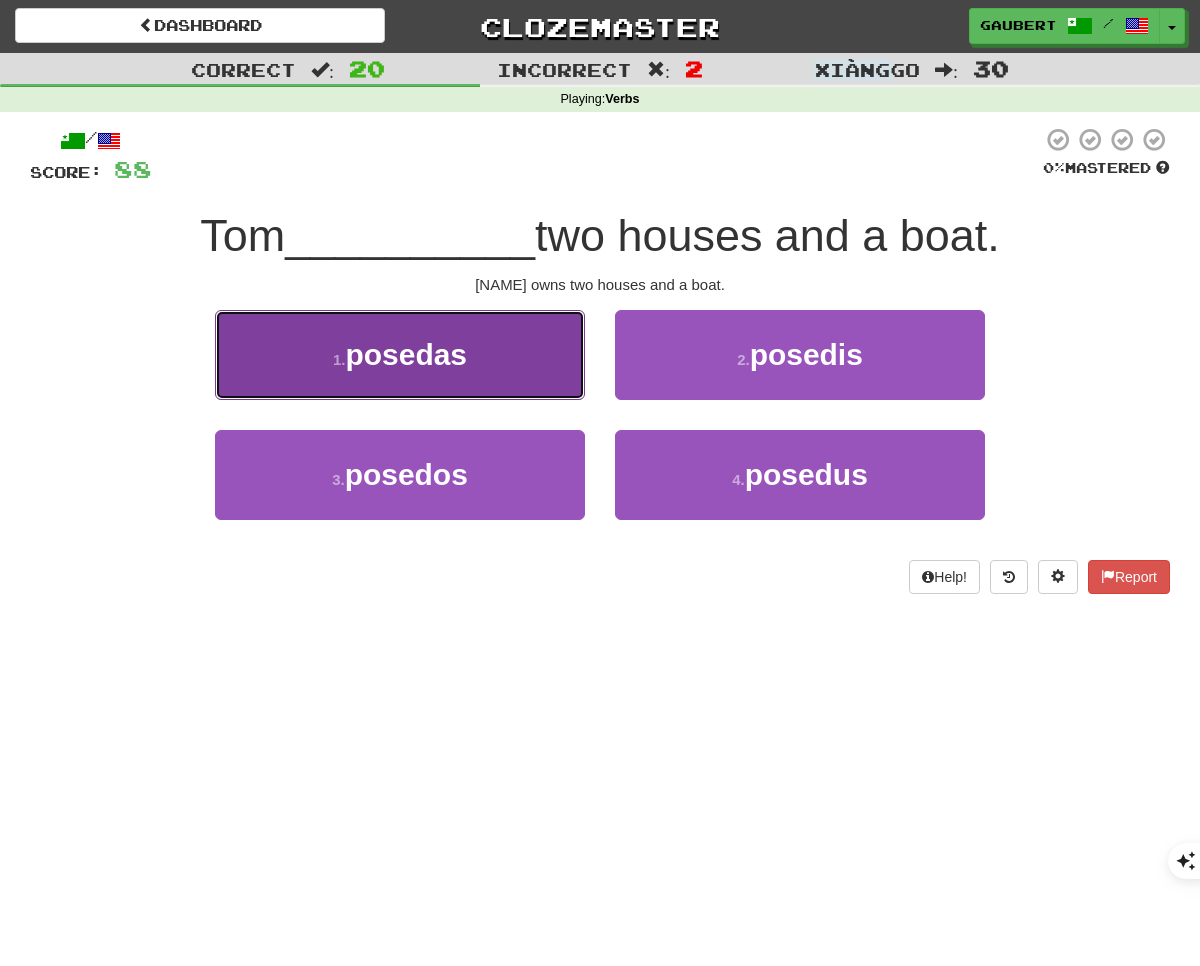 click on "1 .  posedas" at bounding box center [400, 355] 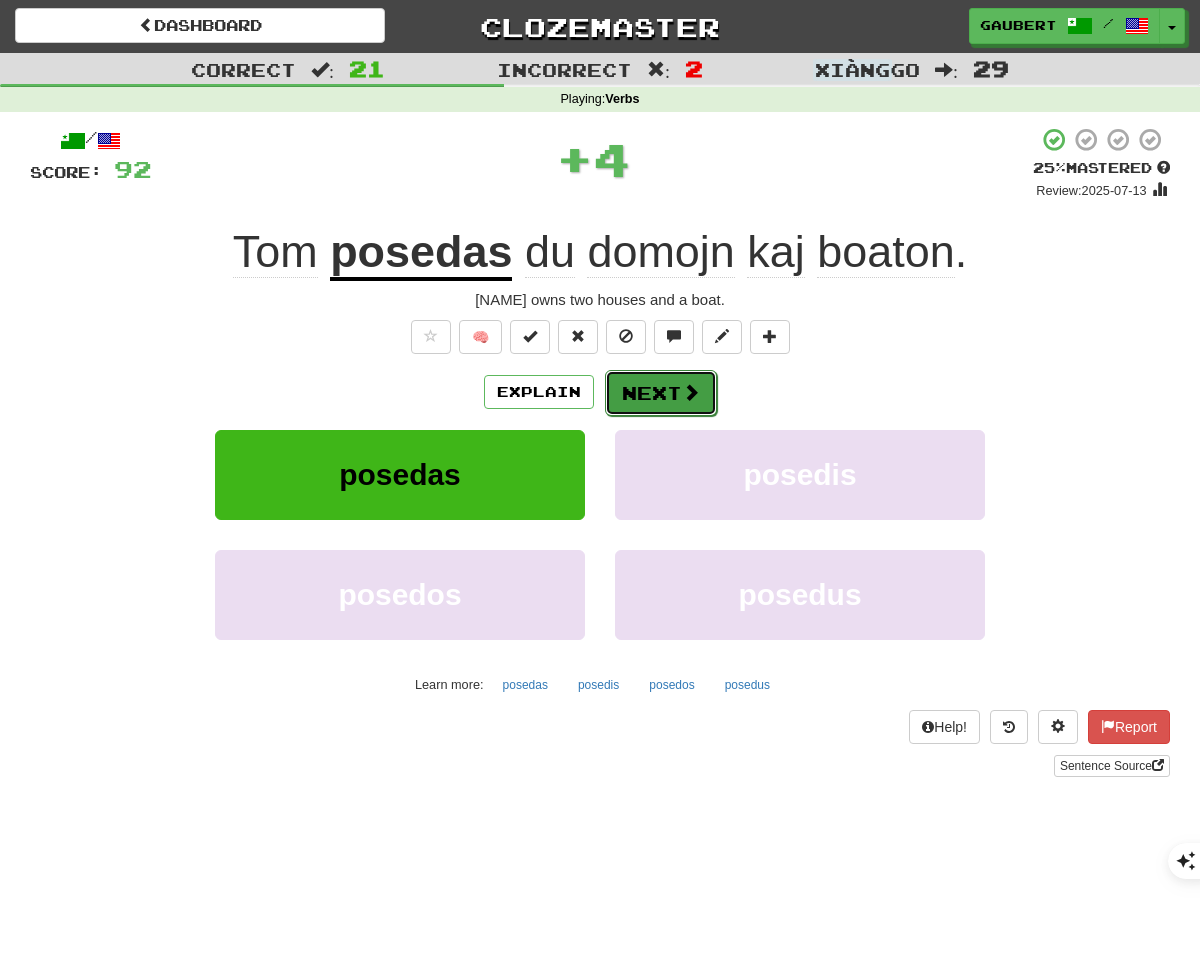 click on "Next" at bounding box center (661, 393) 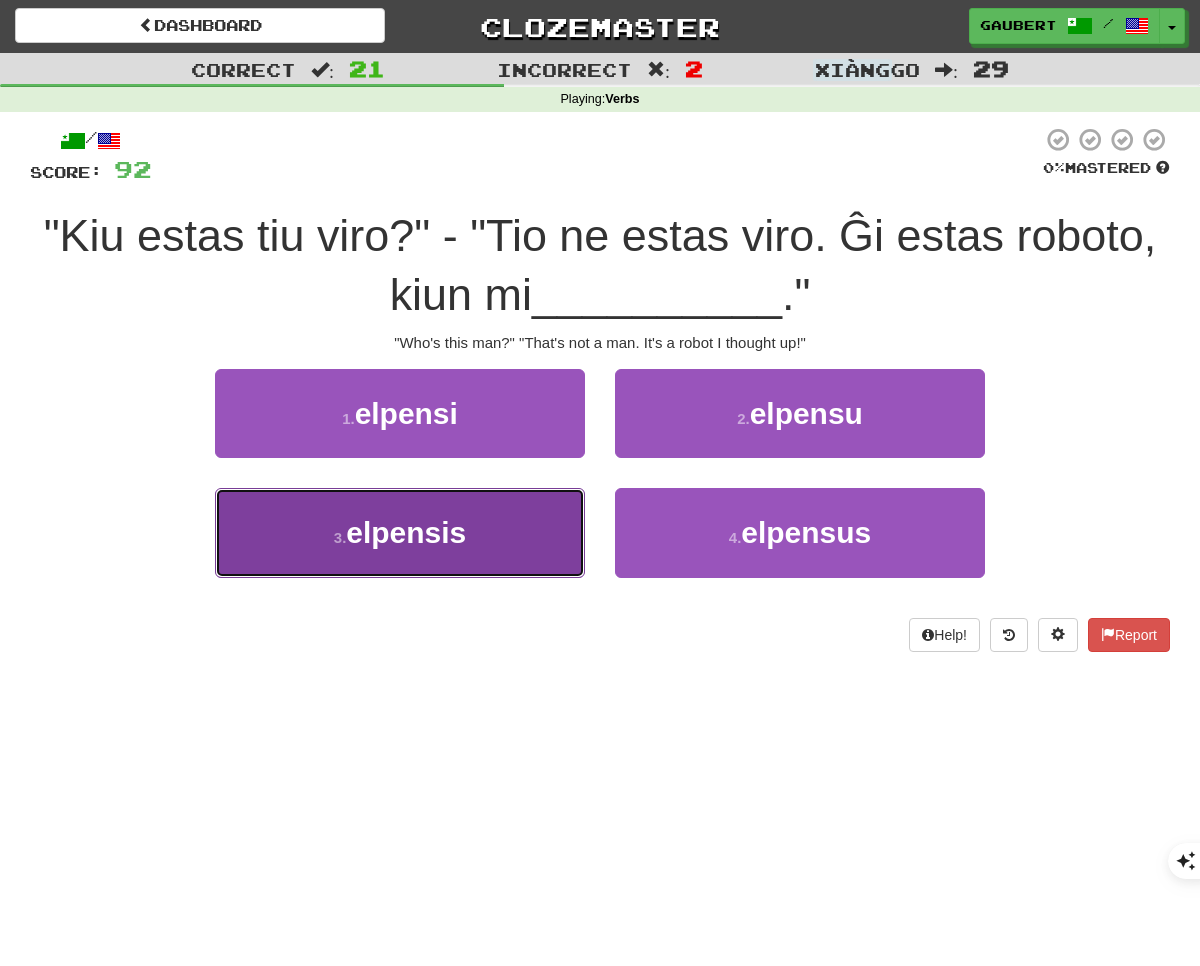 click on "3 .  elpensis" at bounding box center (400, 533) 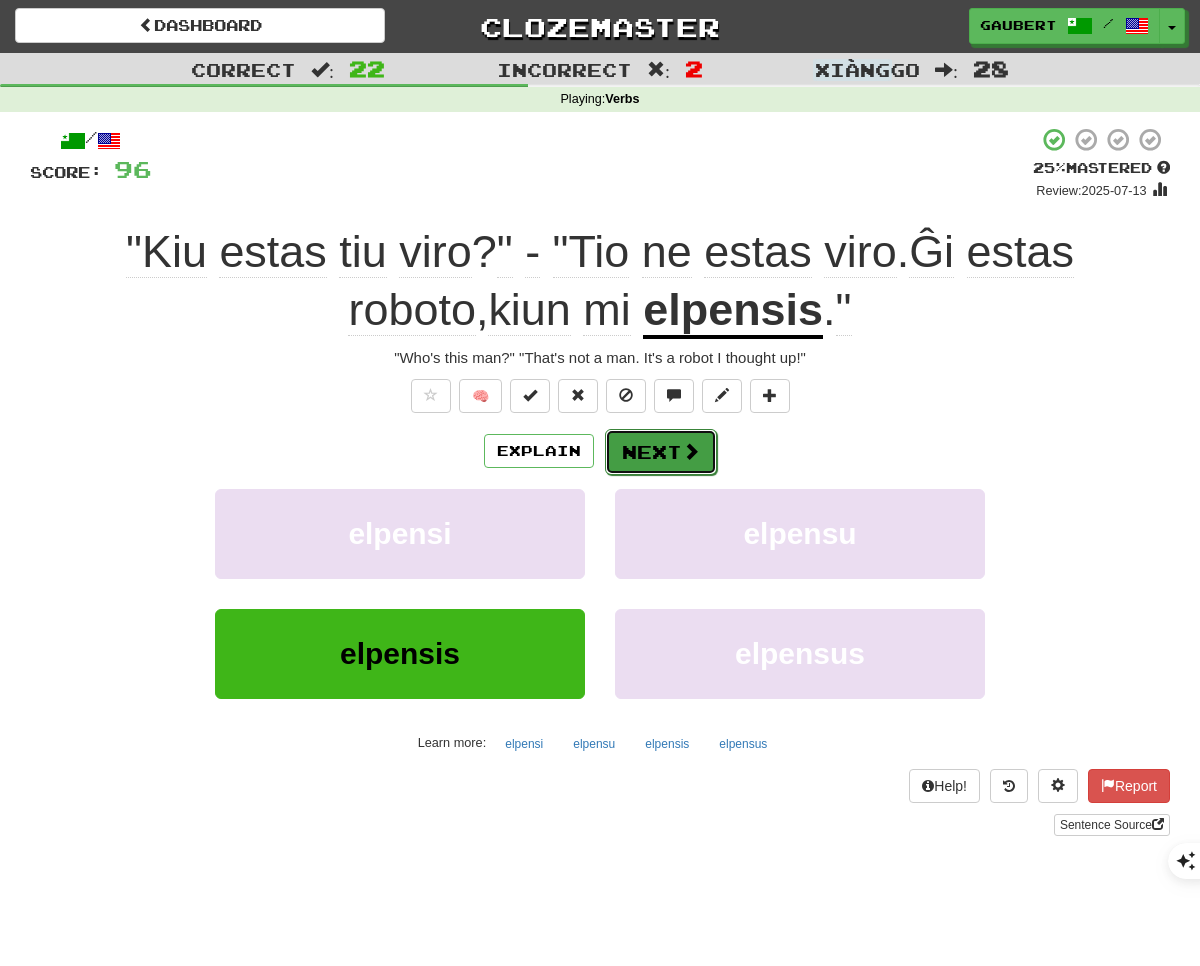 click on "Next" at bounding box center (661, 452) 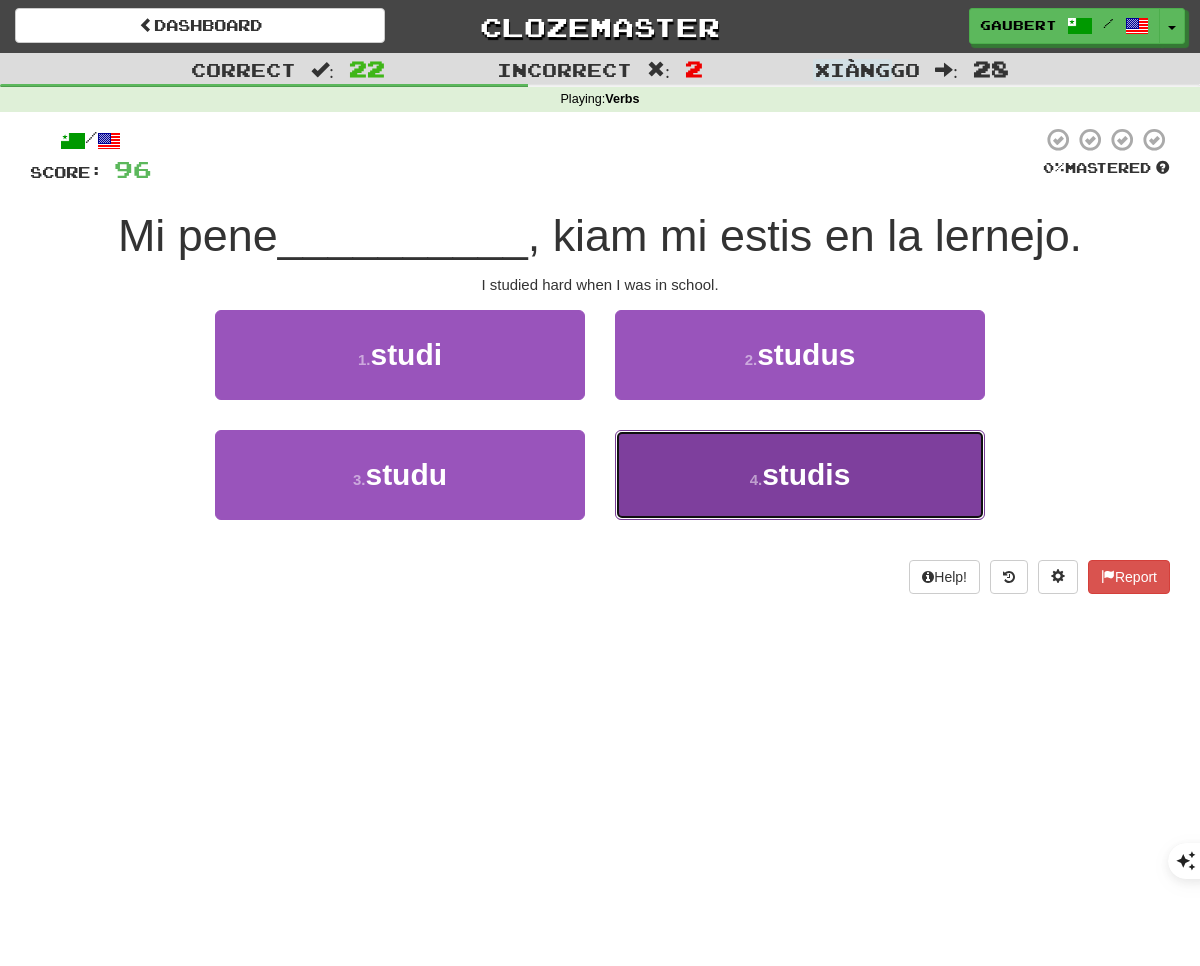 click on "4 .  studis" at bounding box center (800, 475) 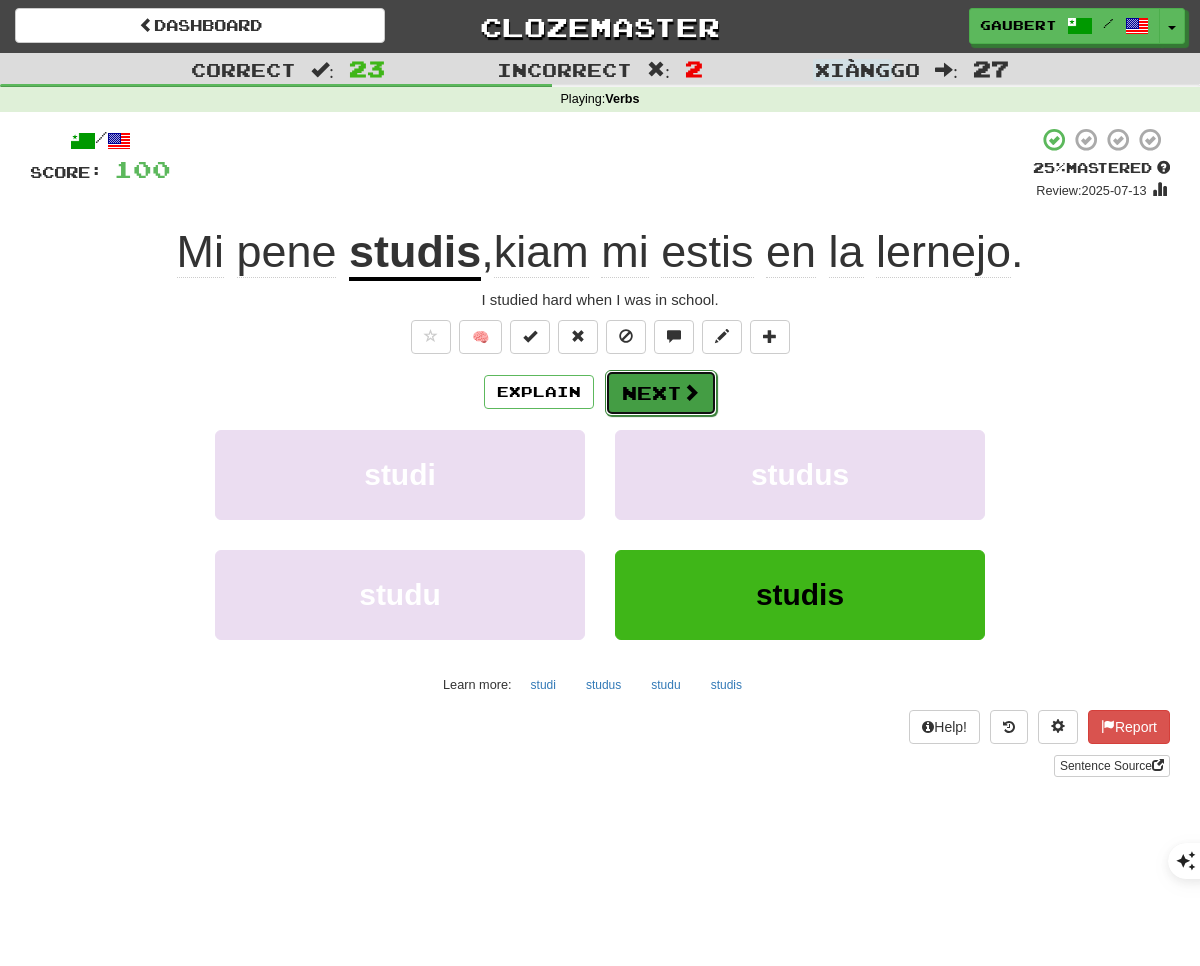 click on "Next" at bounding box center (661, 393) 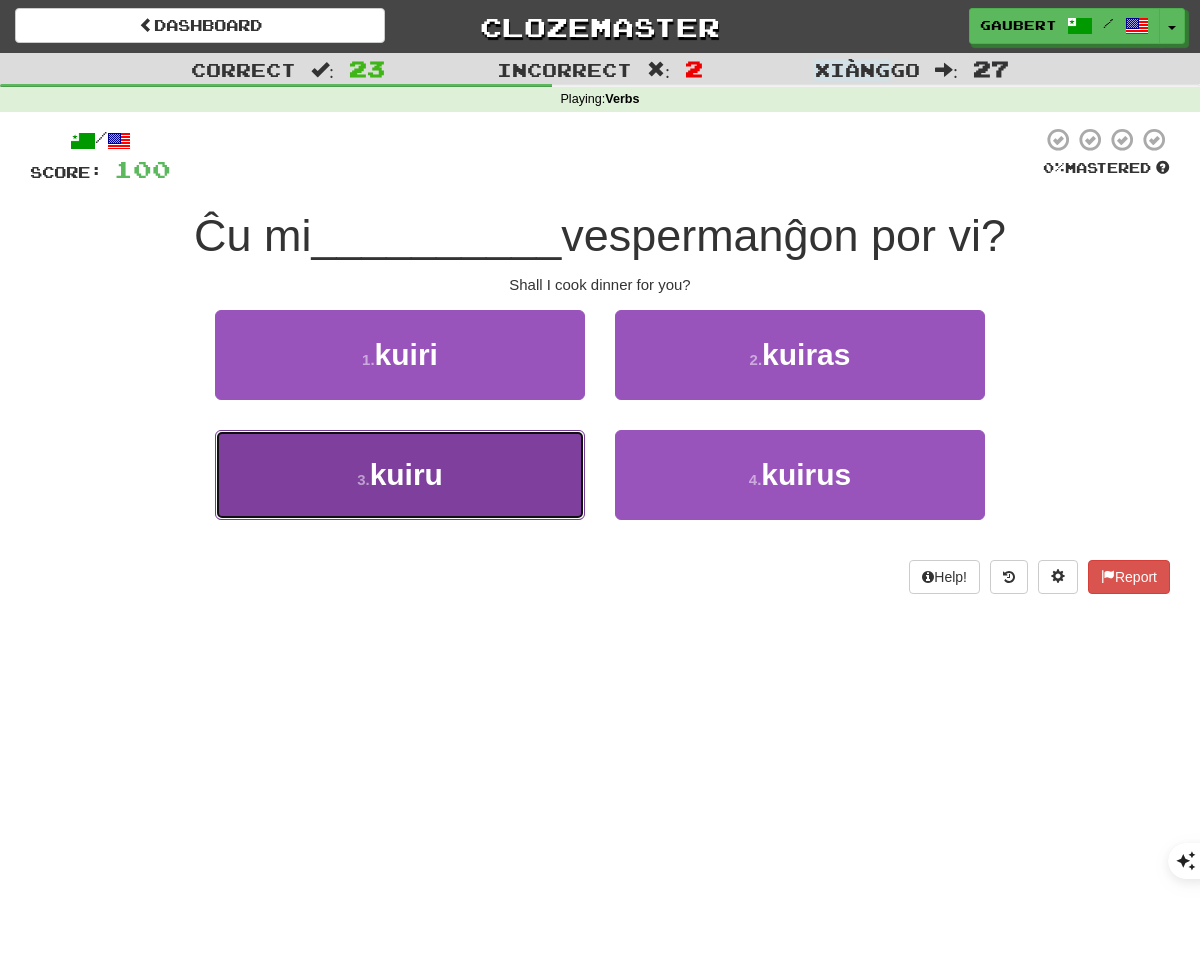 click on "3 .  kuiru" at bounding box center [400, 475] 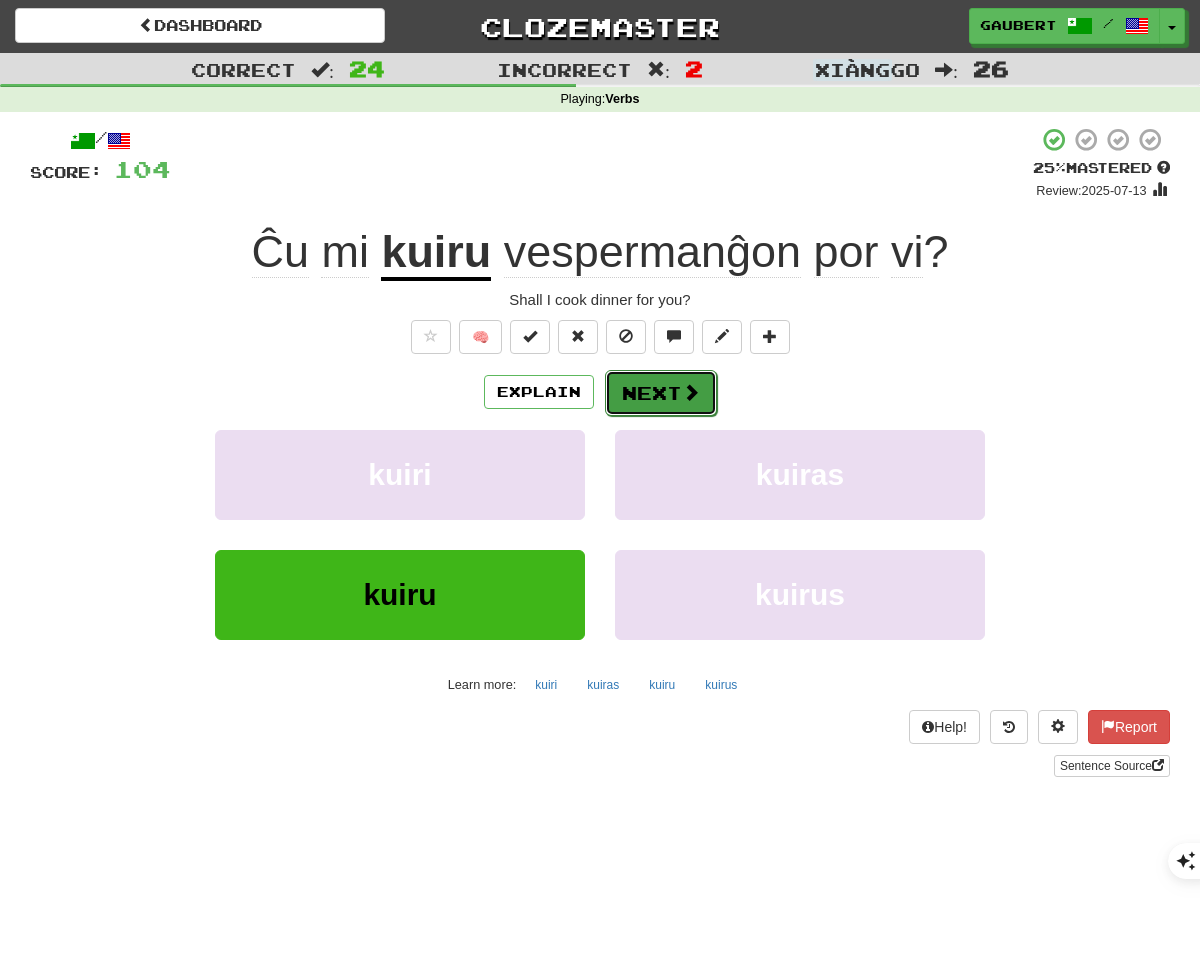 click on "Next" at bounding box center (661, 393) 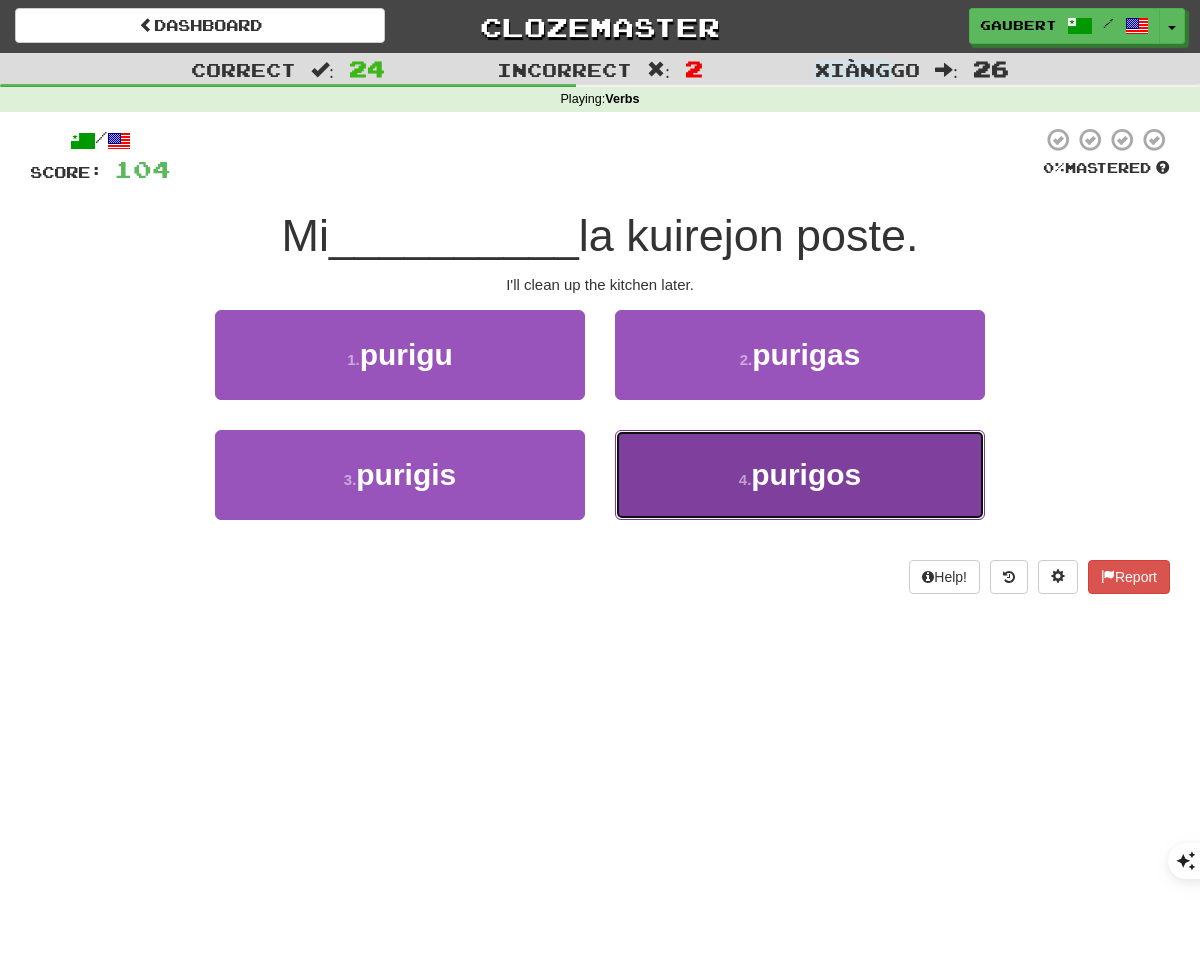 click on "4 .  purigos" at bounding box center [800, 475] 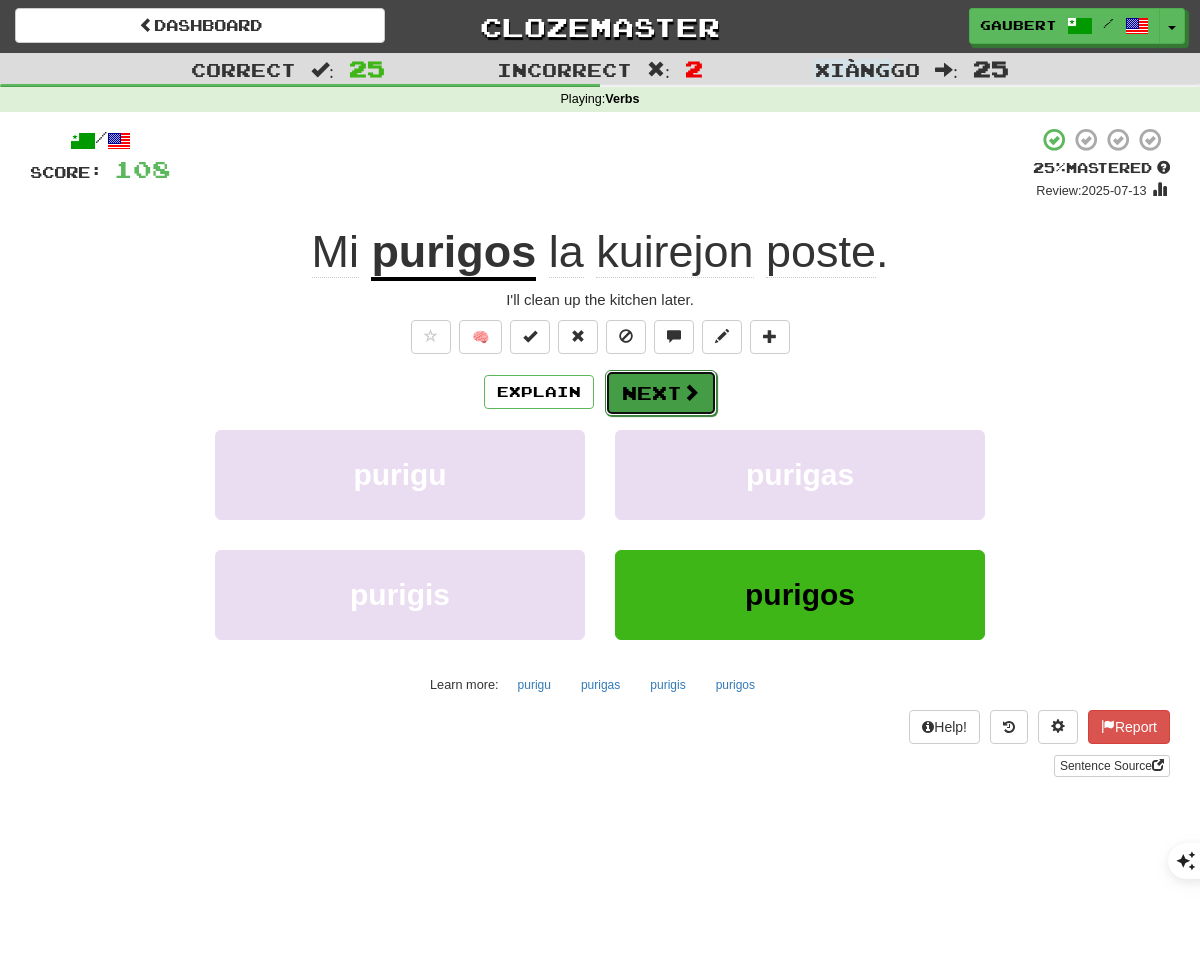 click on "Next" at bounding box center (661, 393) 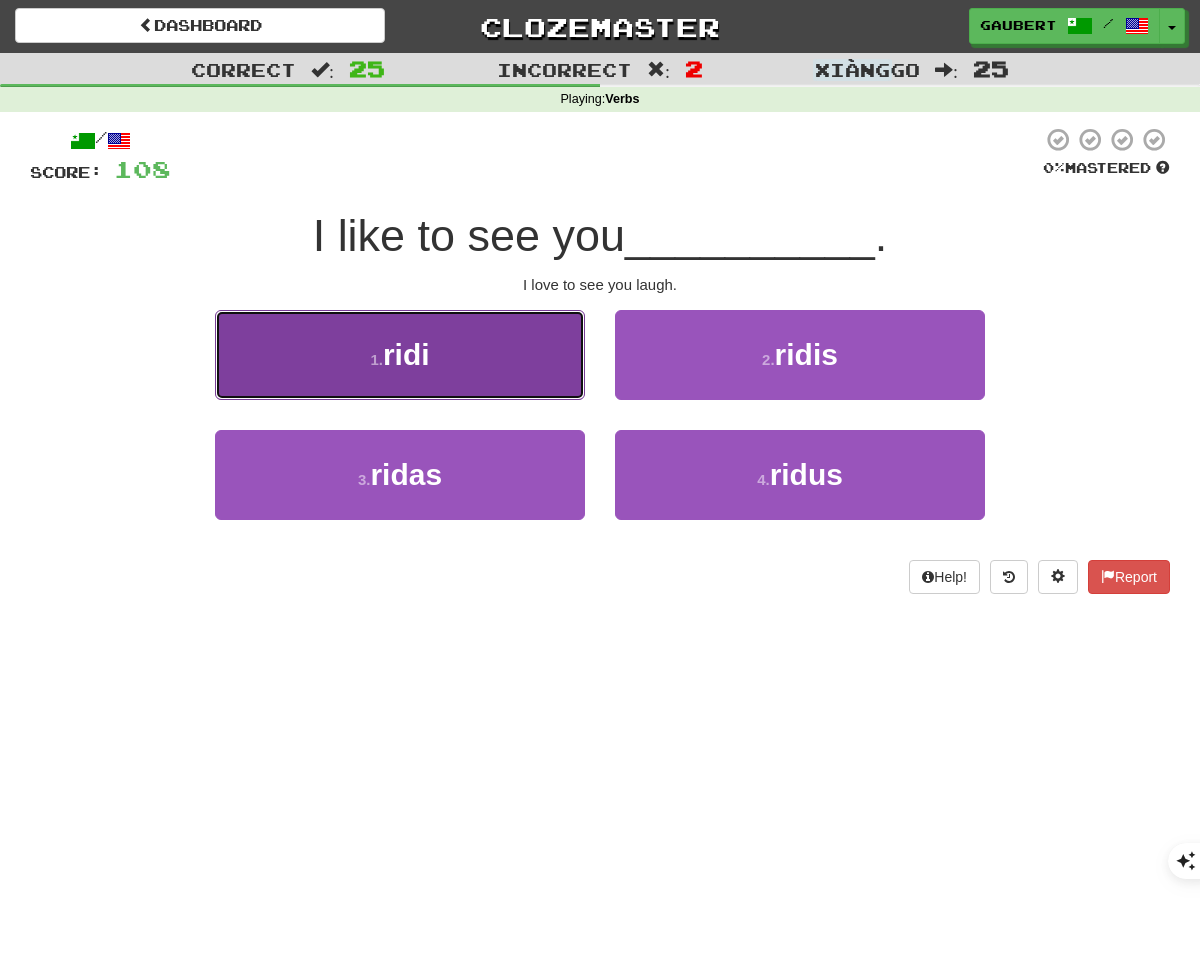 click on "1 .  ridi" at bounding box center (400, 355) 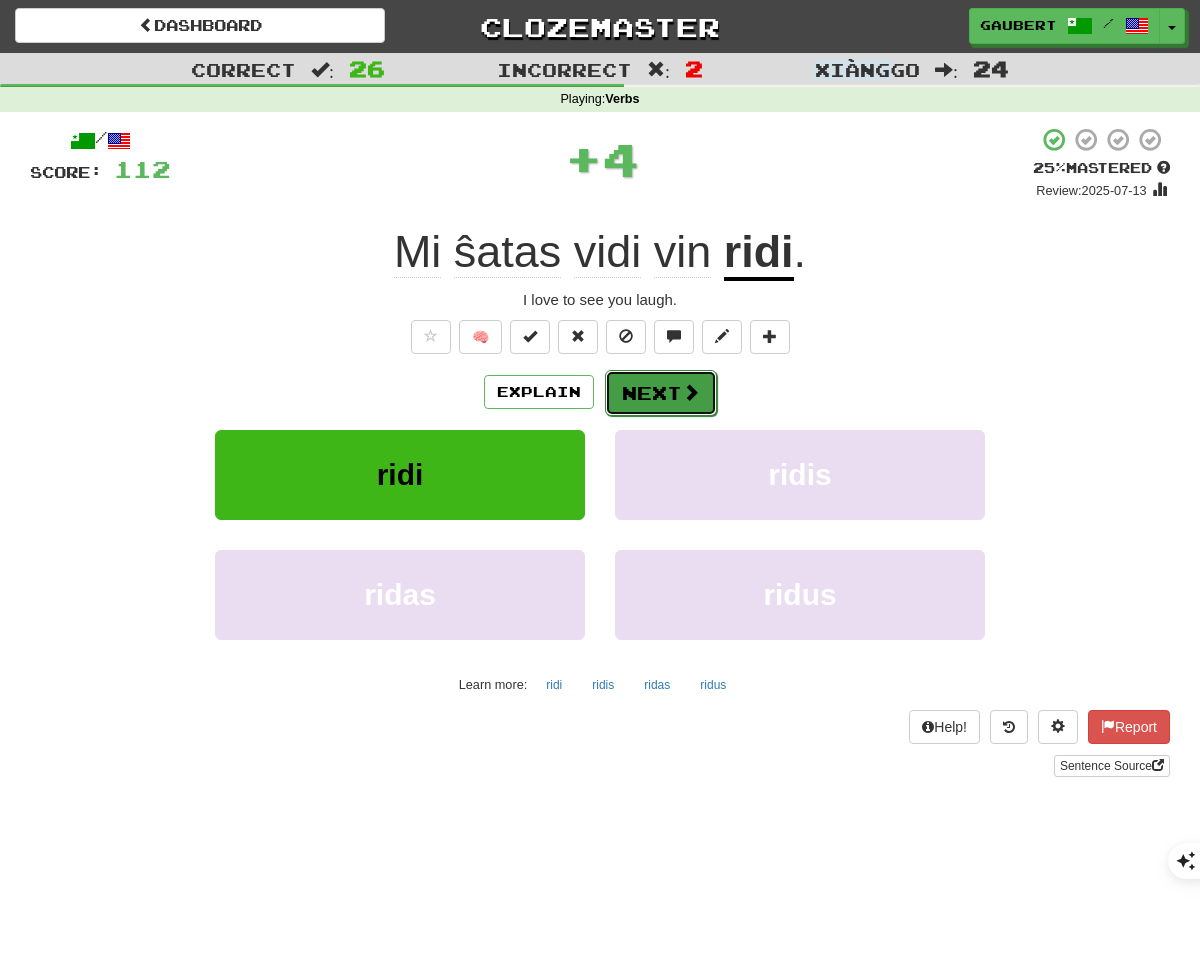 click on "Next" at bounding box center [661, 393] 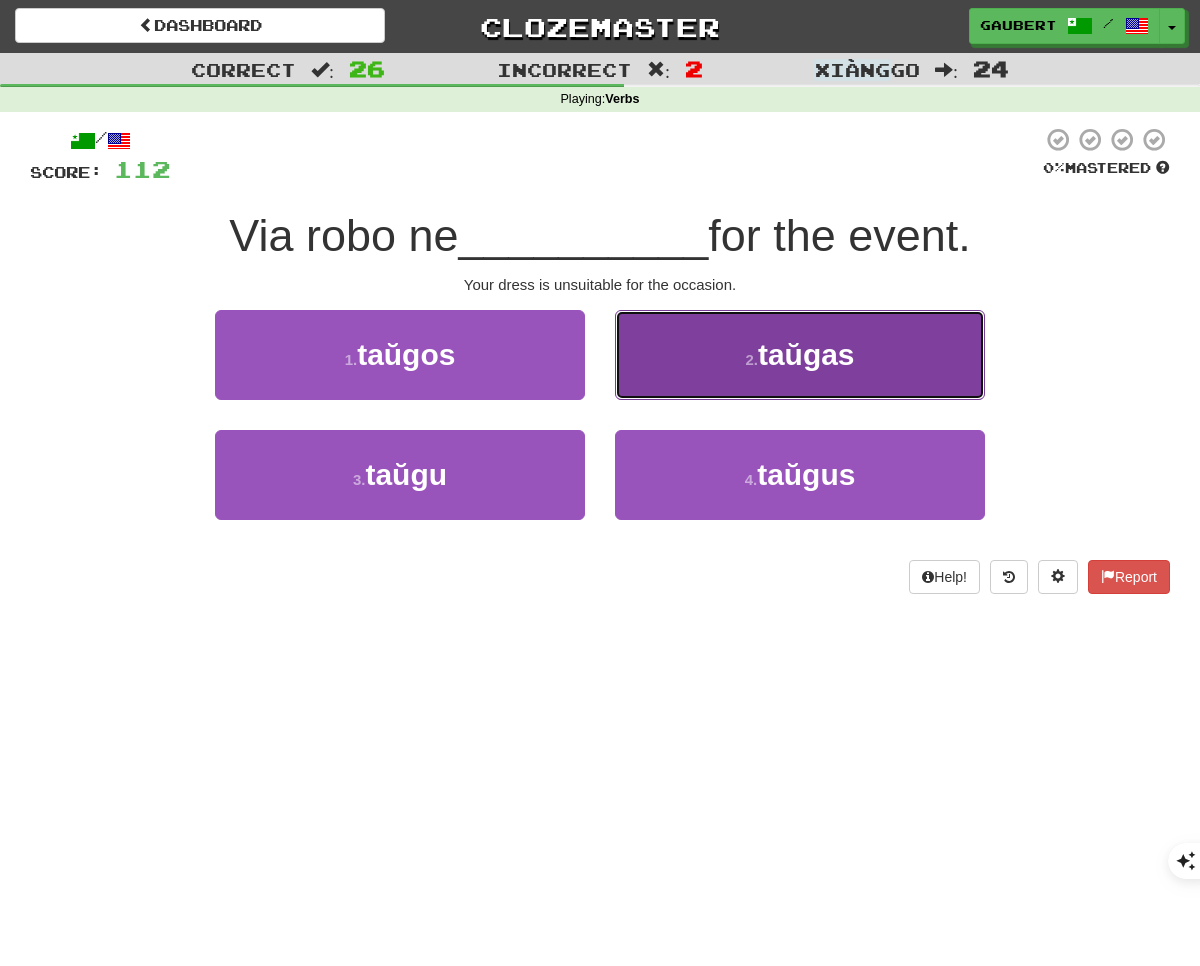 click on "2 .  taŭgas" at bounding box center [800, 355] 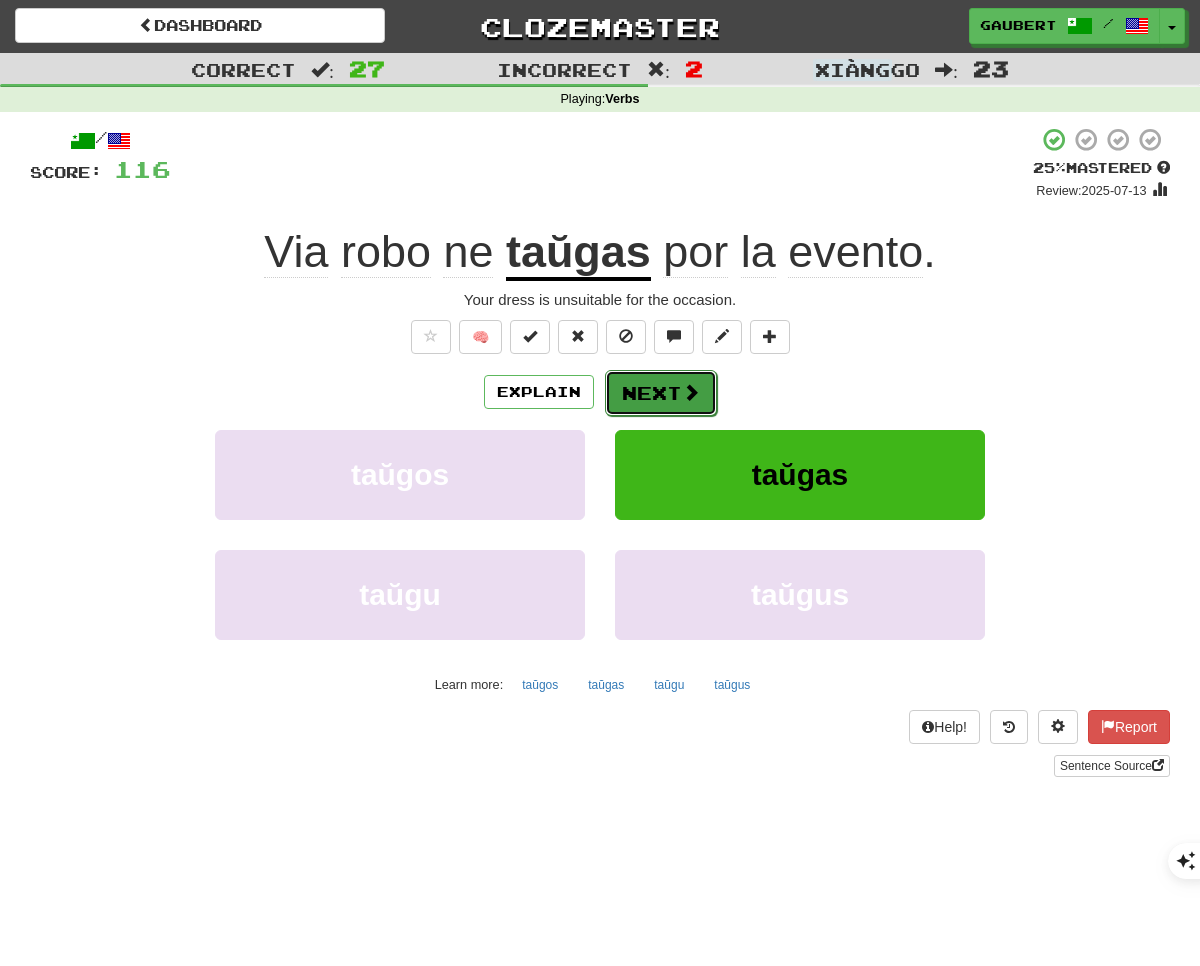 click on "Next" at bounding box center (661, 393) 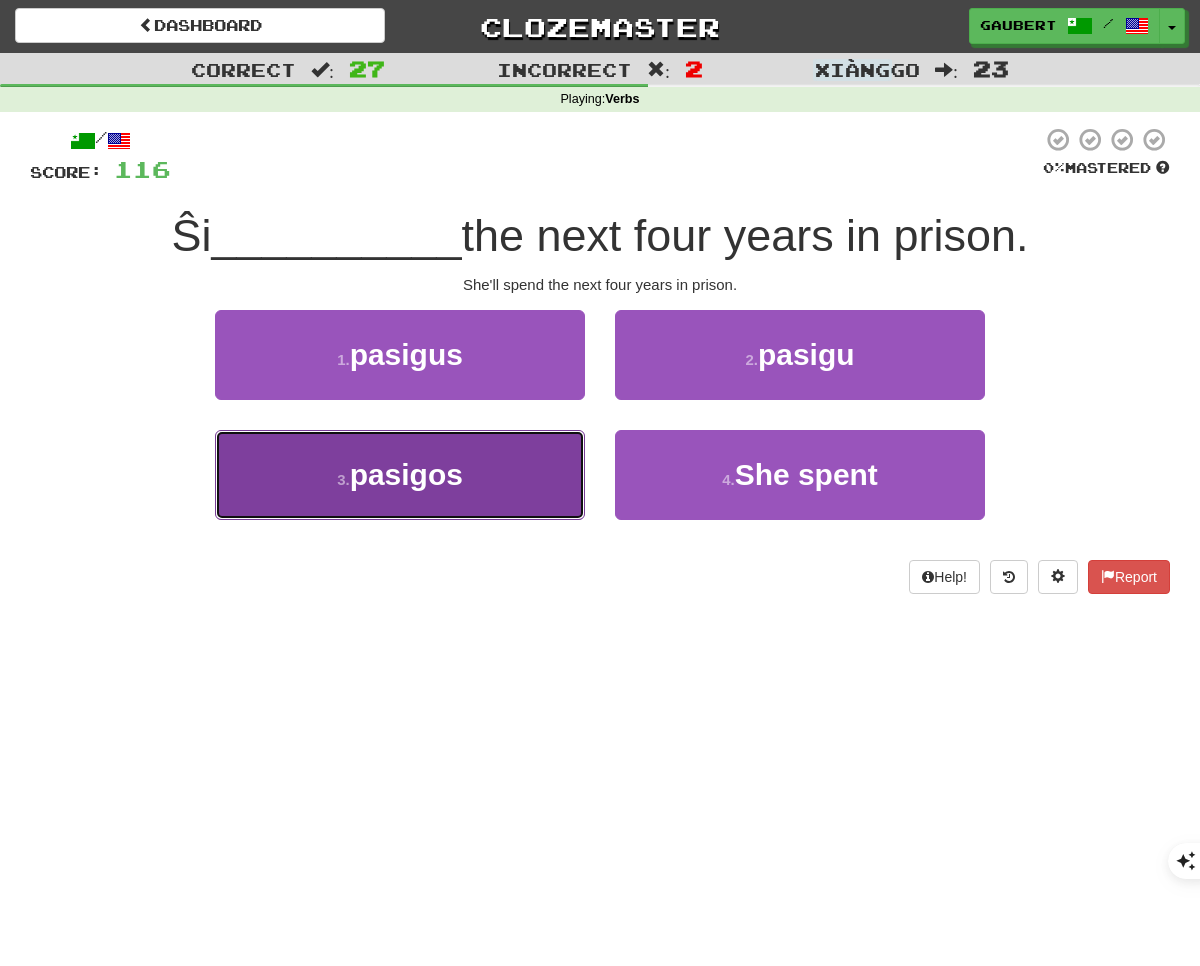 click on "3 .  pasigos" at bounding box center (400, 475) 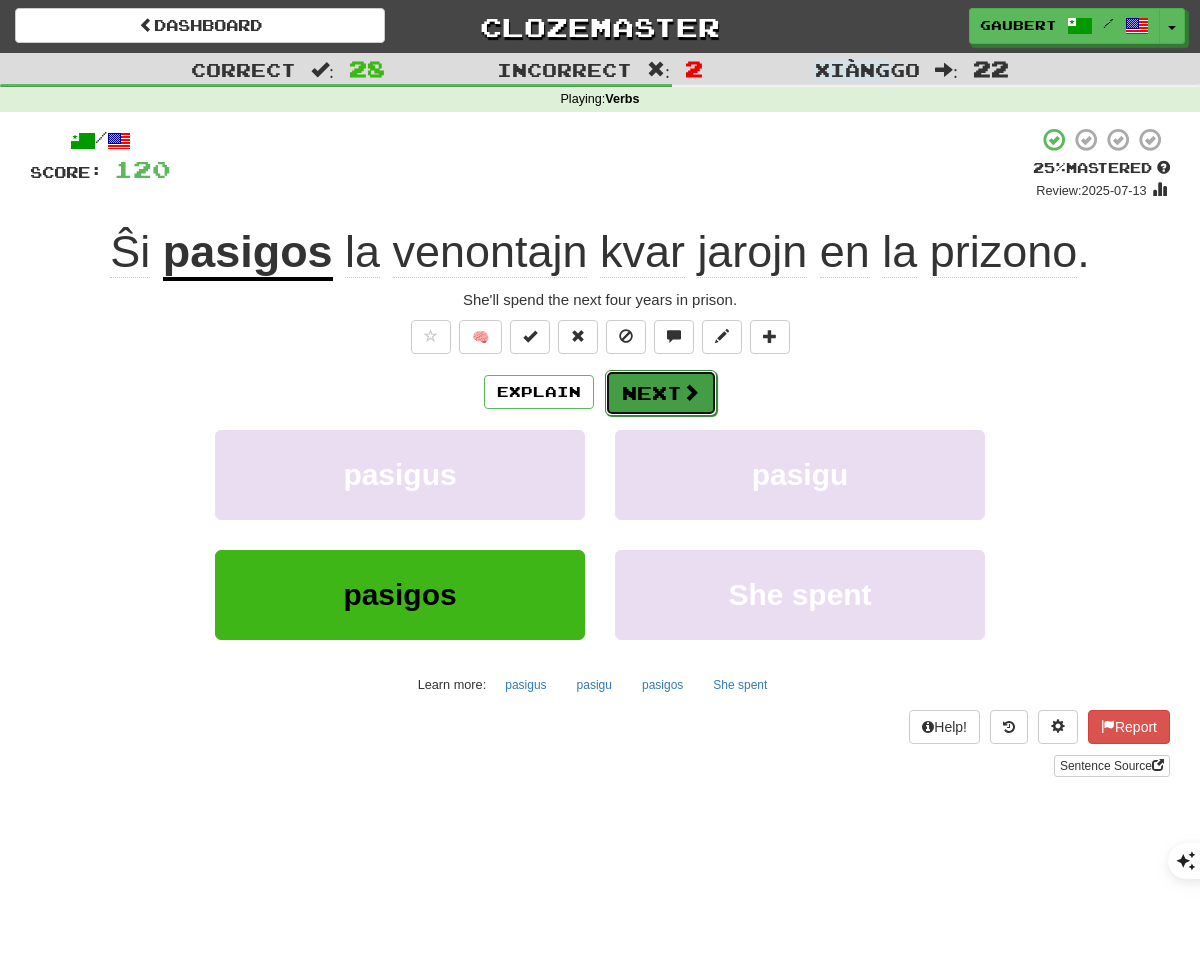 click on "Next" at bounding box center [661, 393] 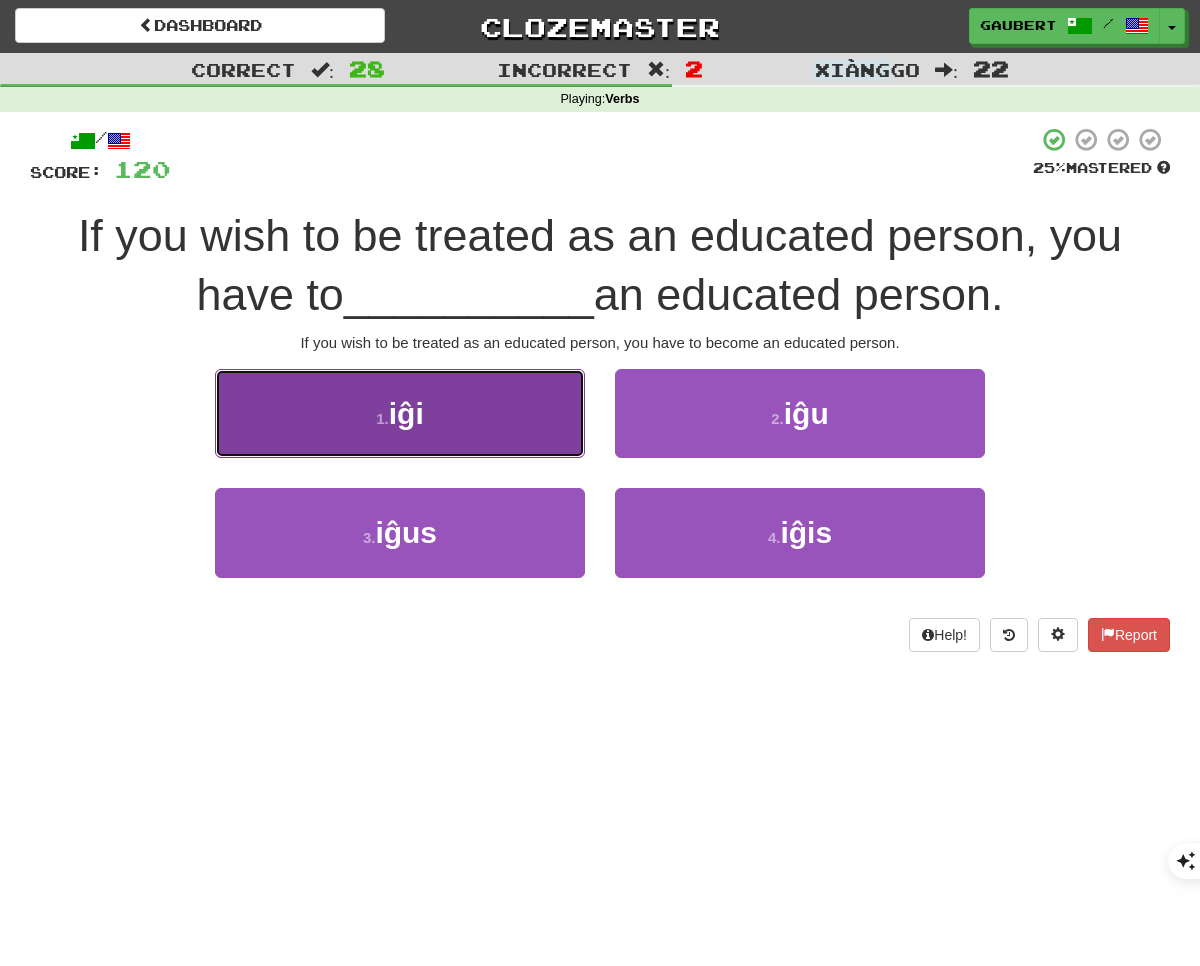 click on "1 .  iĝi" at bounding box center (400, 414) 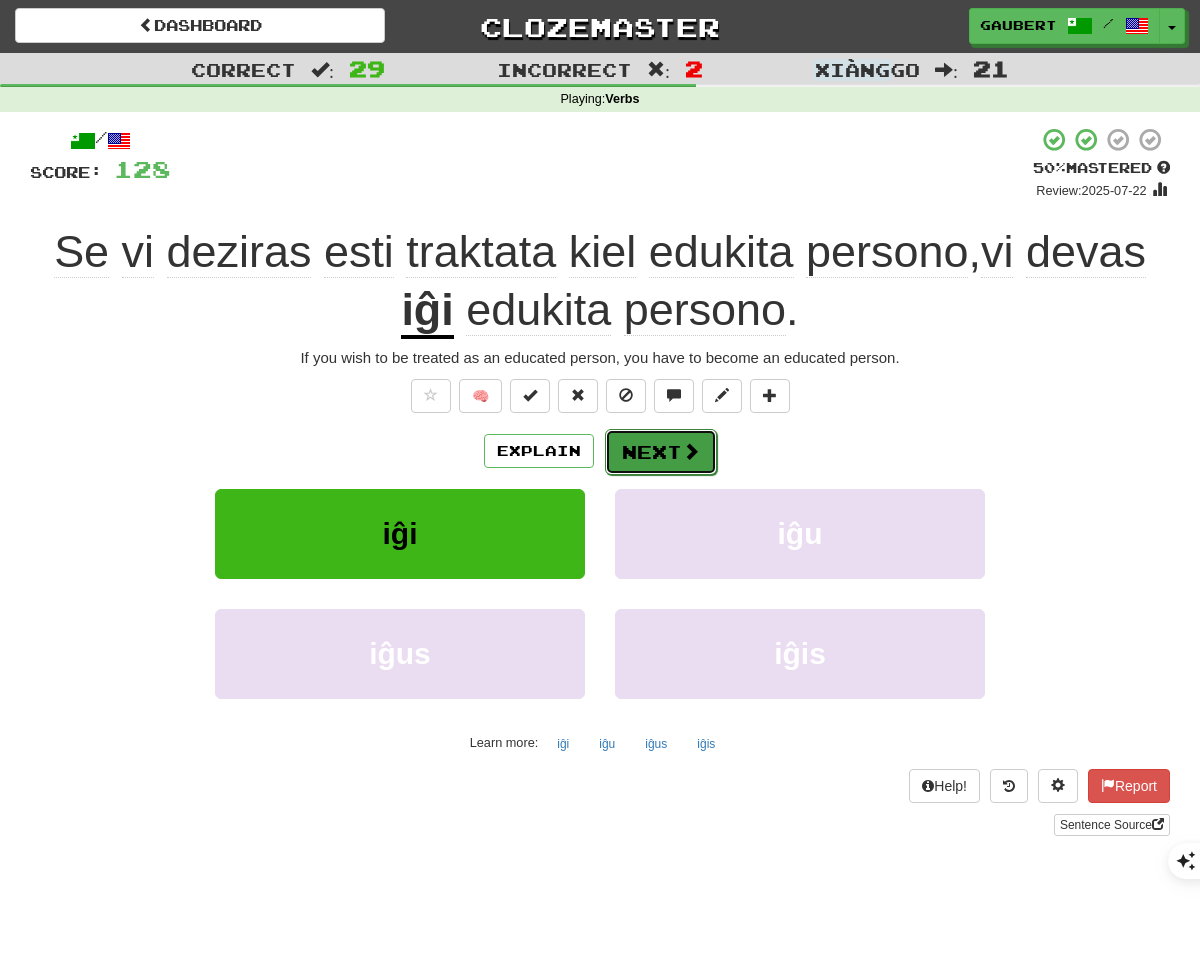 click on "Next" at bounding box center (661, 452) 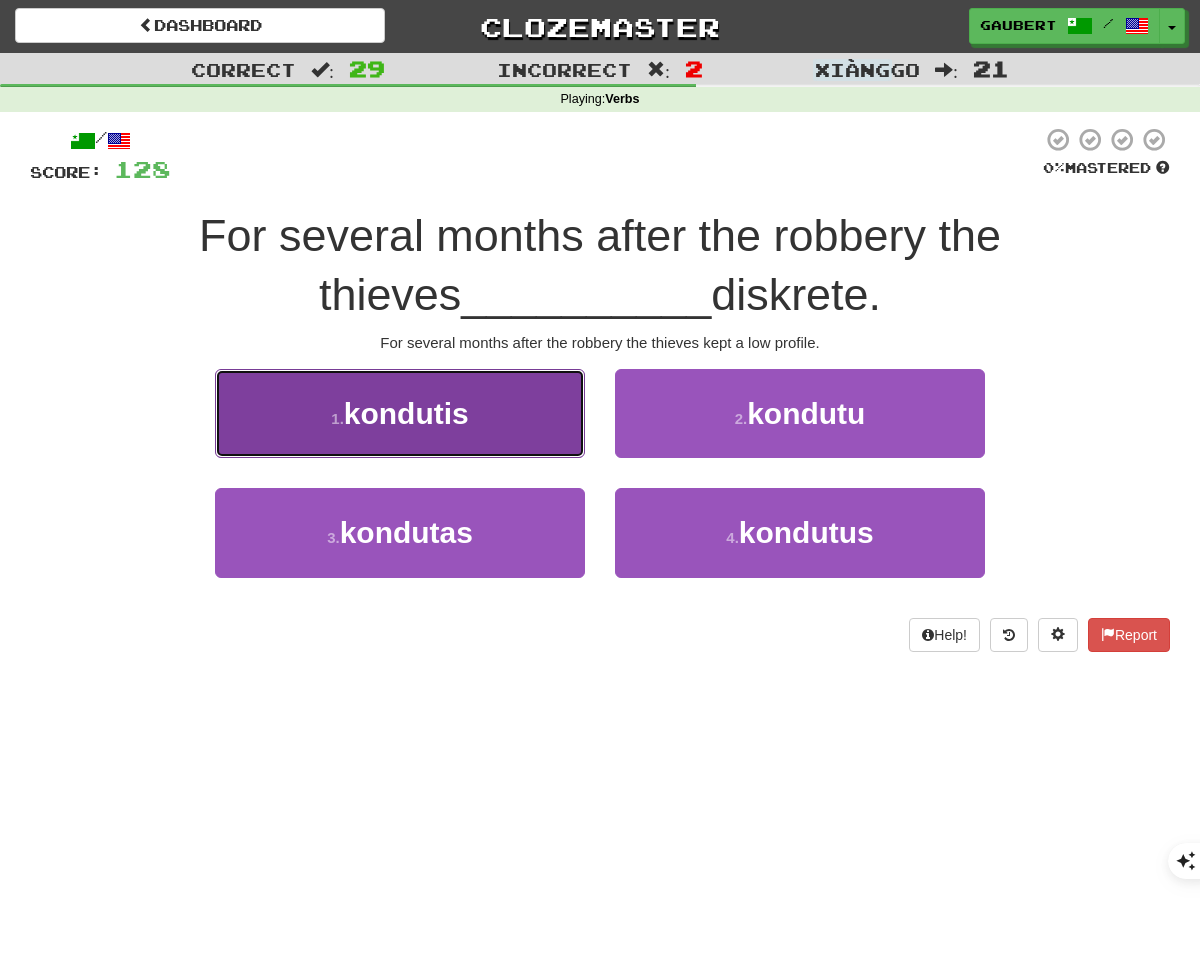 click on "1 .  kondutis" at bounding box center [400, 414] 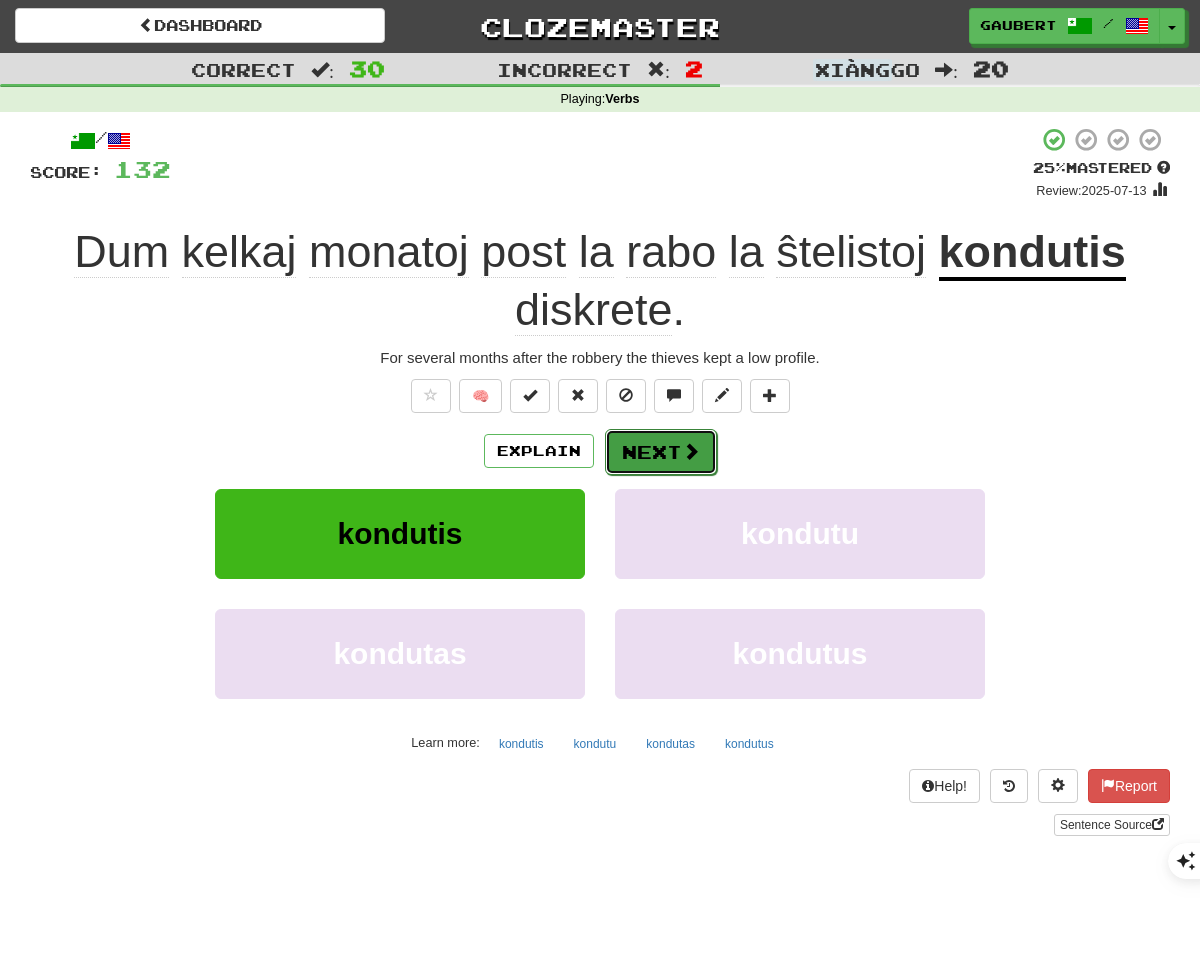 click on "Next" at bounding box center [661, 452] 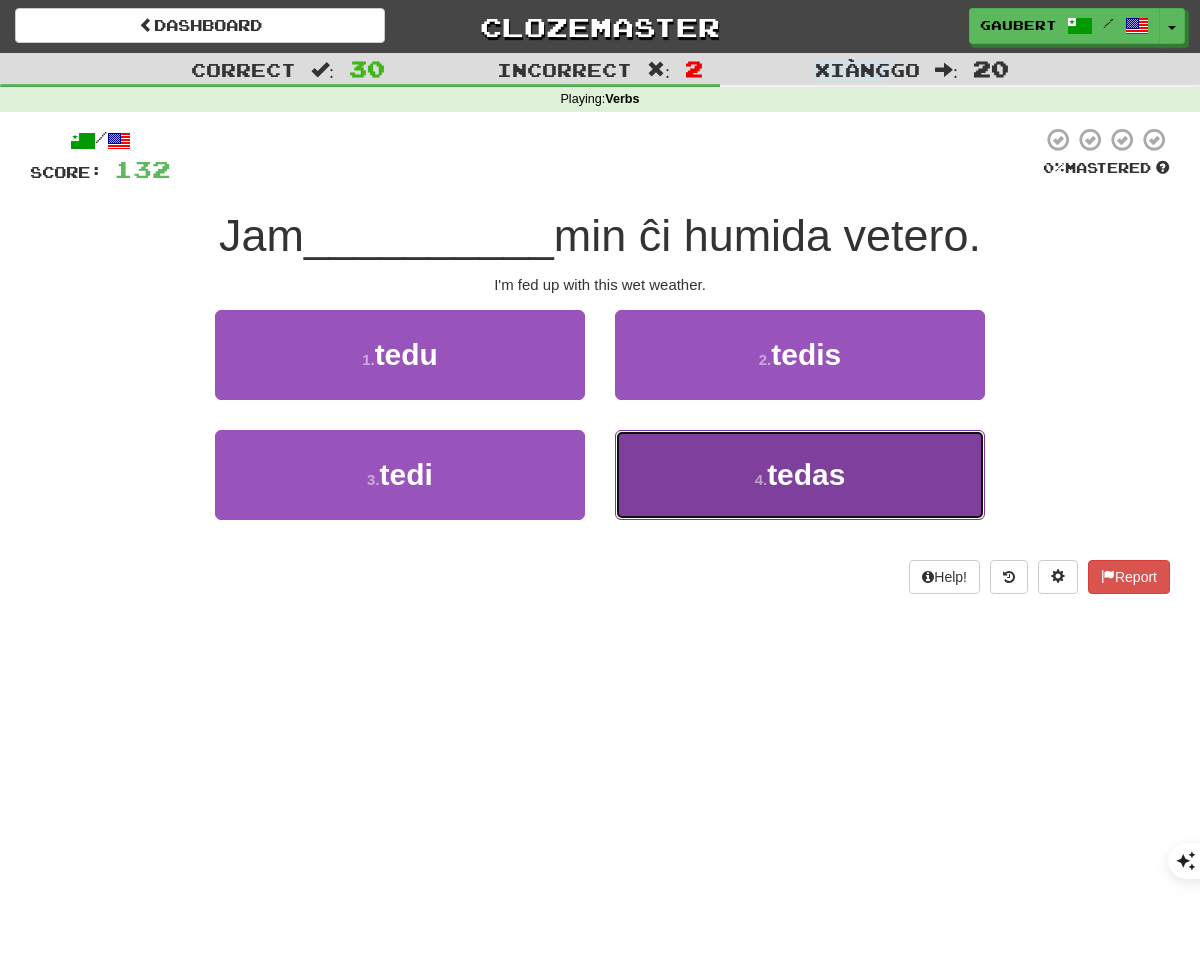 click on "4 .  tedas" at bounding box center [800, 475] 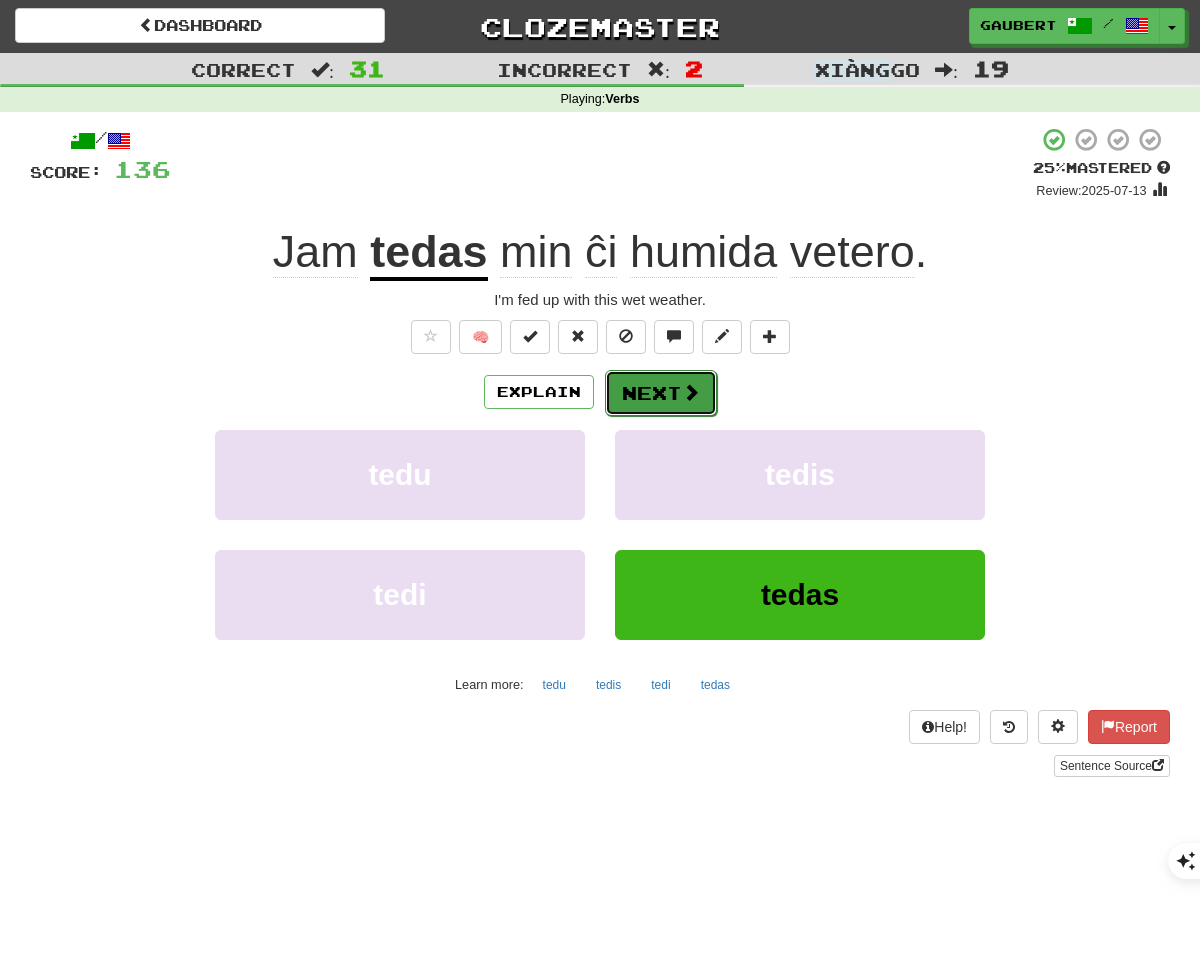 click on "Next" at bounding box center (661, 393) 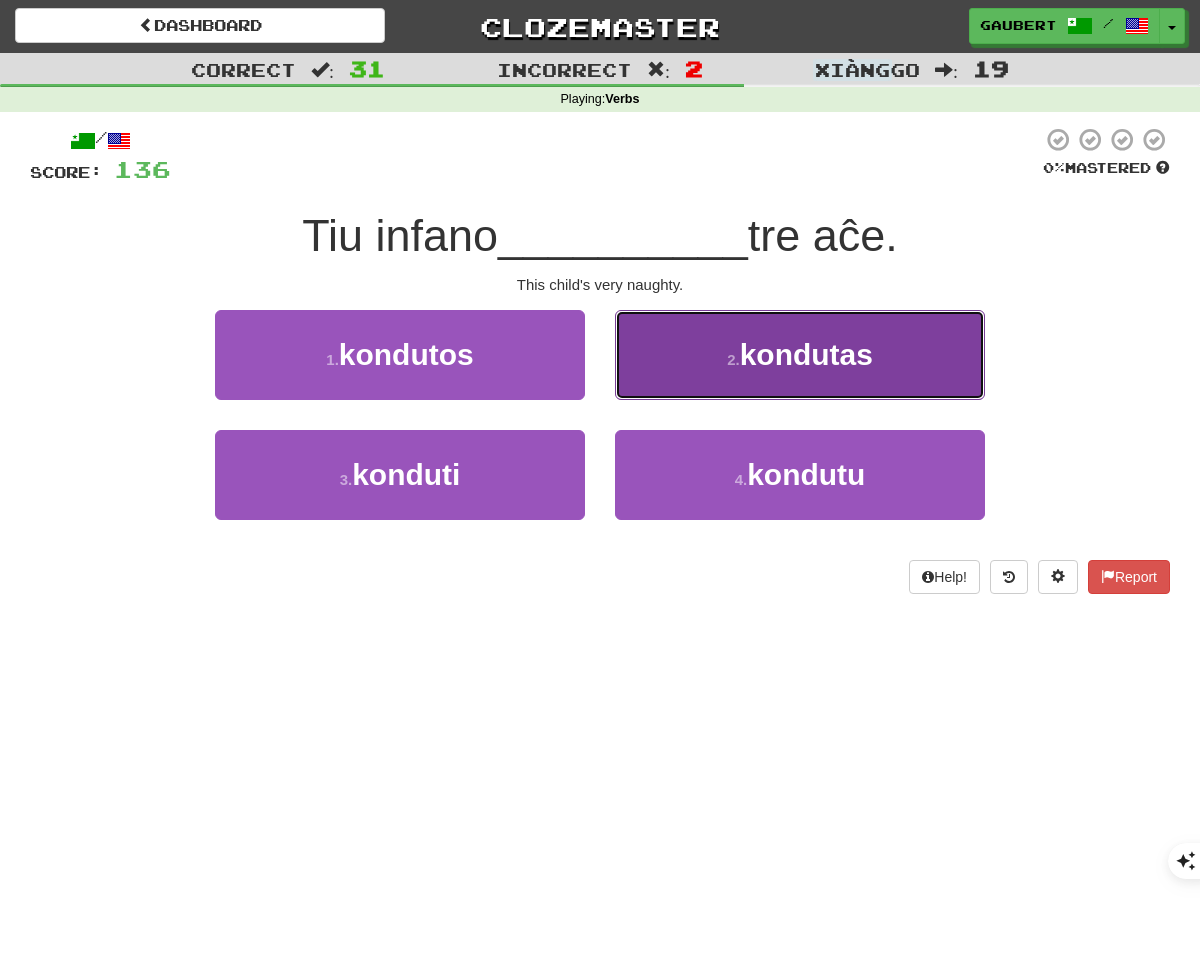 click on "2 .  kondutas" at bounding box center [800, 355] 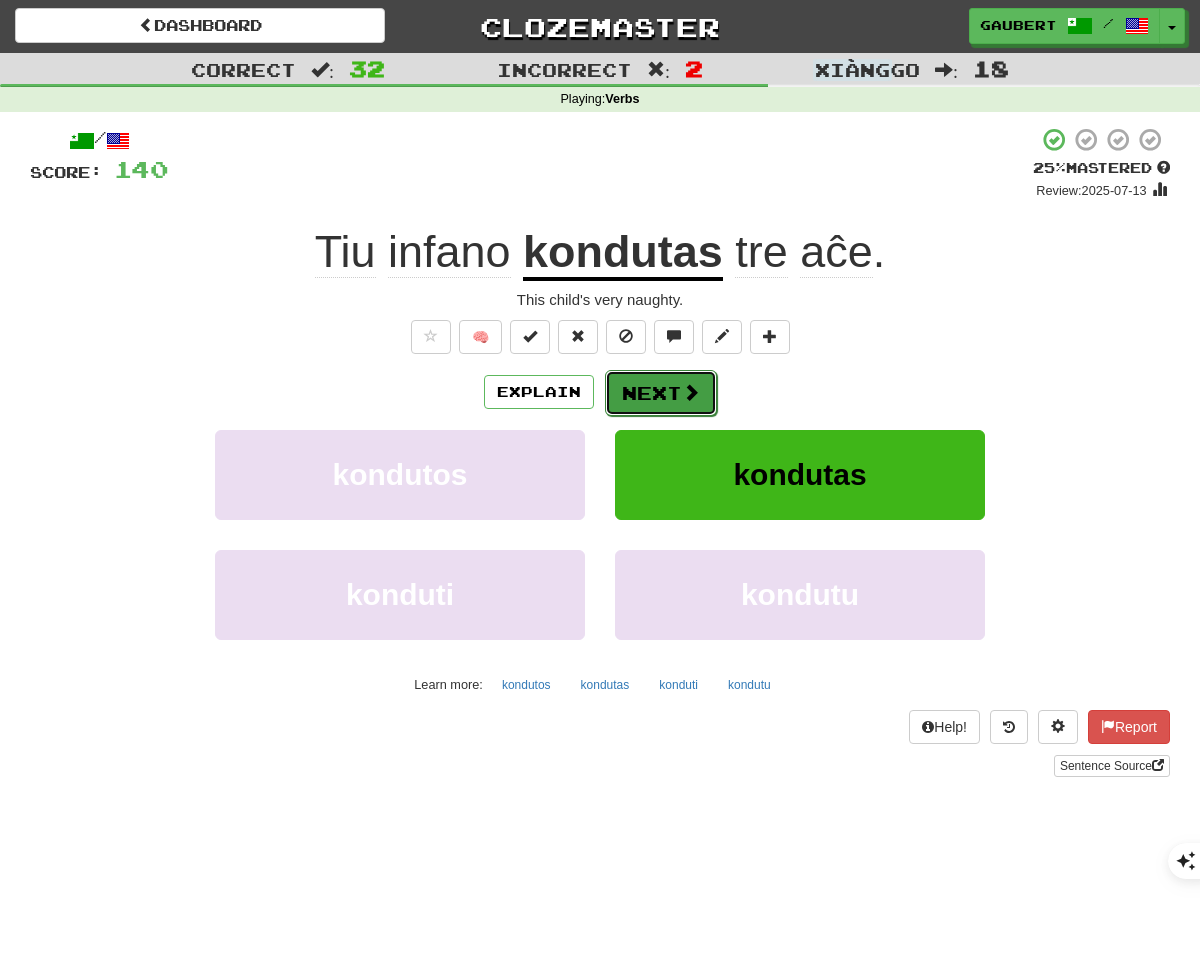 click on "Next" at bounding box center (661, 393) 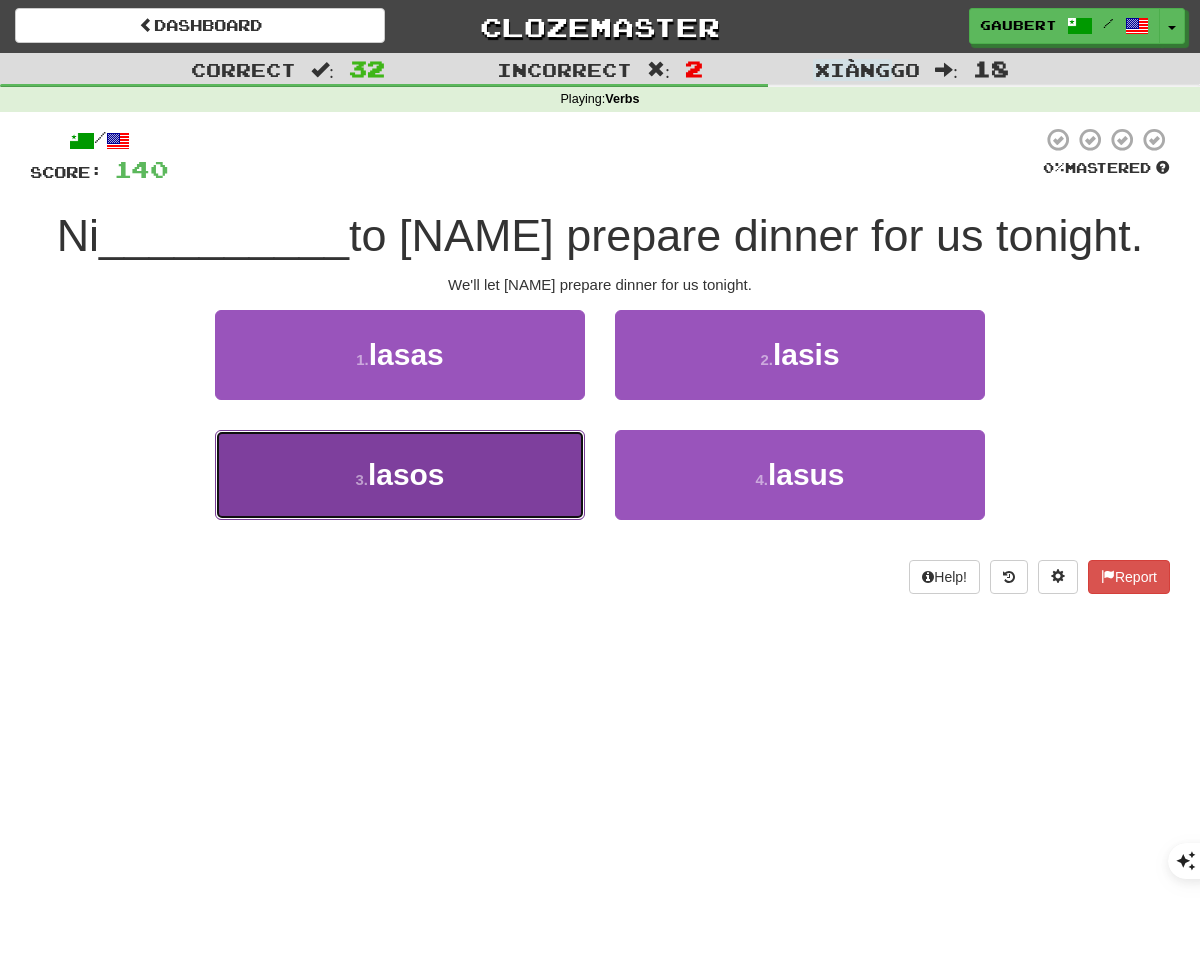 click on "3 .  lasos" at bounding box center (400, 475) 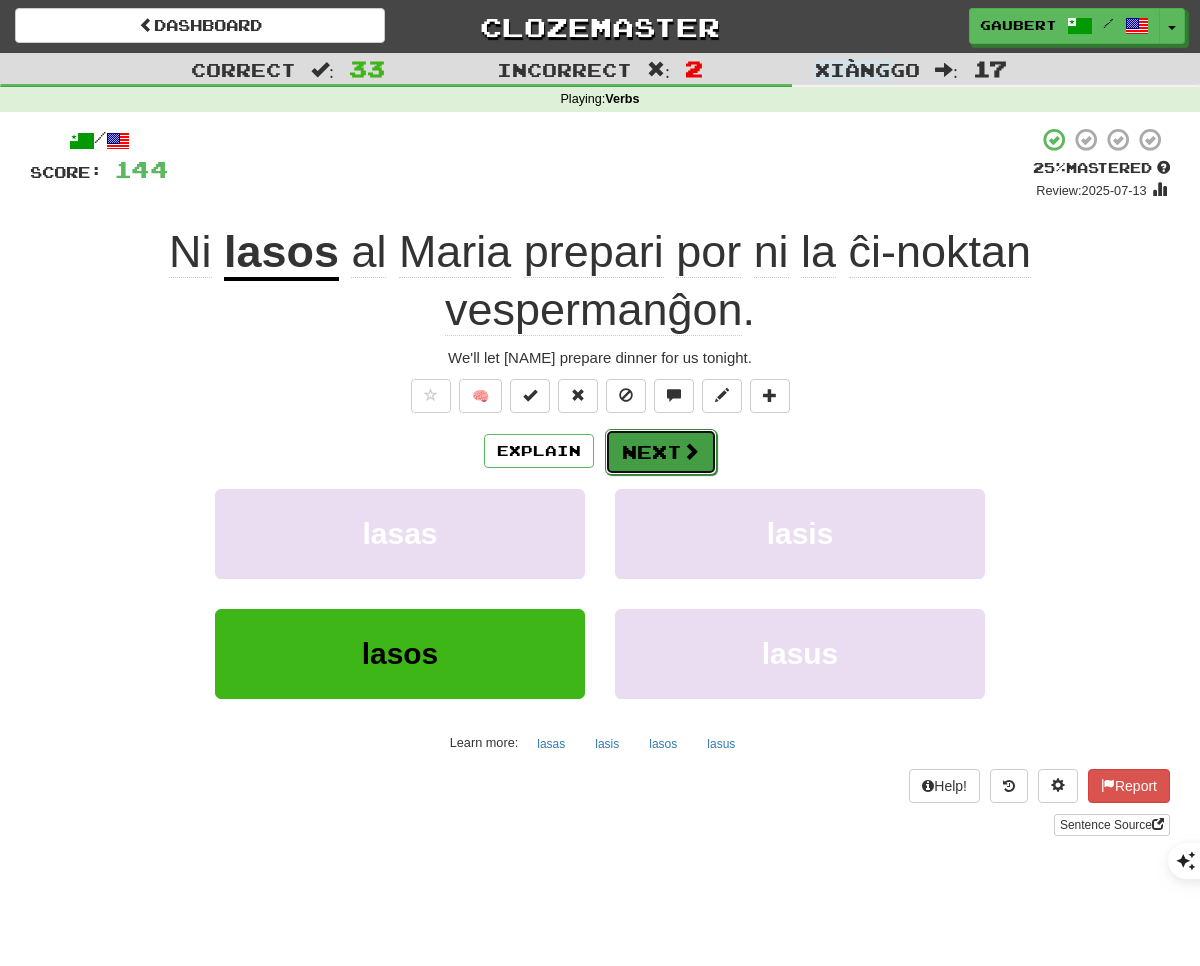 click on "Next" at bounding box center (661, 452) 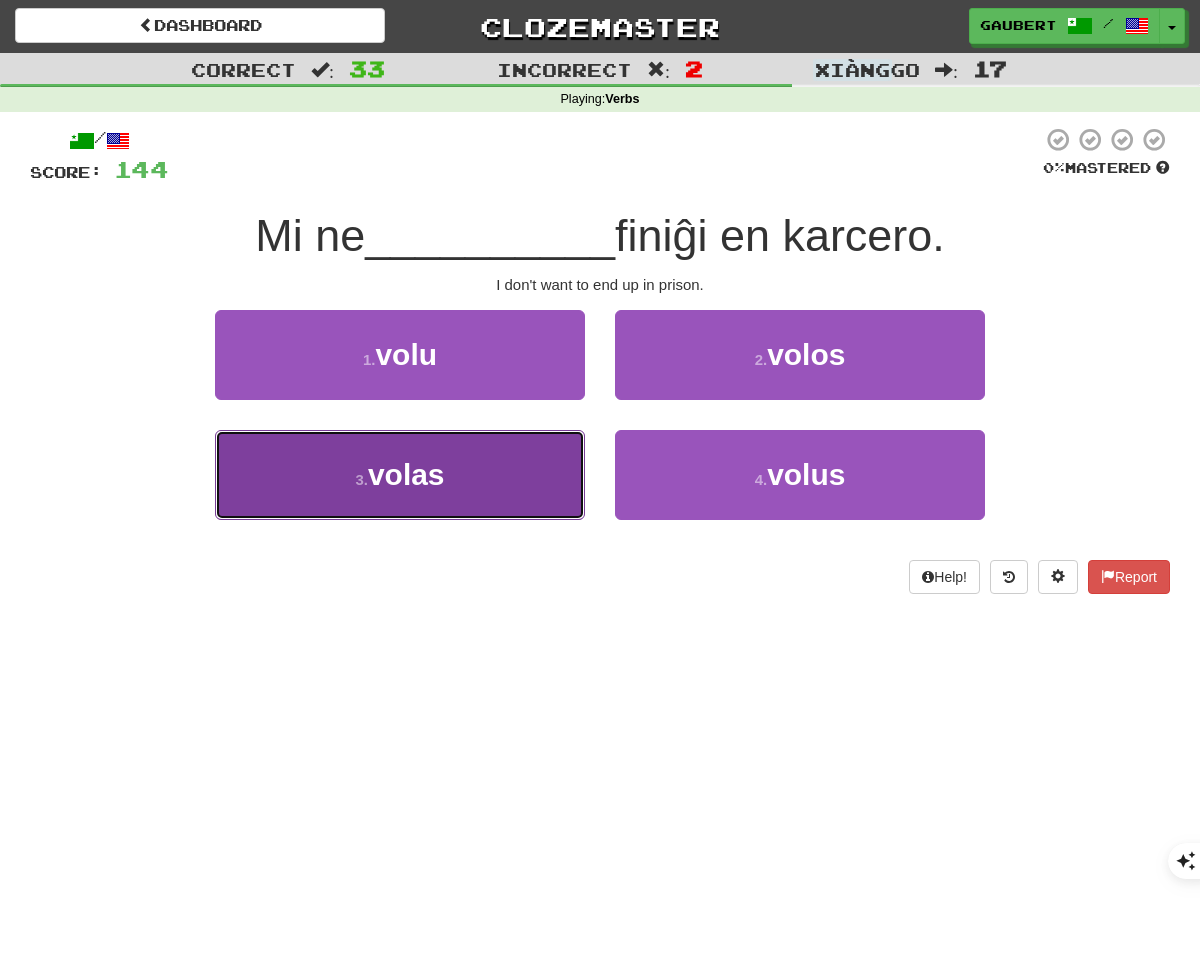 click on "3 .  volas" at bounding box center [400, 475] 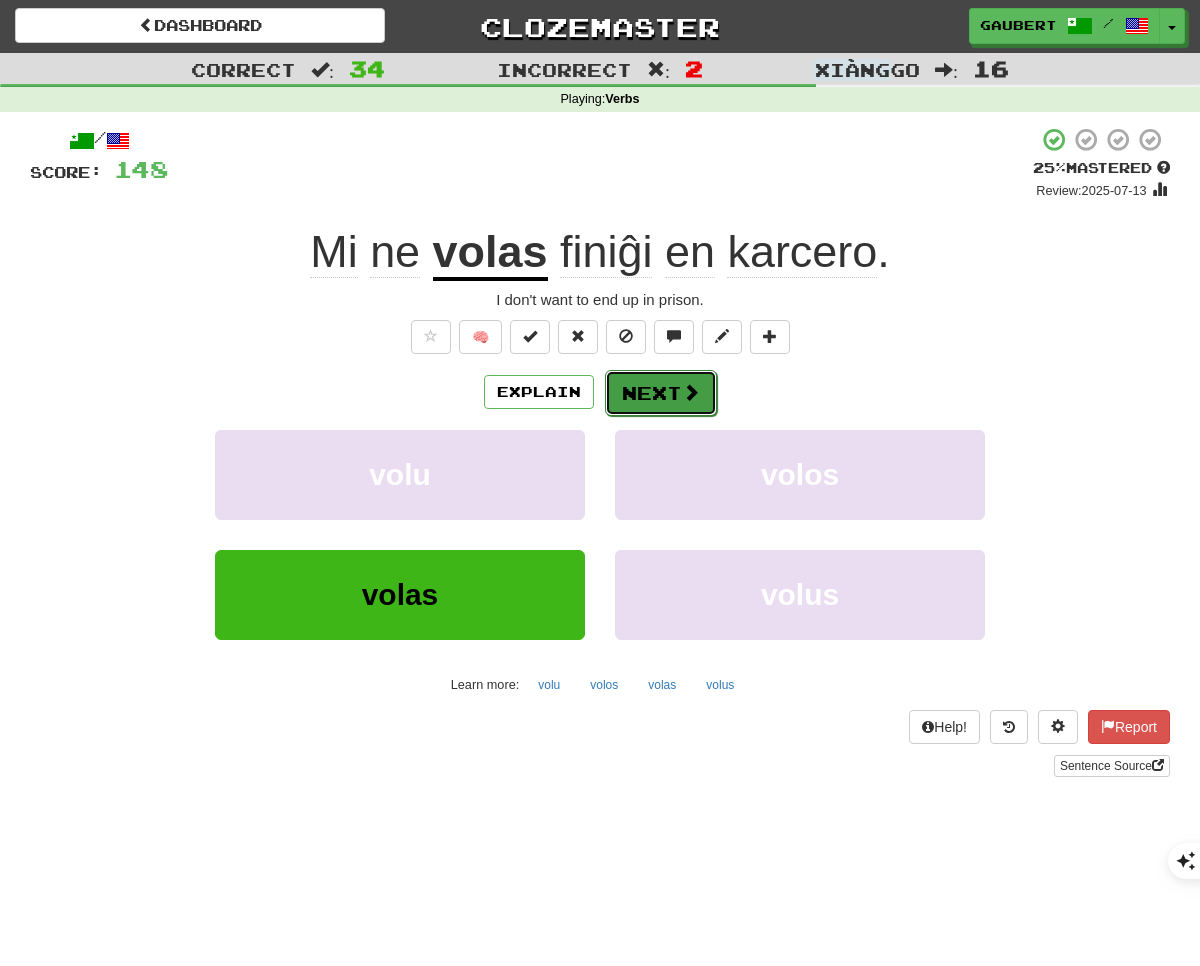 click on "Next" at bounding box center [661, 393] 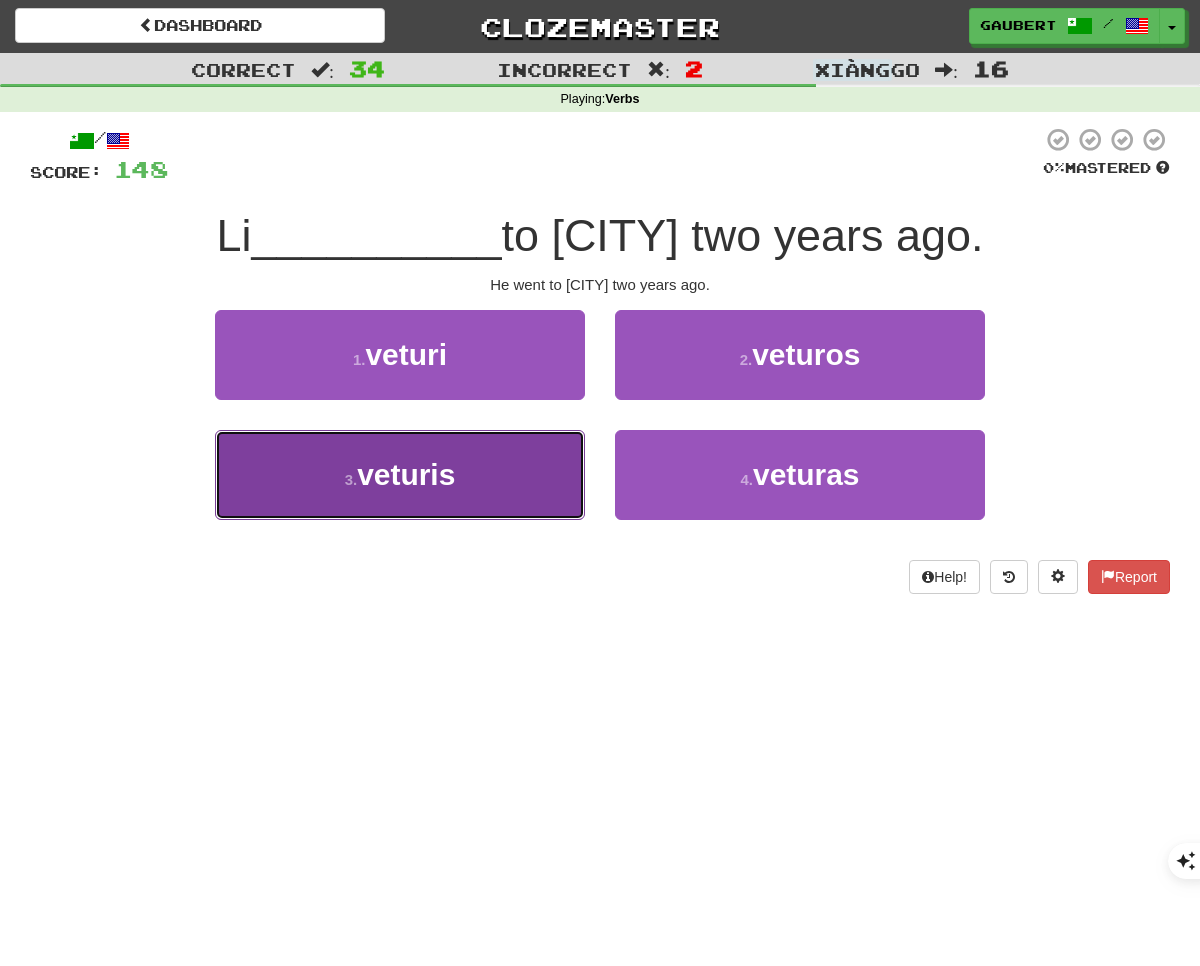 click on "3 .  veturis" at bounding box center (400, 475) 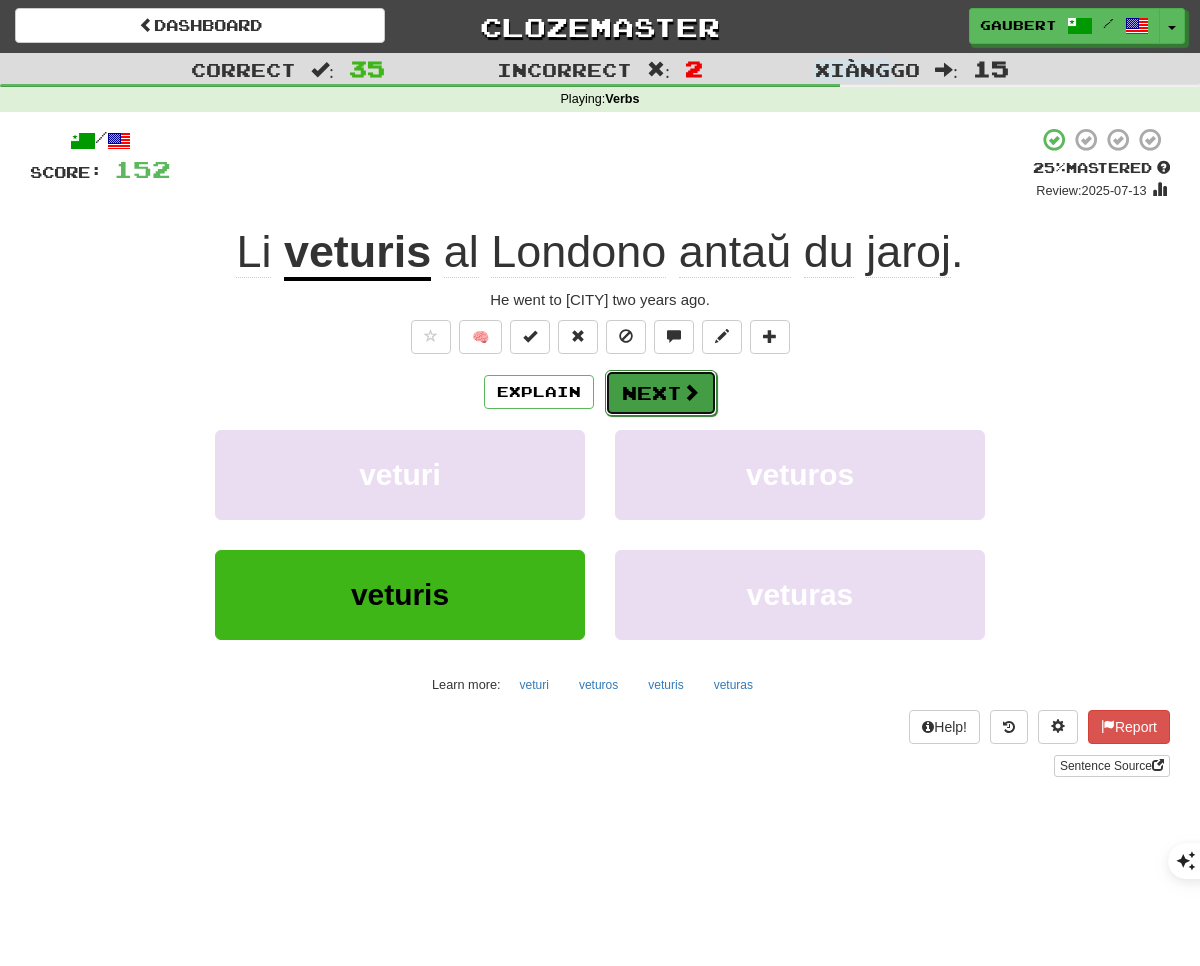 click on "Next" at bounding box center (661, 393) 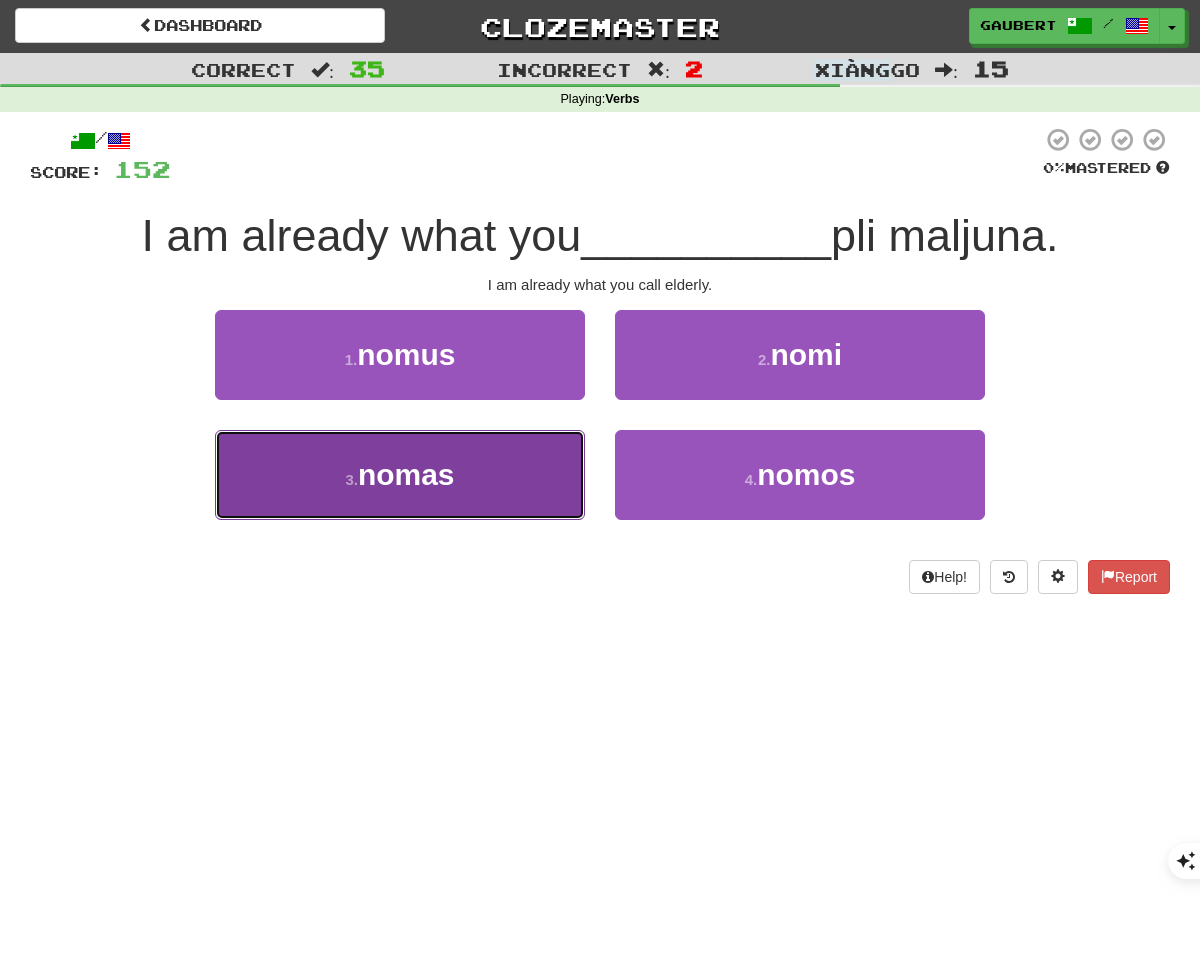 click on "3 .  nomas" at bounding box center [400, 475] 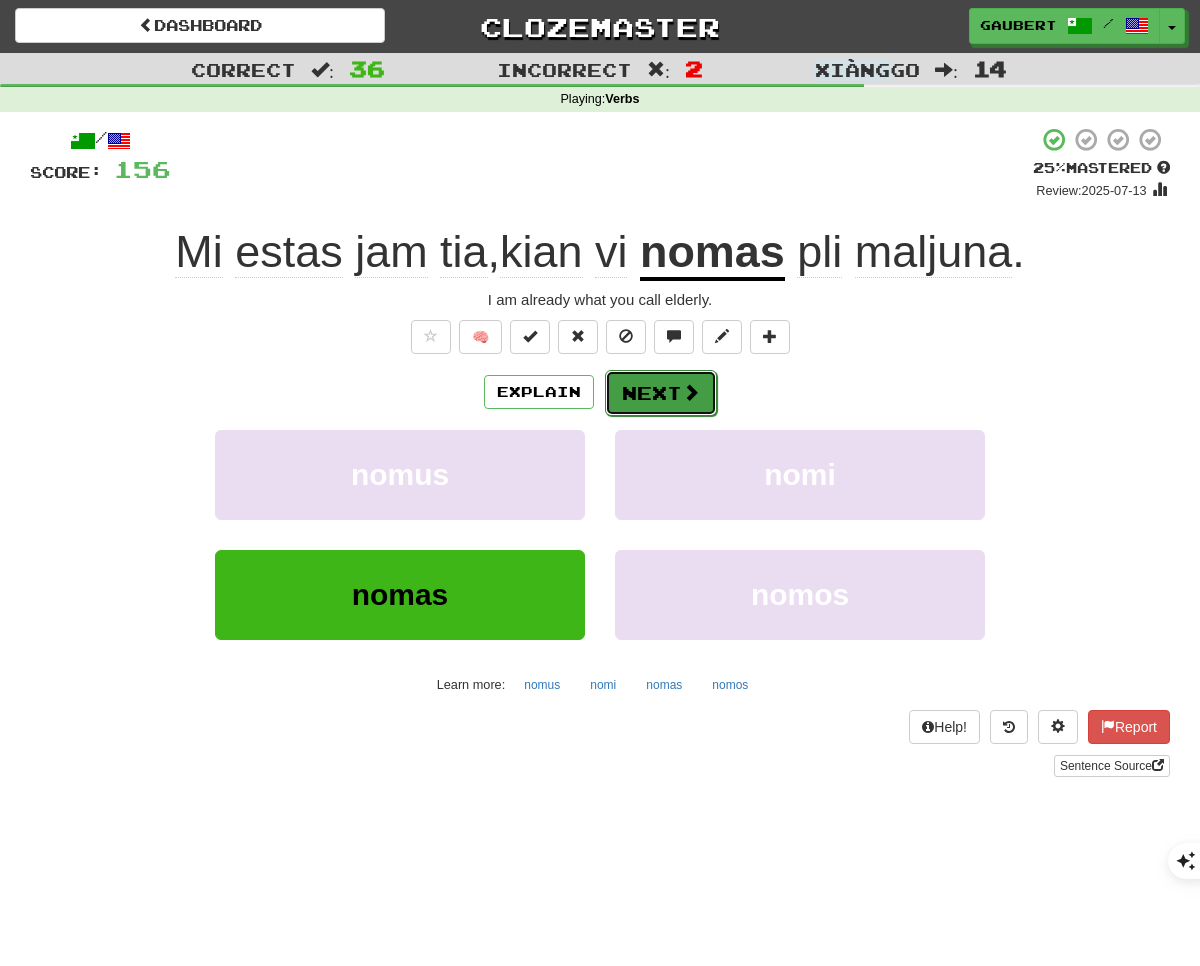 click on "Next" at bounding box center (661, 393) 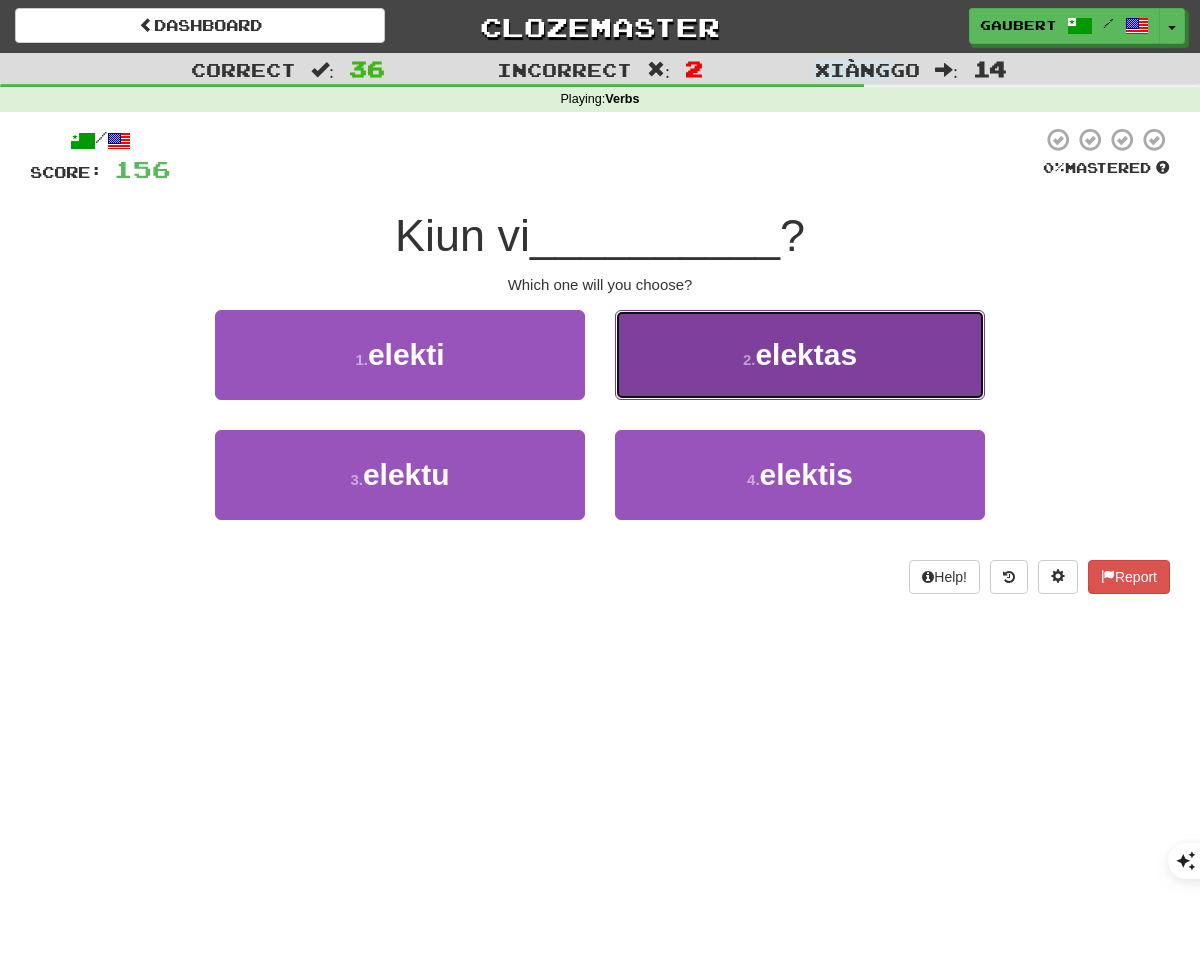 click on "2 .  elektas" at bounding box center (800, 355) 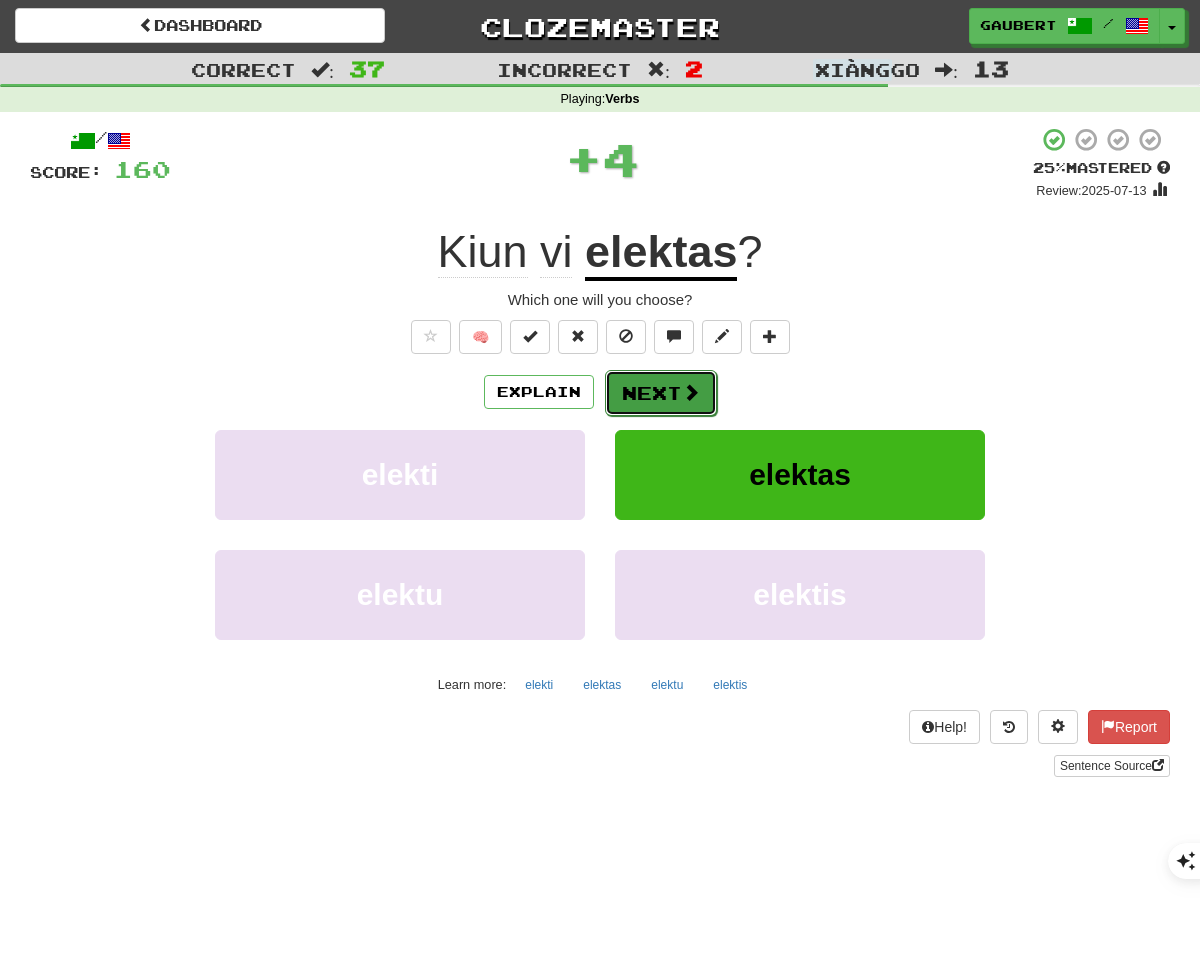 click at bounding box center (691, 392) 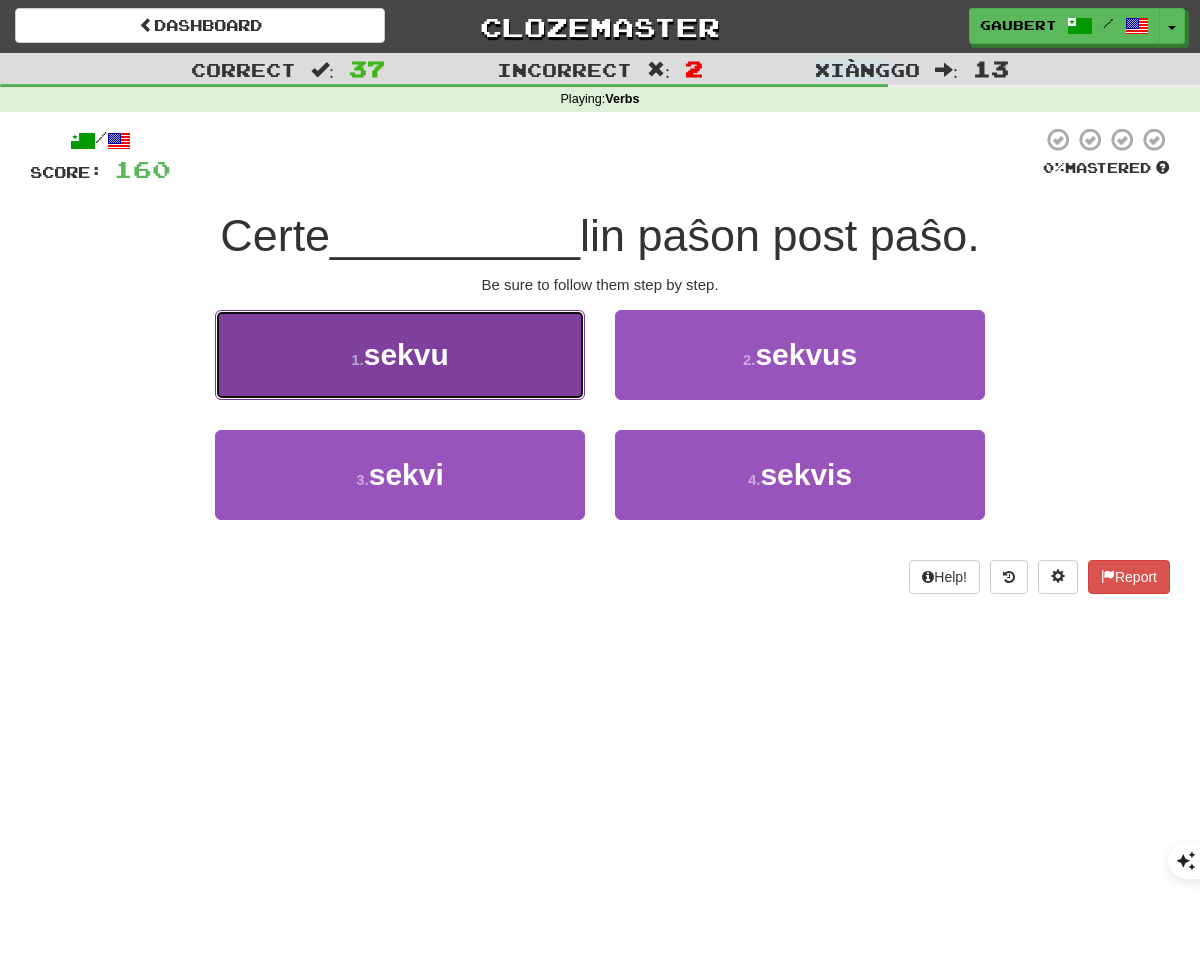 click on "1 .  sekvu" at bounding box center [400, 355] 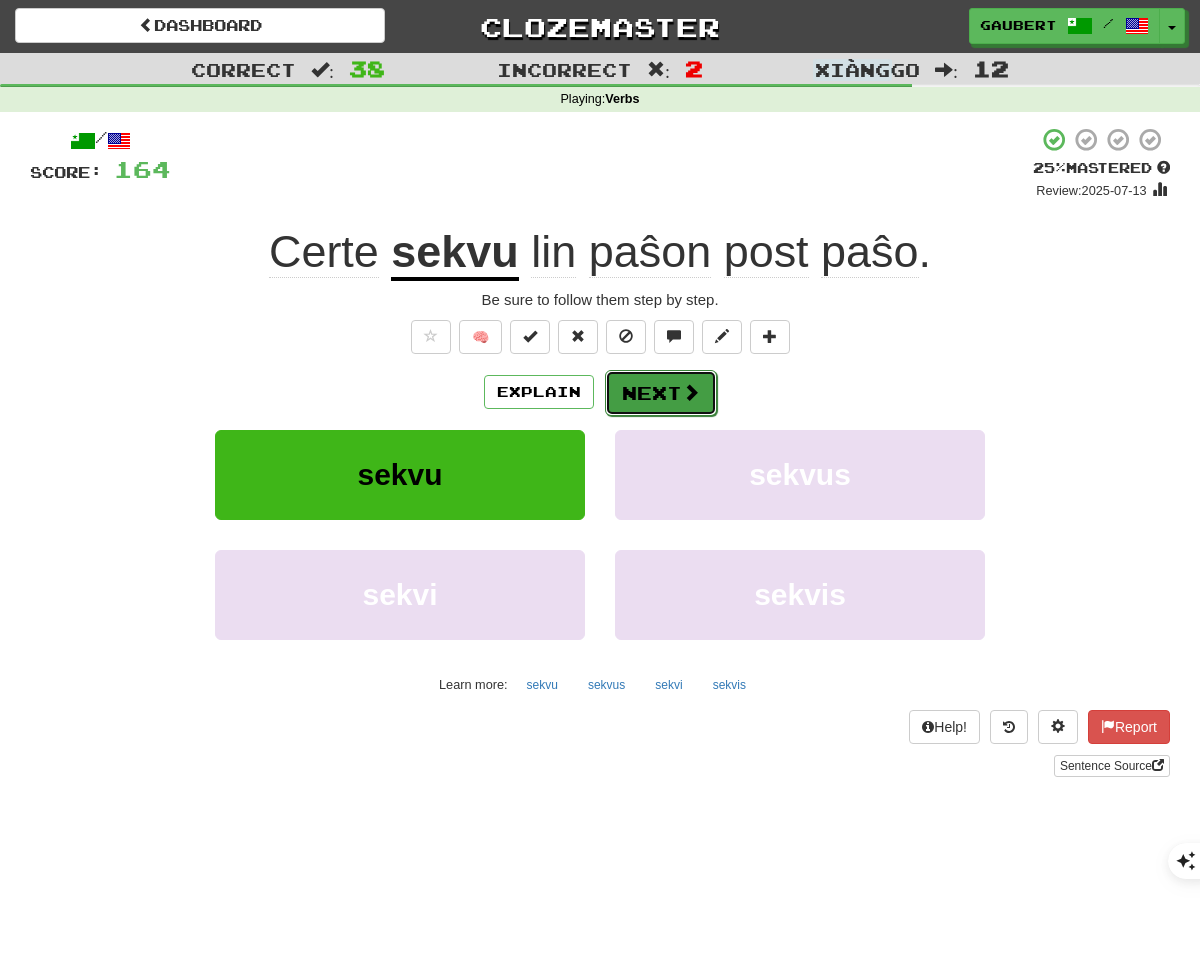 click on "Next" at bounding box center [661, 393] 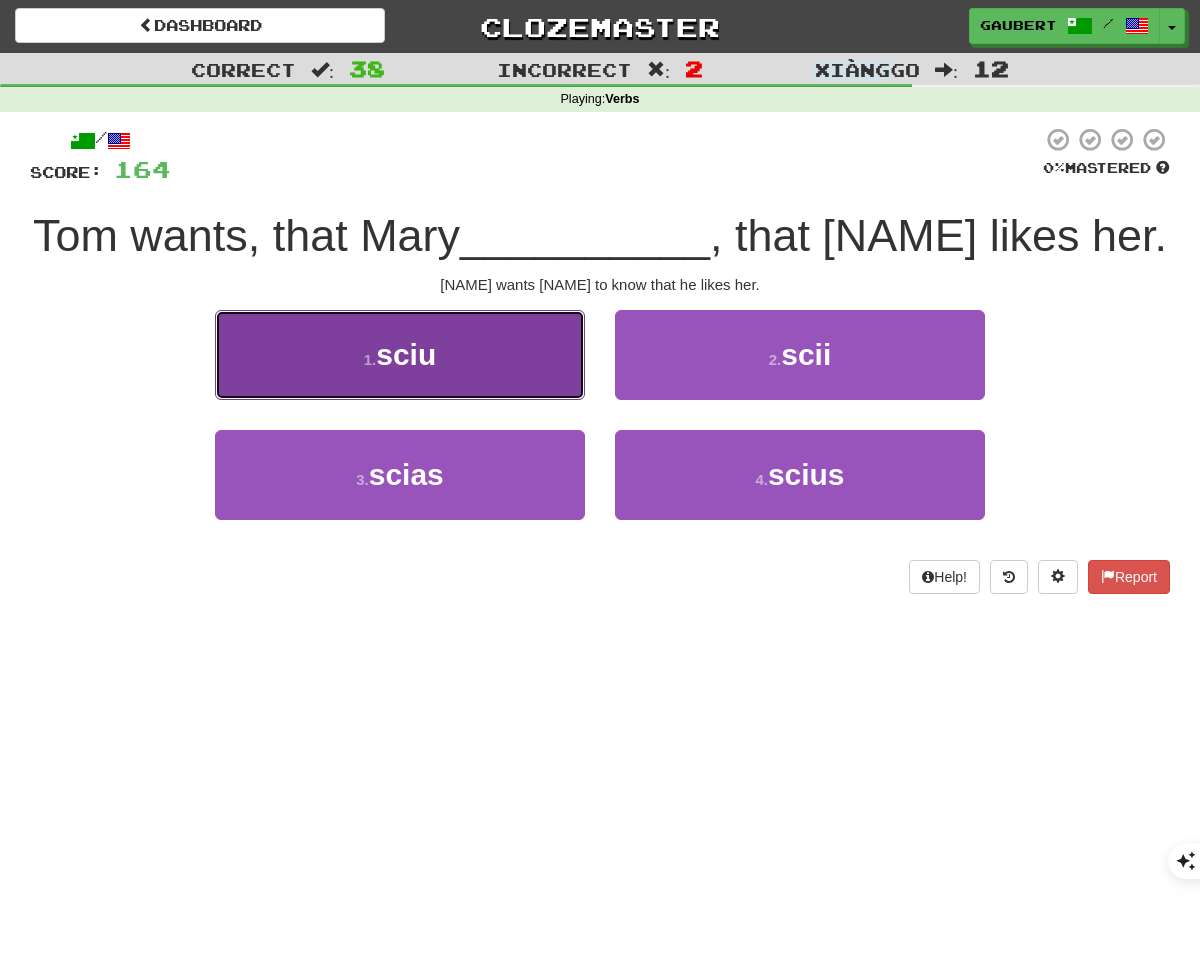 click on "1 .  sciu" at bounding box center (400, 355) 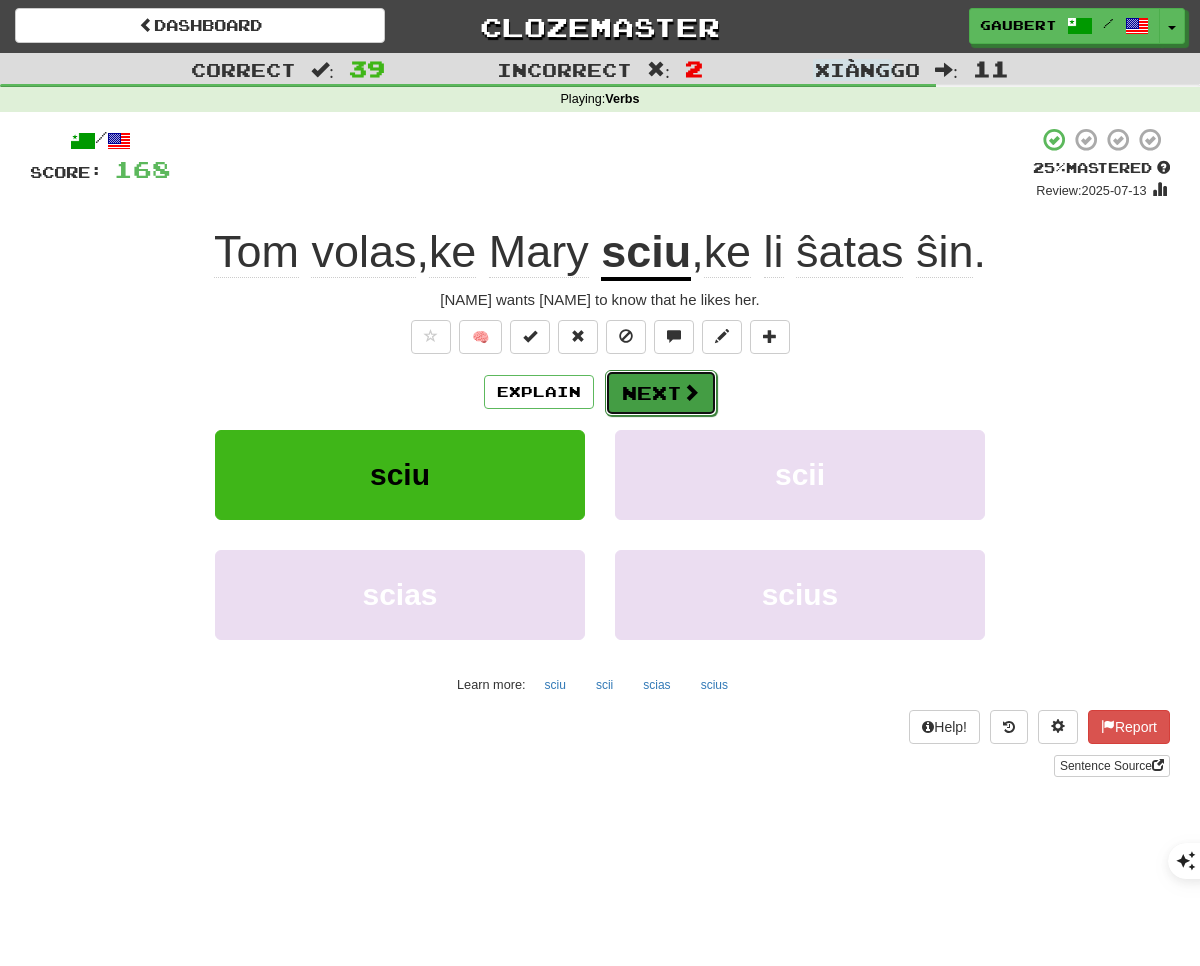 click on "Next" at bounding box center (661, 393) 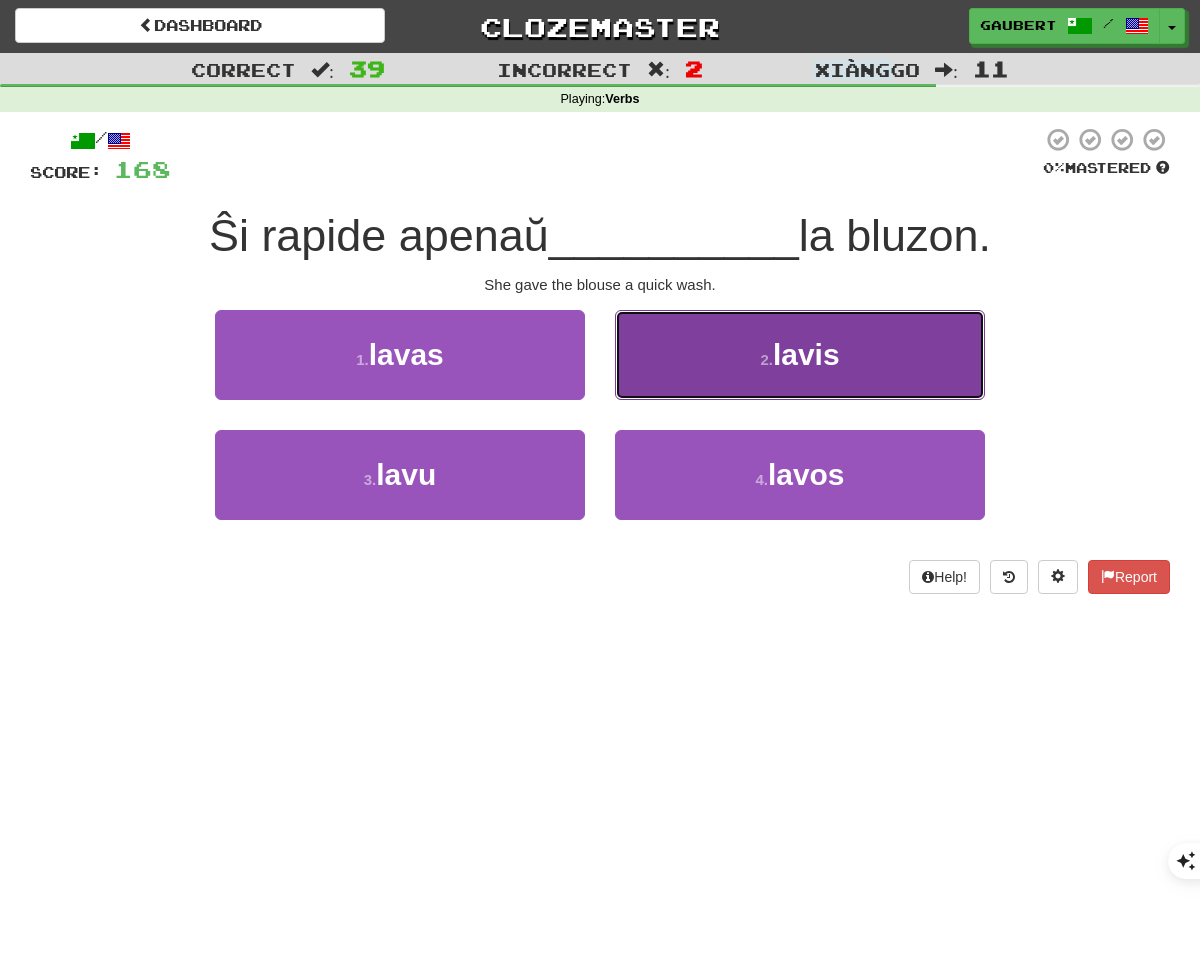 click on "2 .  lavis" at bounding box center (800, 355) 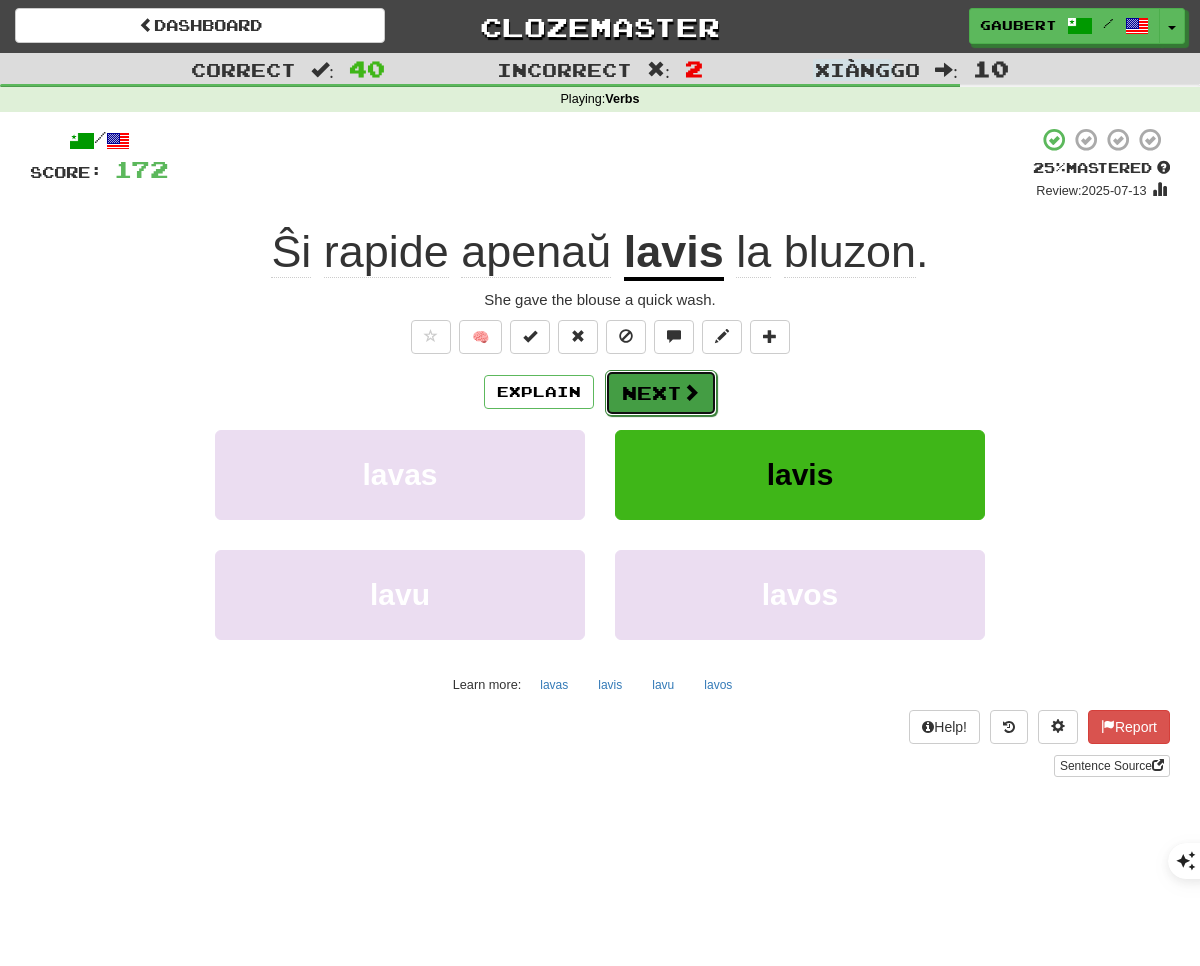 click on "Next" at bounding box center [661, 393] 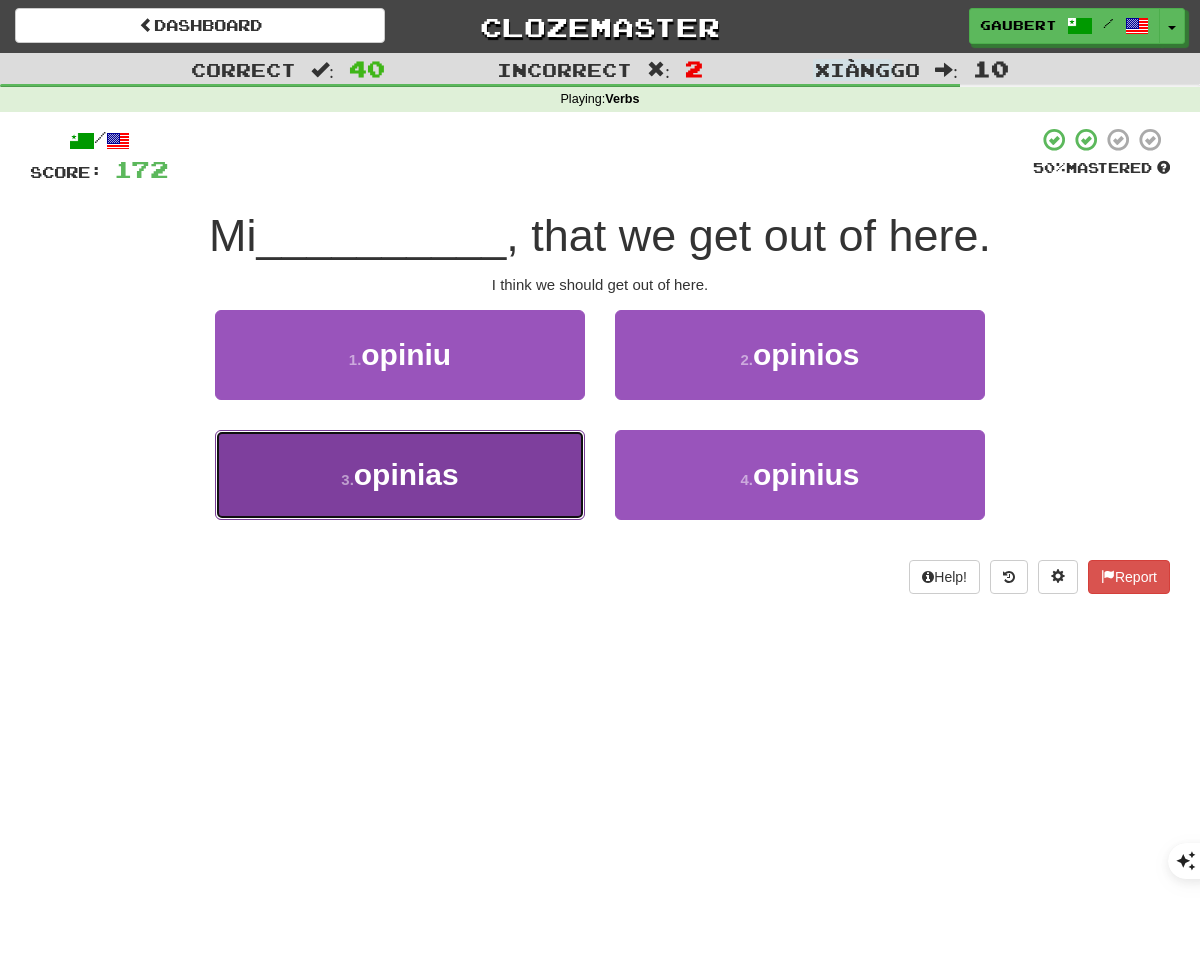 click on "3 .  opinias" at bounding box center [400, 475] 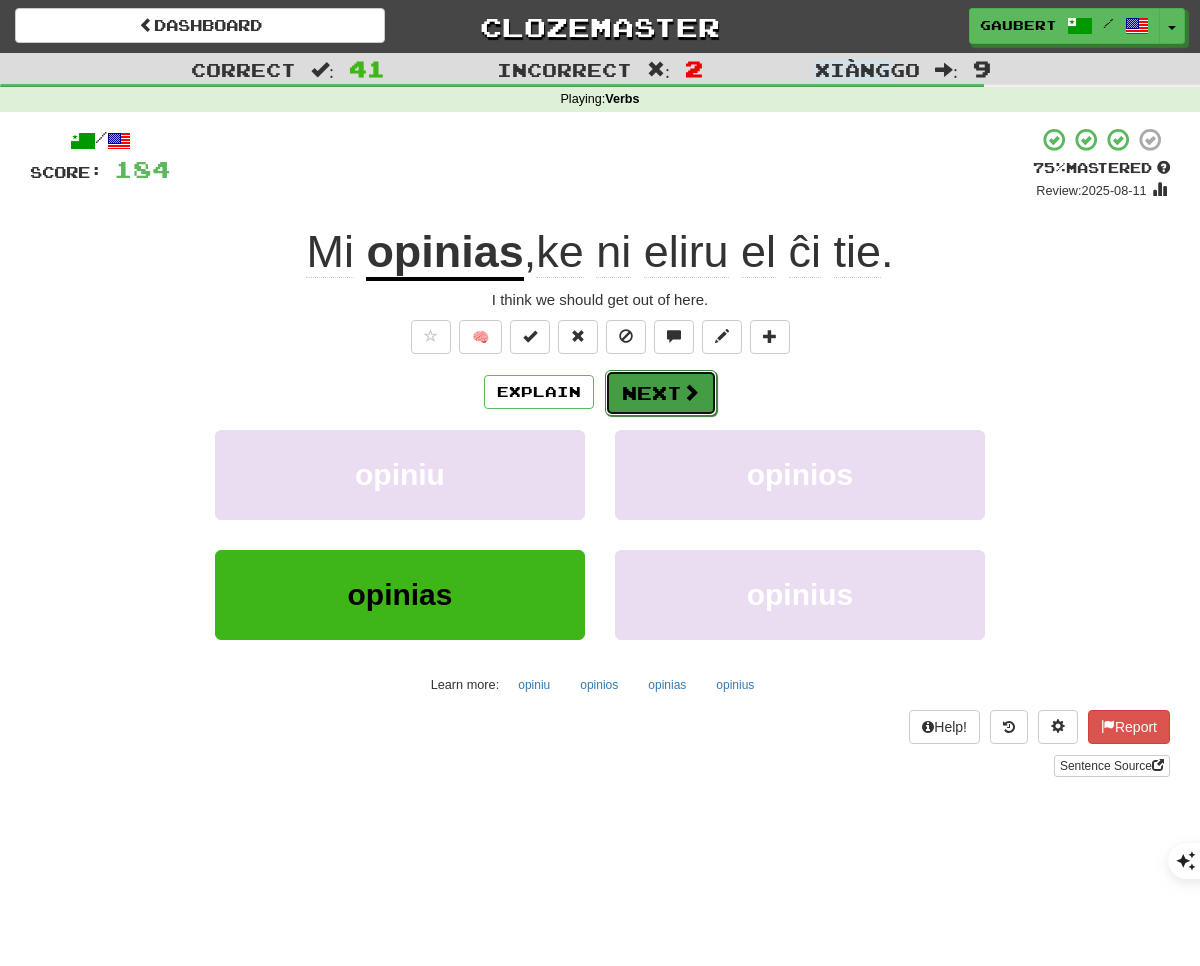 click on "Next" at bounding box center [661, 393] 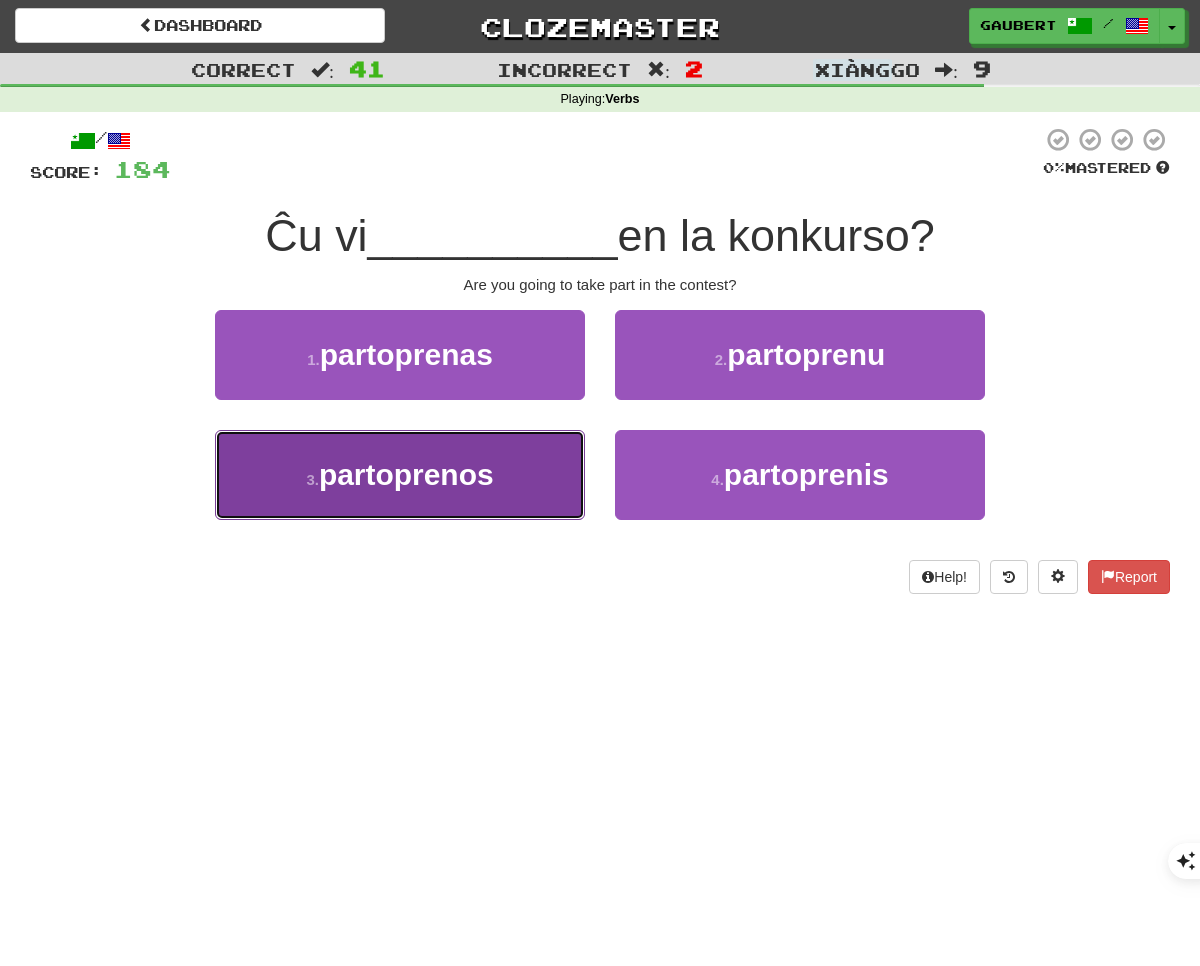 click on "3 .  partoprenos" at bounding box center (400, 475) 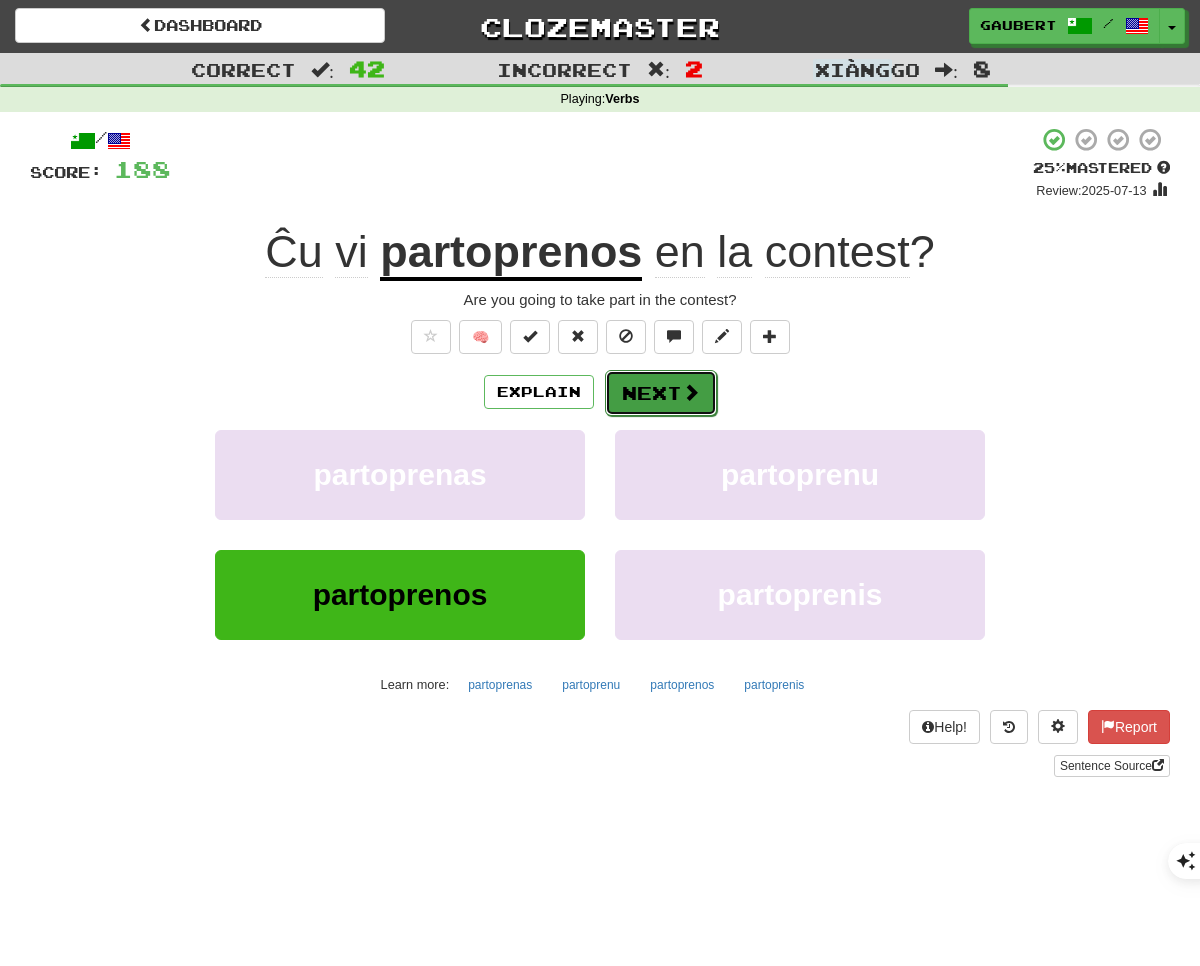 click on "Next" at bounding box center (661, 393) 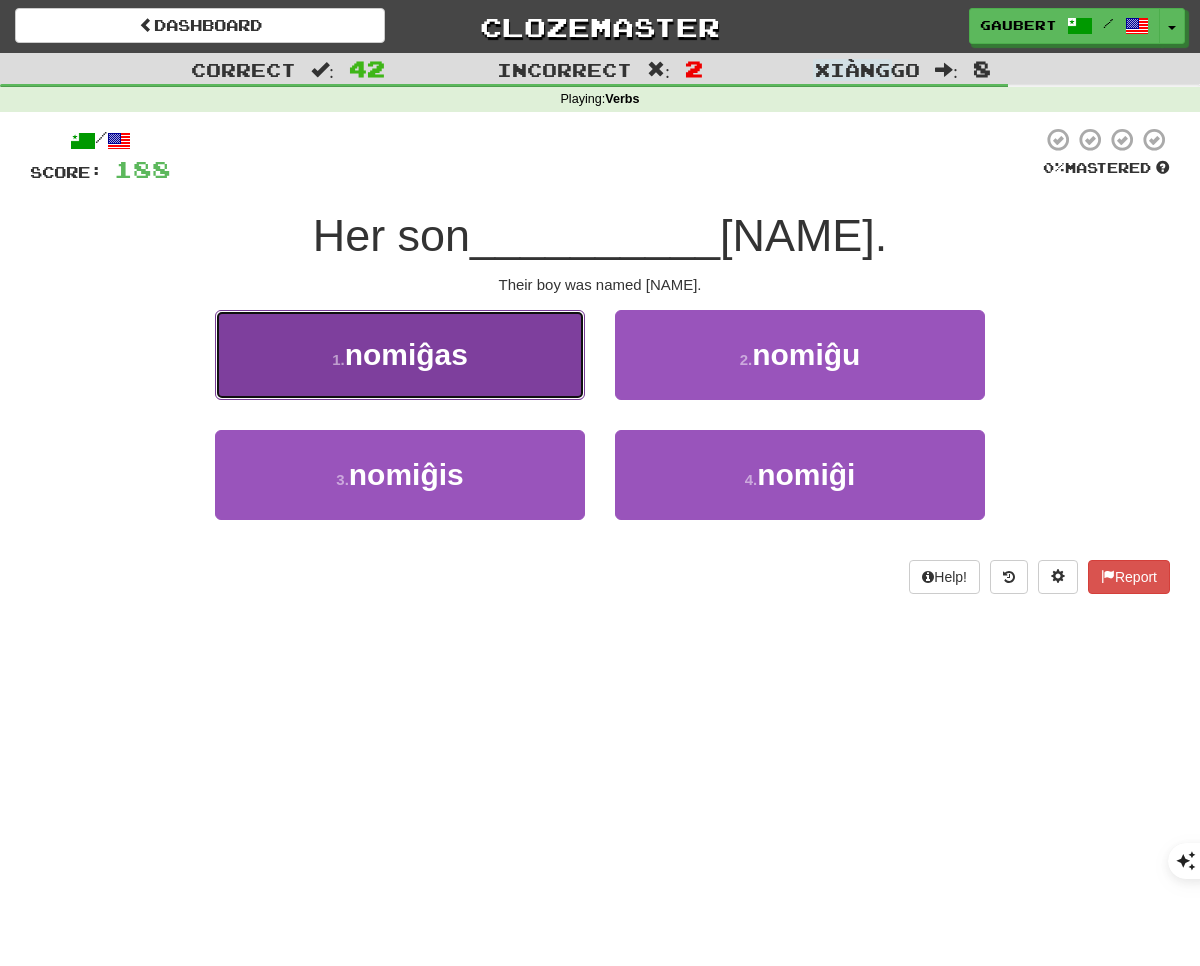 click on "1 .  nomiĝas" at bounding box center (400, 355) 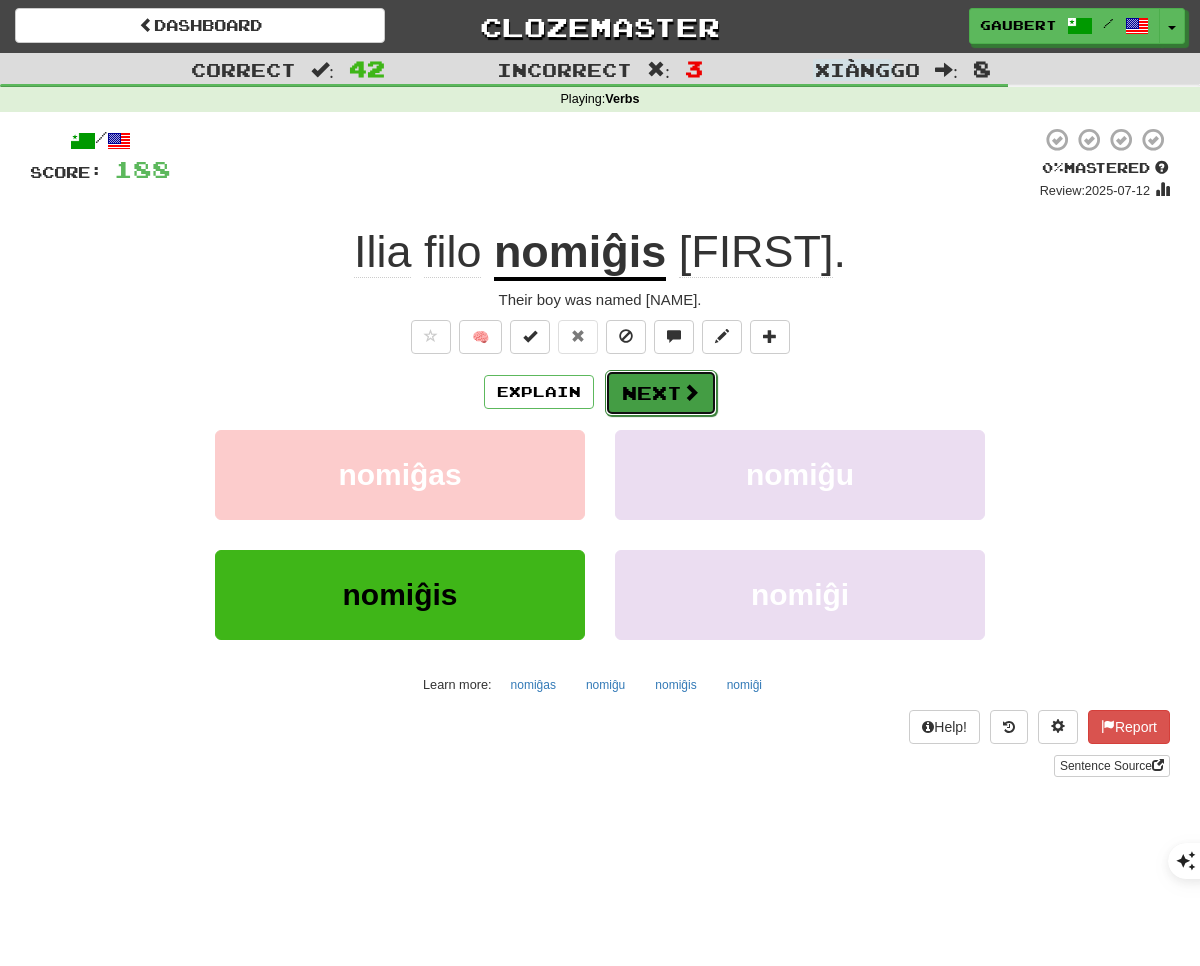 click on "Next" at bounding box center [661, 393] 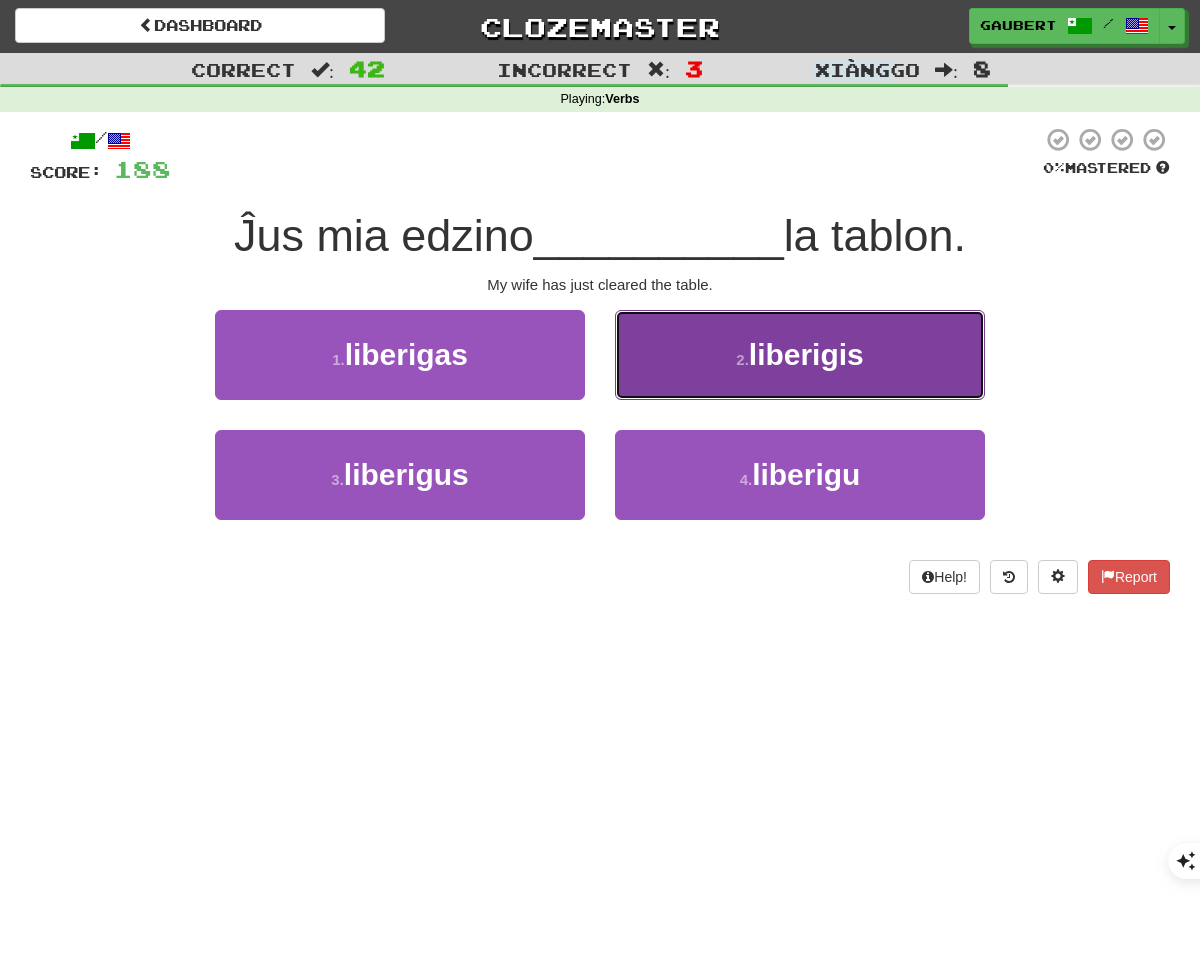 click on "2 .  liberigis" at bounding box center [800, 355] 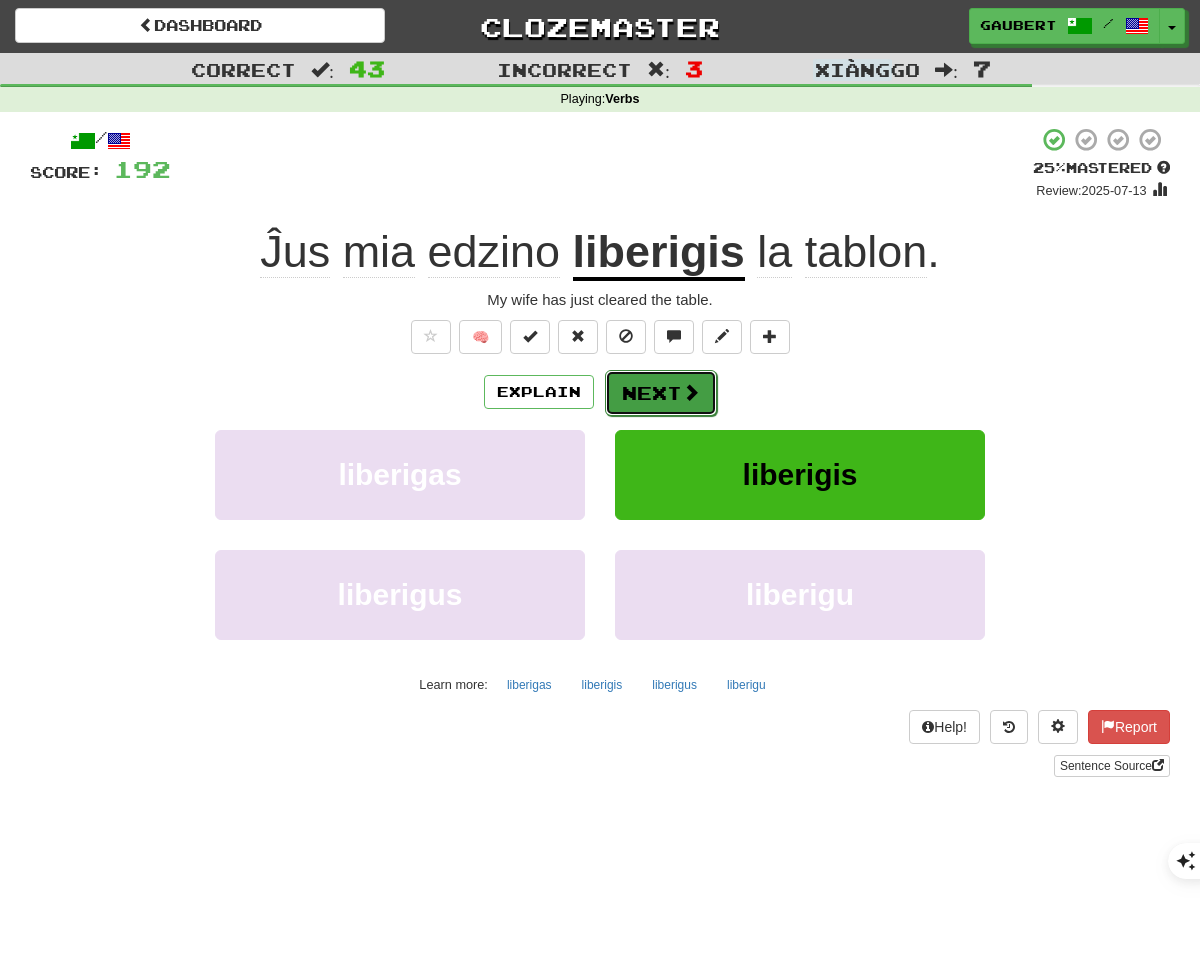 click on "Next" at bounding box center [661, 393] 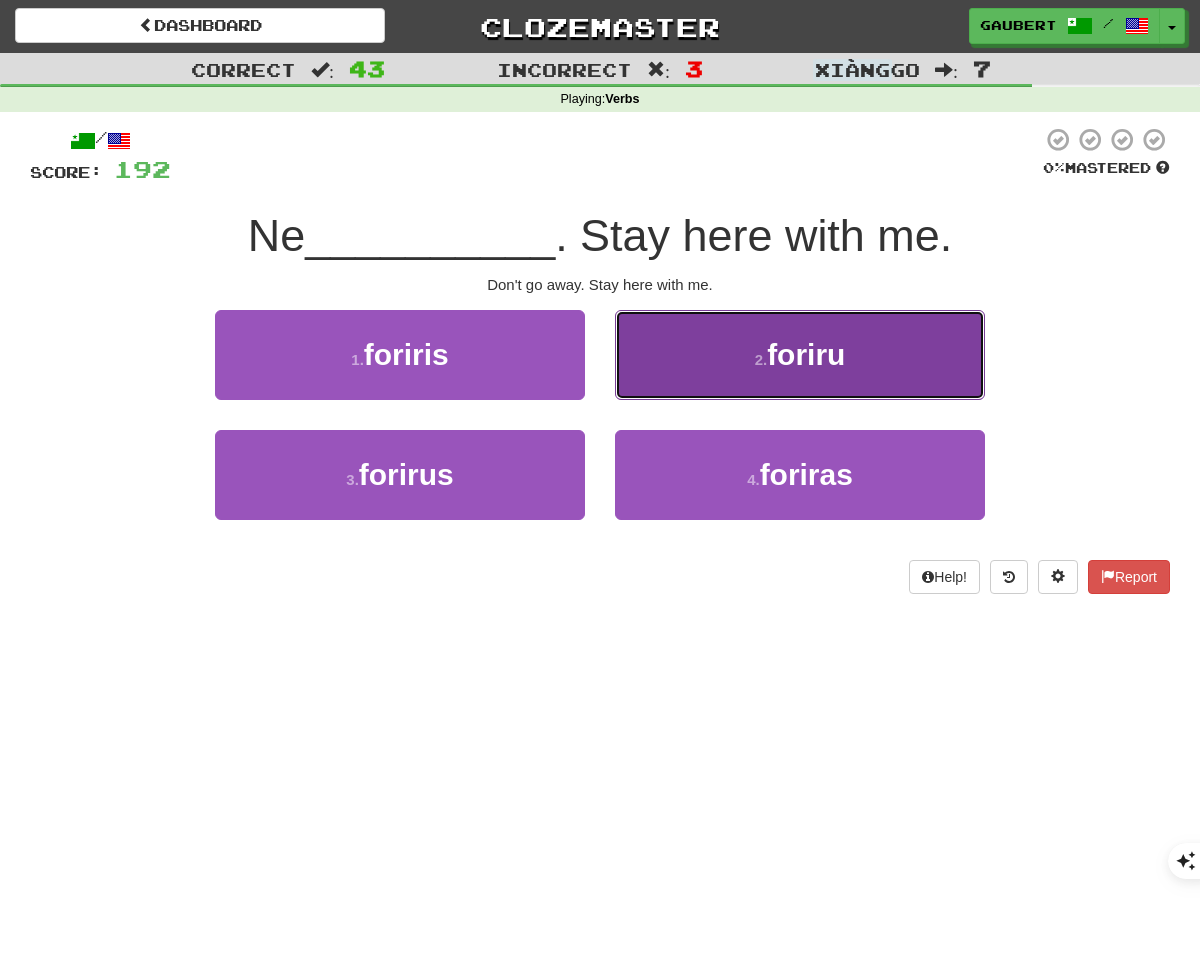 click on "2 .  foriru" at bounding box center [800, 355] 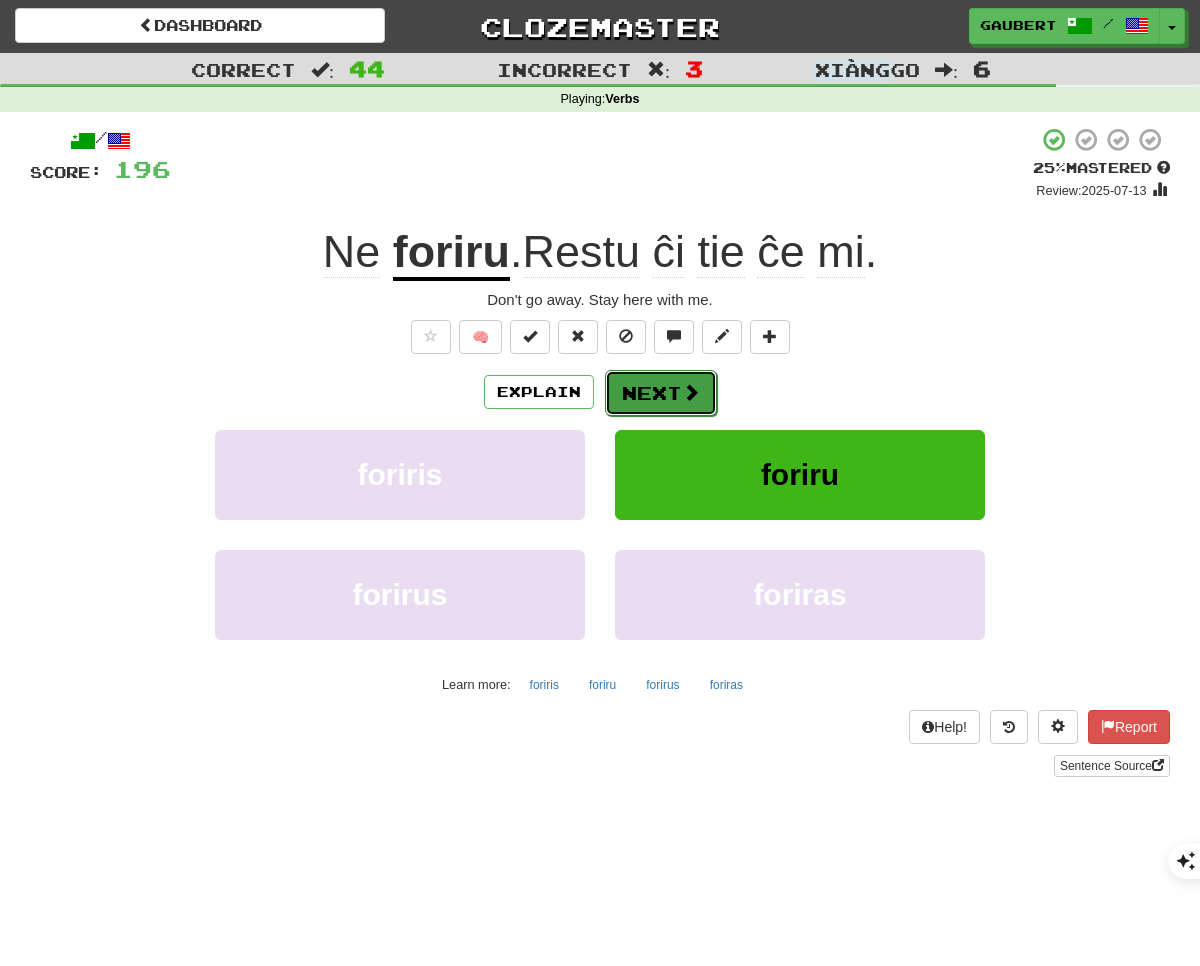 click on "Next" at bounding box center (661, 393) 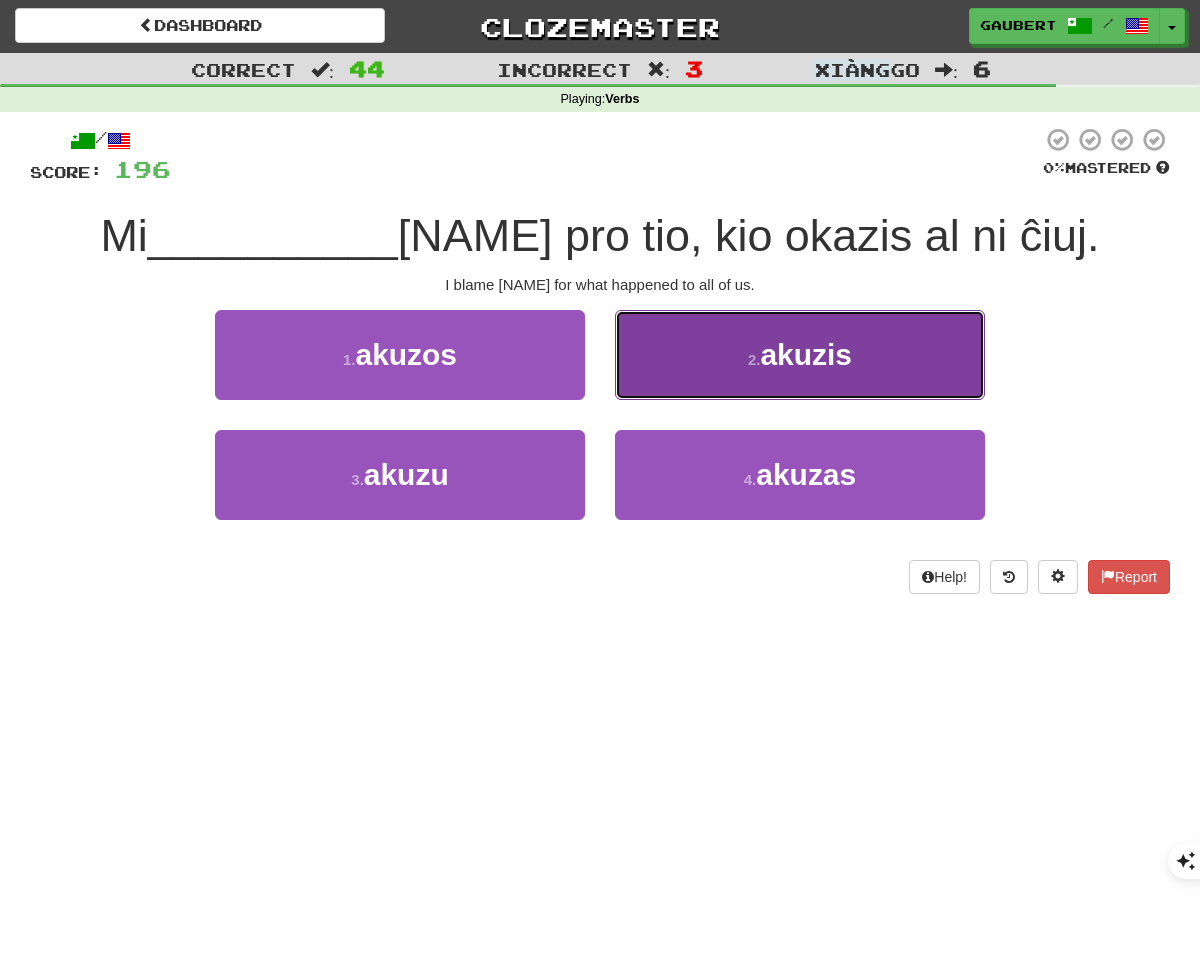 click on "2 .  akuzis" at bounding box center [800, 355] 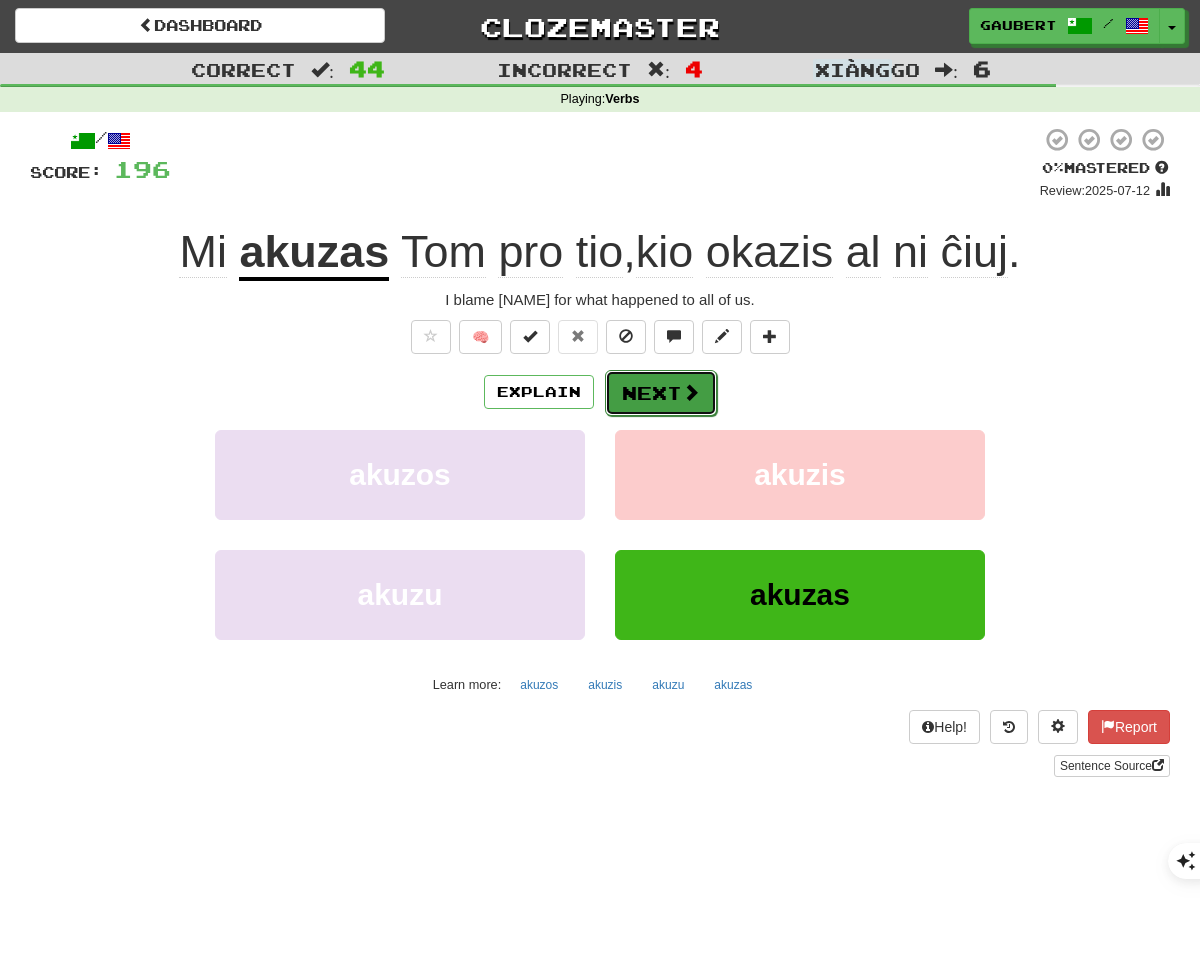 click on "Next" at bounding box center [661, 393] 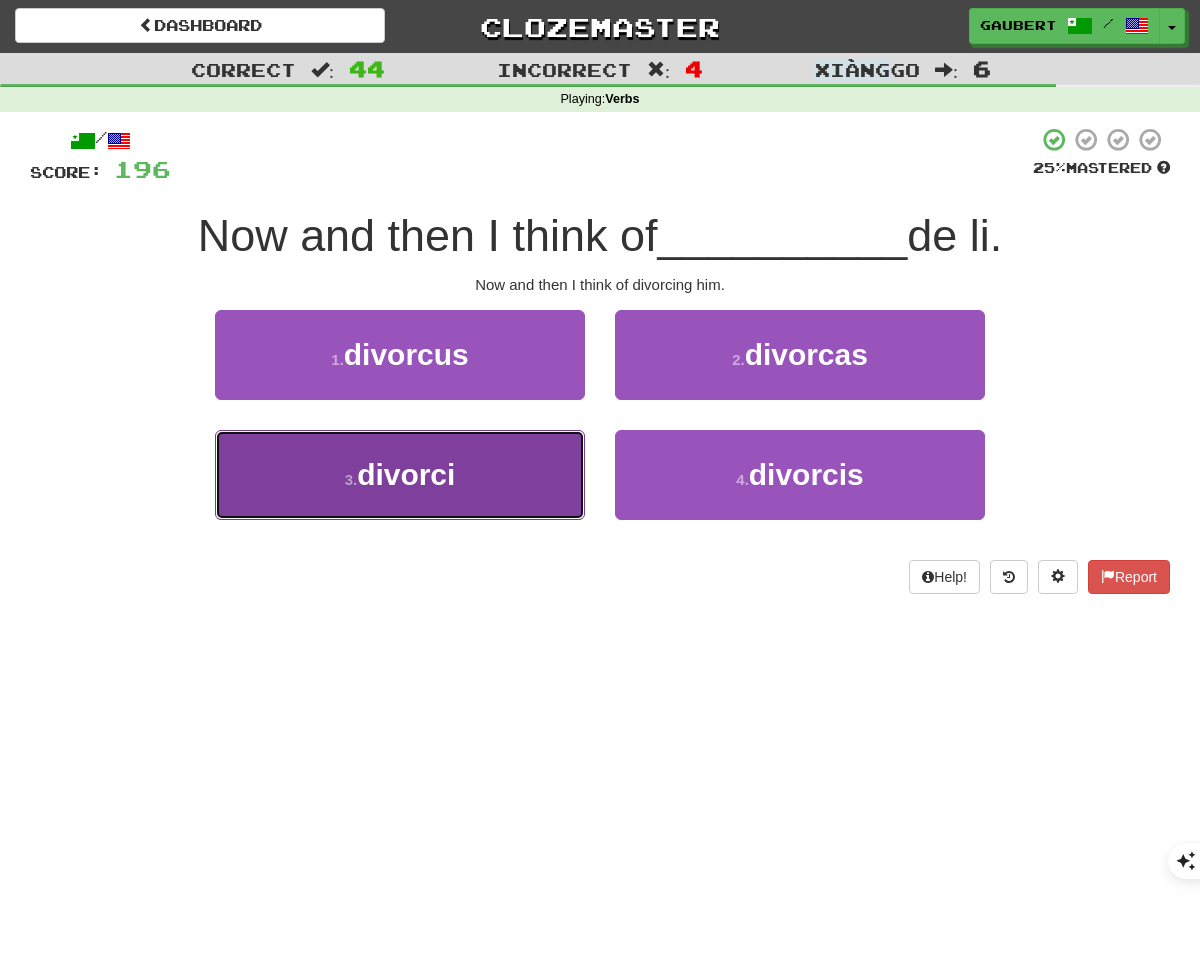 click on "3 .  divorci" at bounding box center (400, 475) 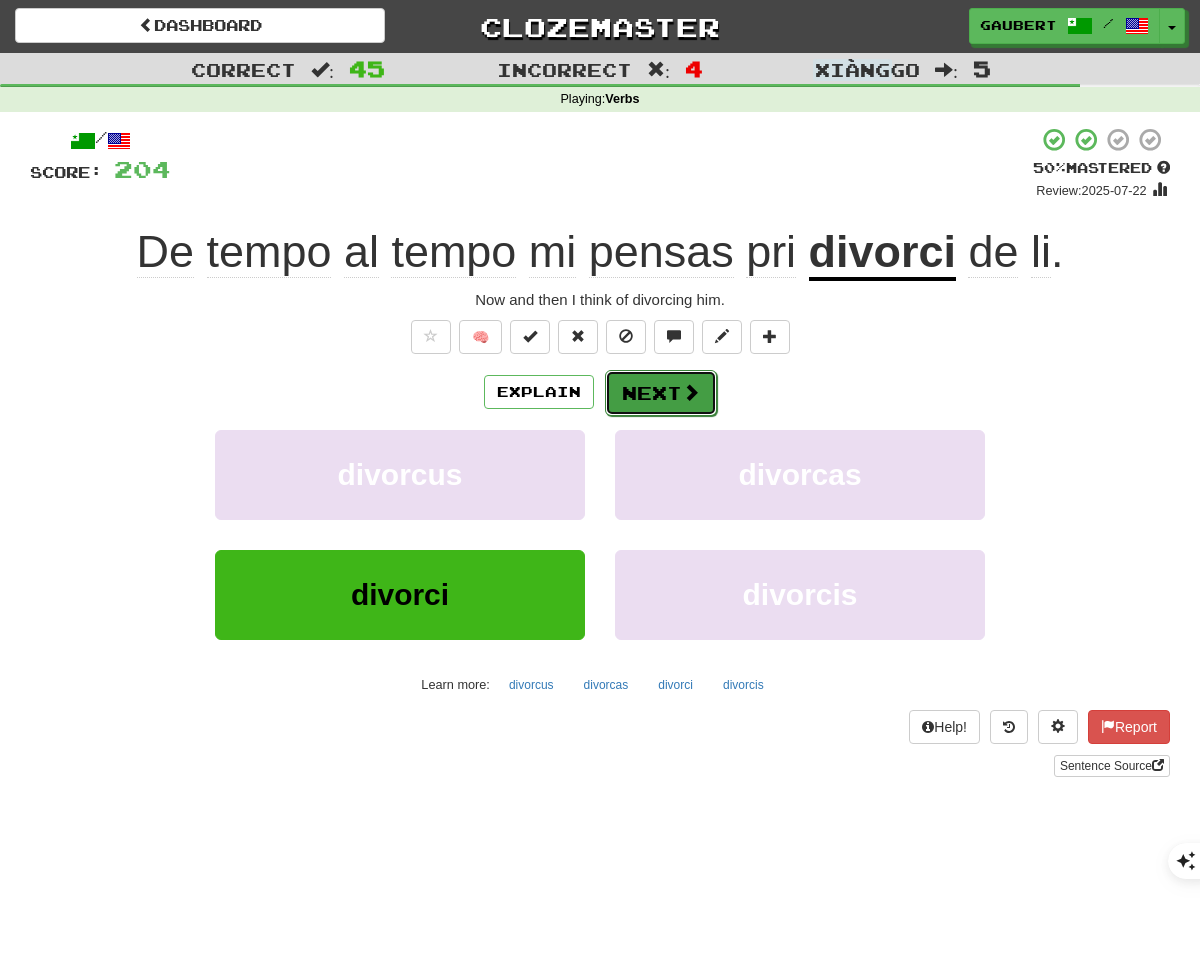 click on "Next" at bounding box center [661, 393] 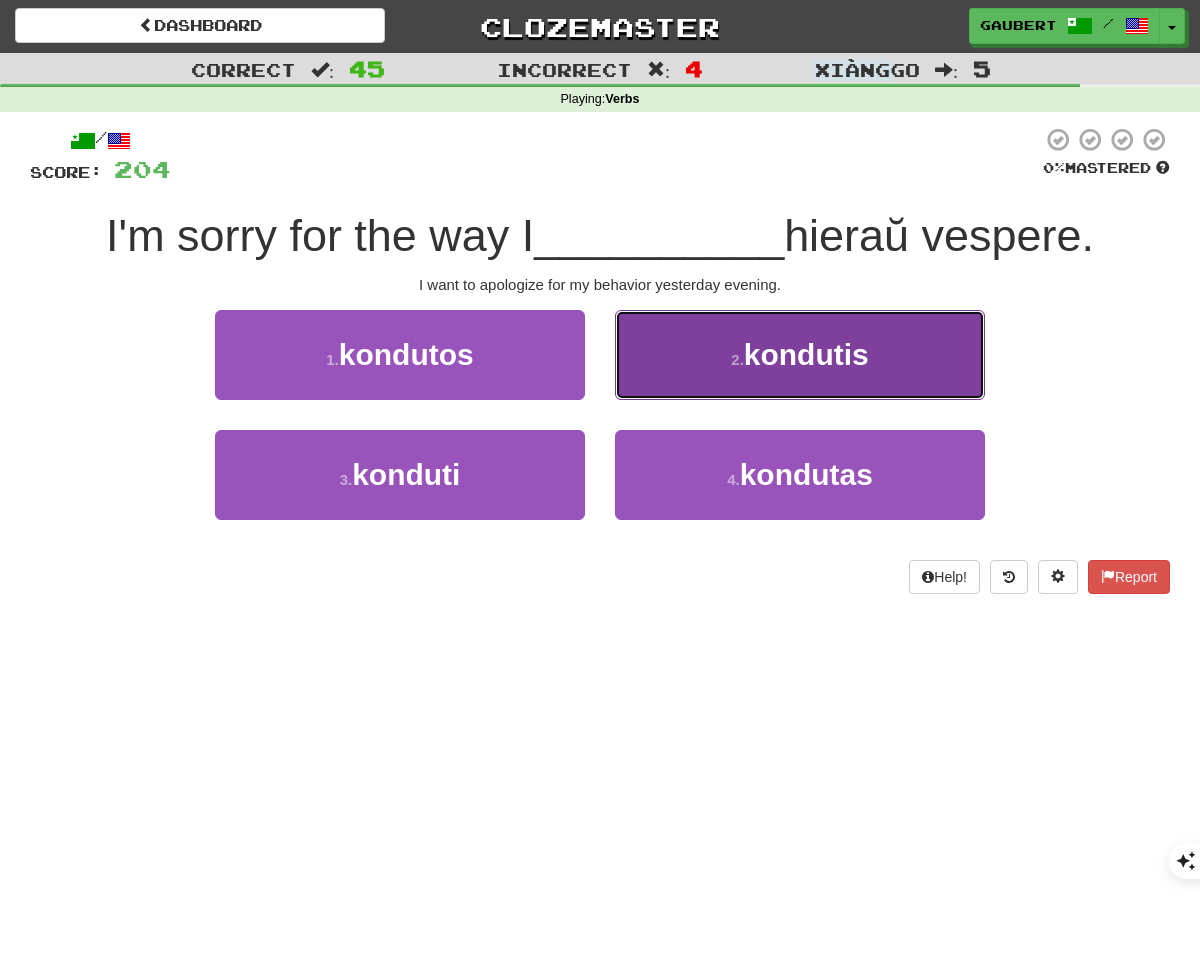 click on "2 .  kondutis" at bounding box center [800, 355] 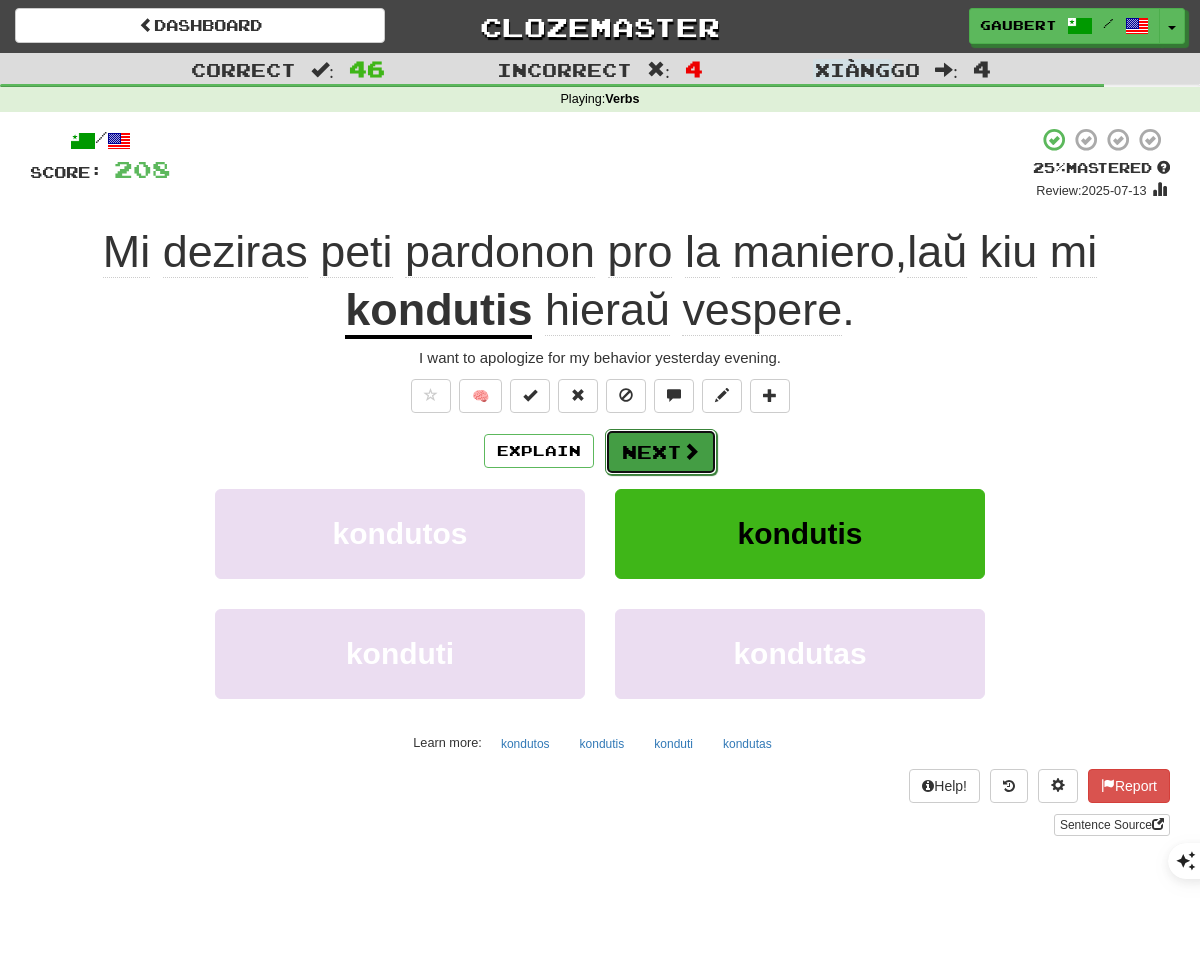 click on "Next" at bounding box center [661, 452] 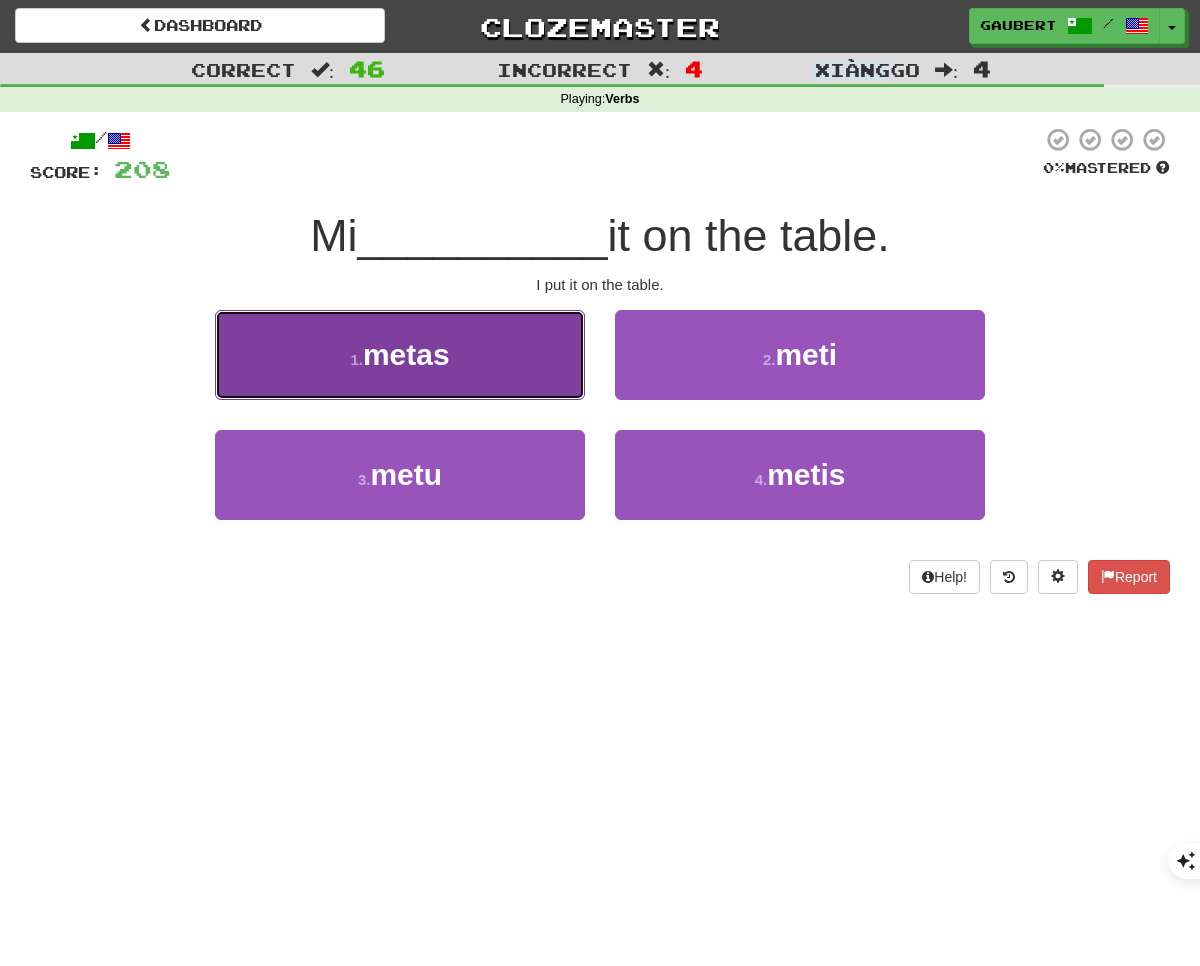 click on "1 .  metas" at bounding box center [400, 355] 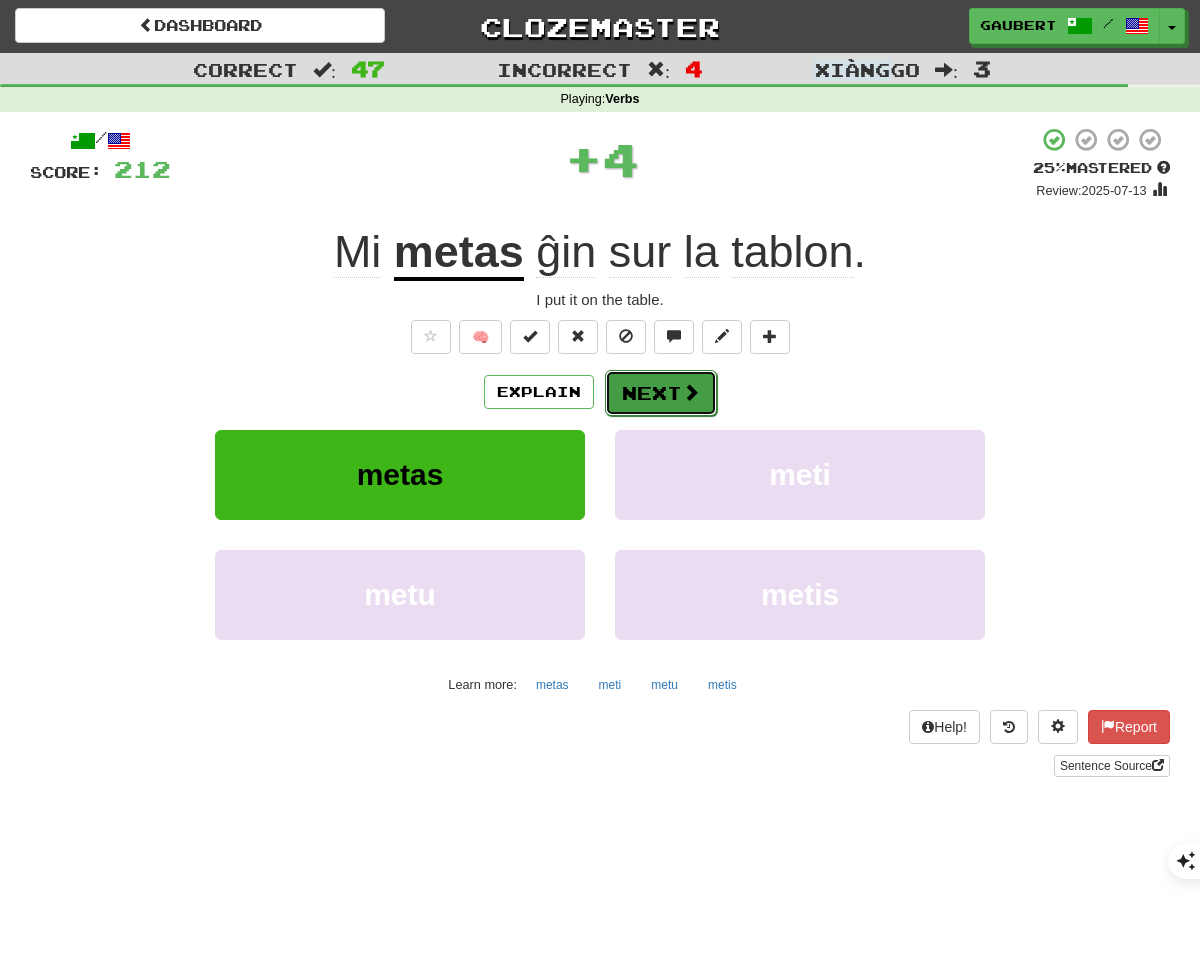 click on "Next" at bounding box center (661, 393) 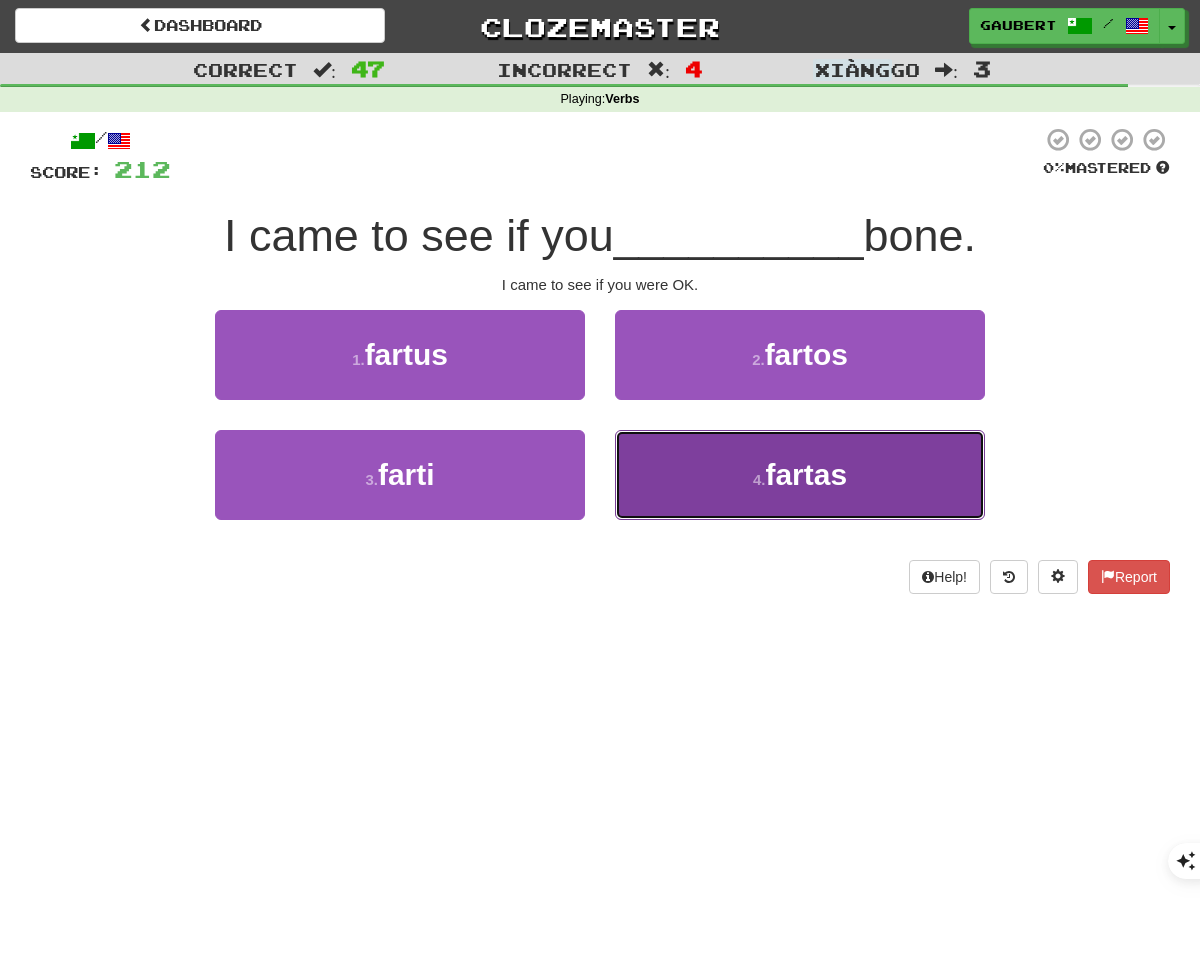 click on "4 .  fartas" at bounding box center (800, 475) 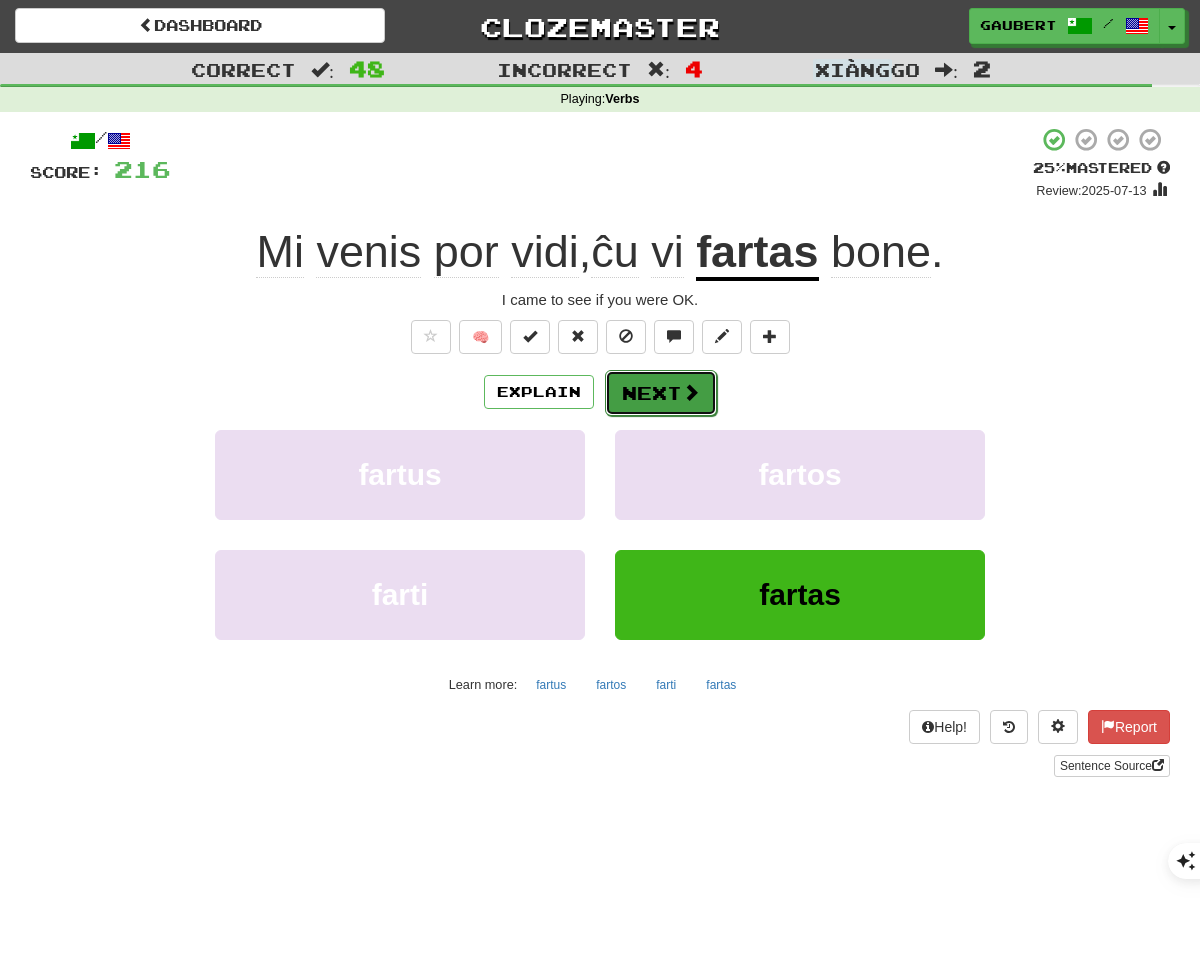 click on "Next" at bounding box center [661, 393] 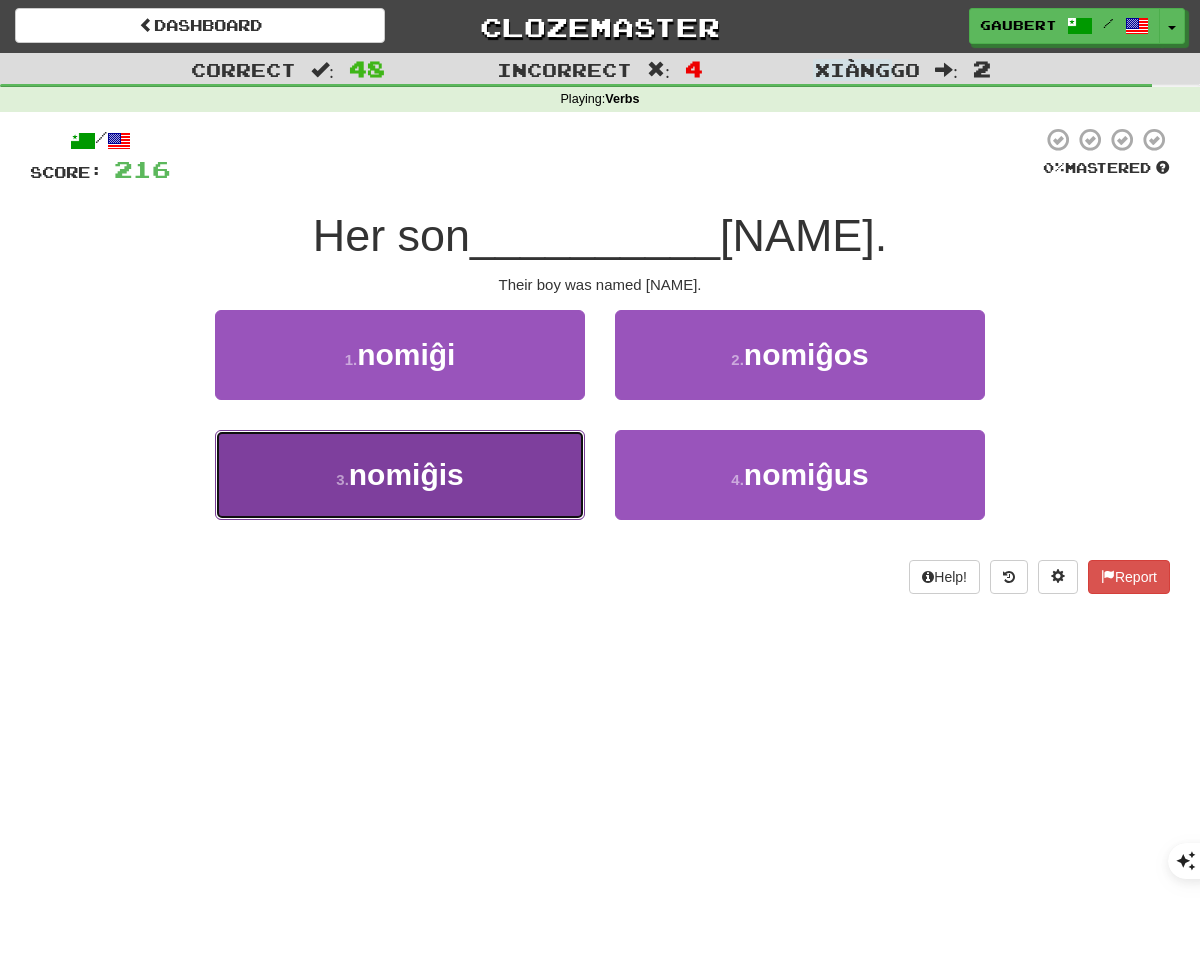 click on "3 .  nomiĝis" at bounding box center (400, 475) 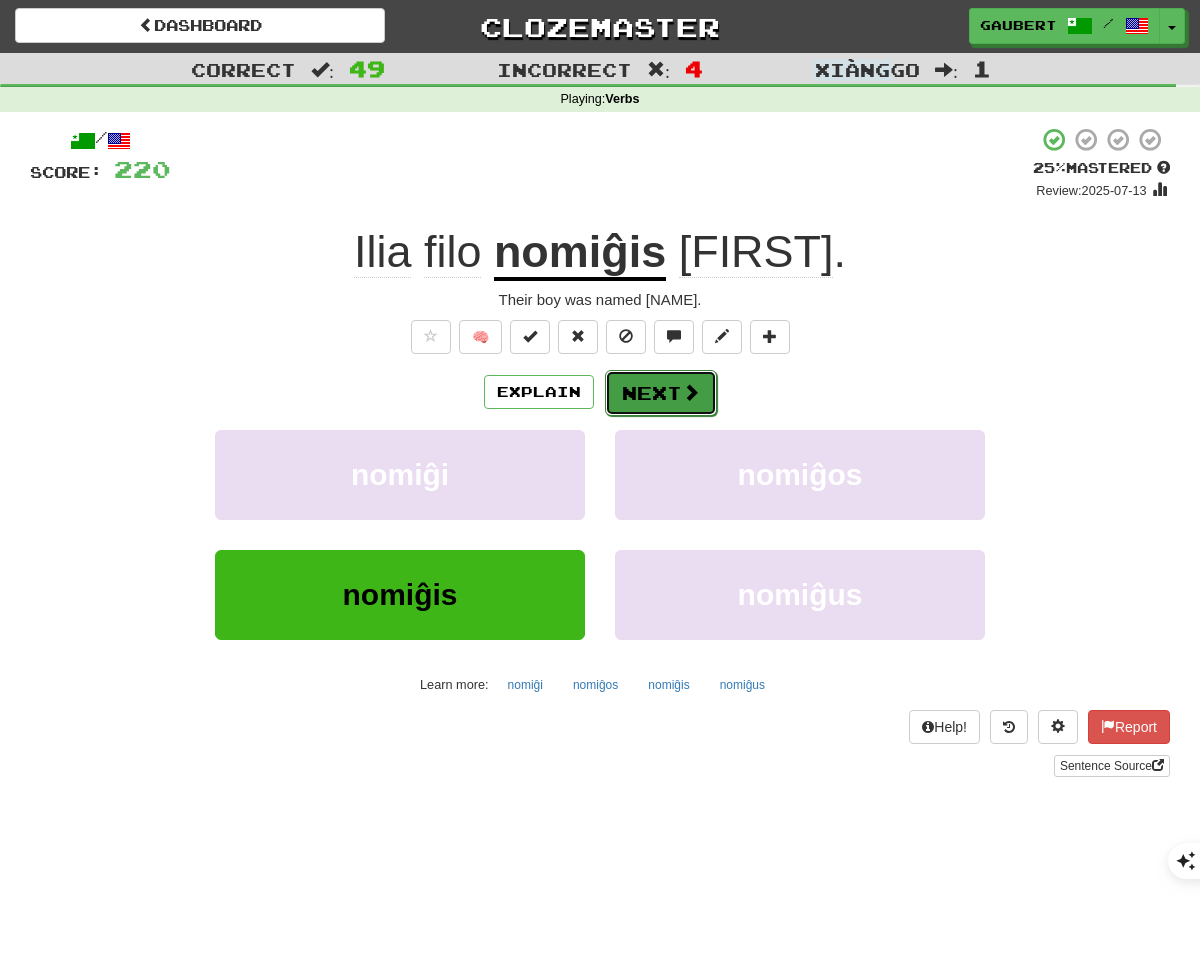 click on "Next" at bounding box center (661, 393) 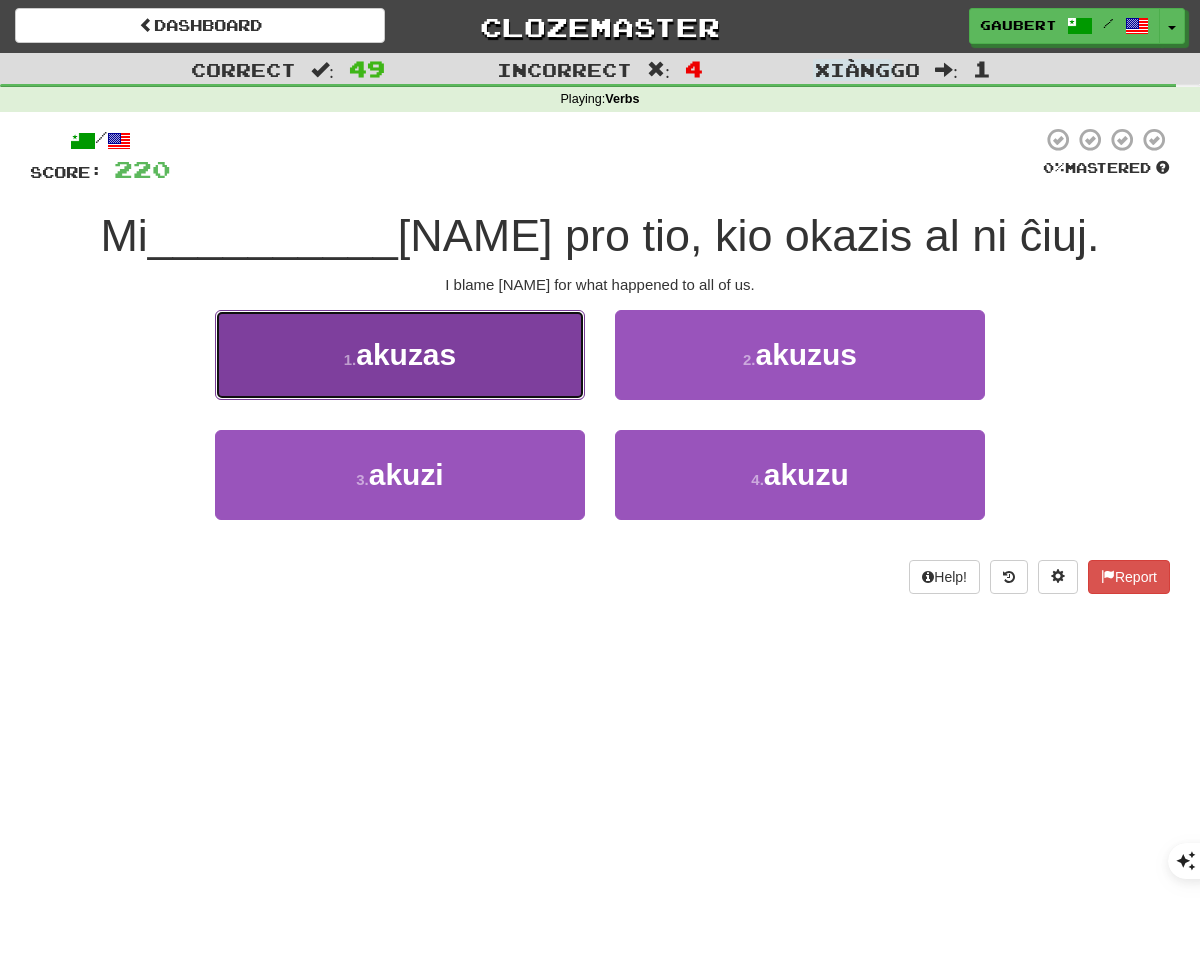 click on "1 .  akuzas" at bounding box center [400, 355] 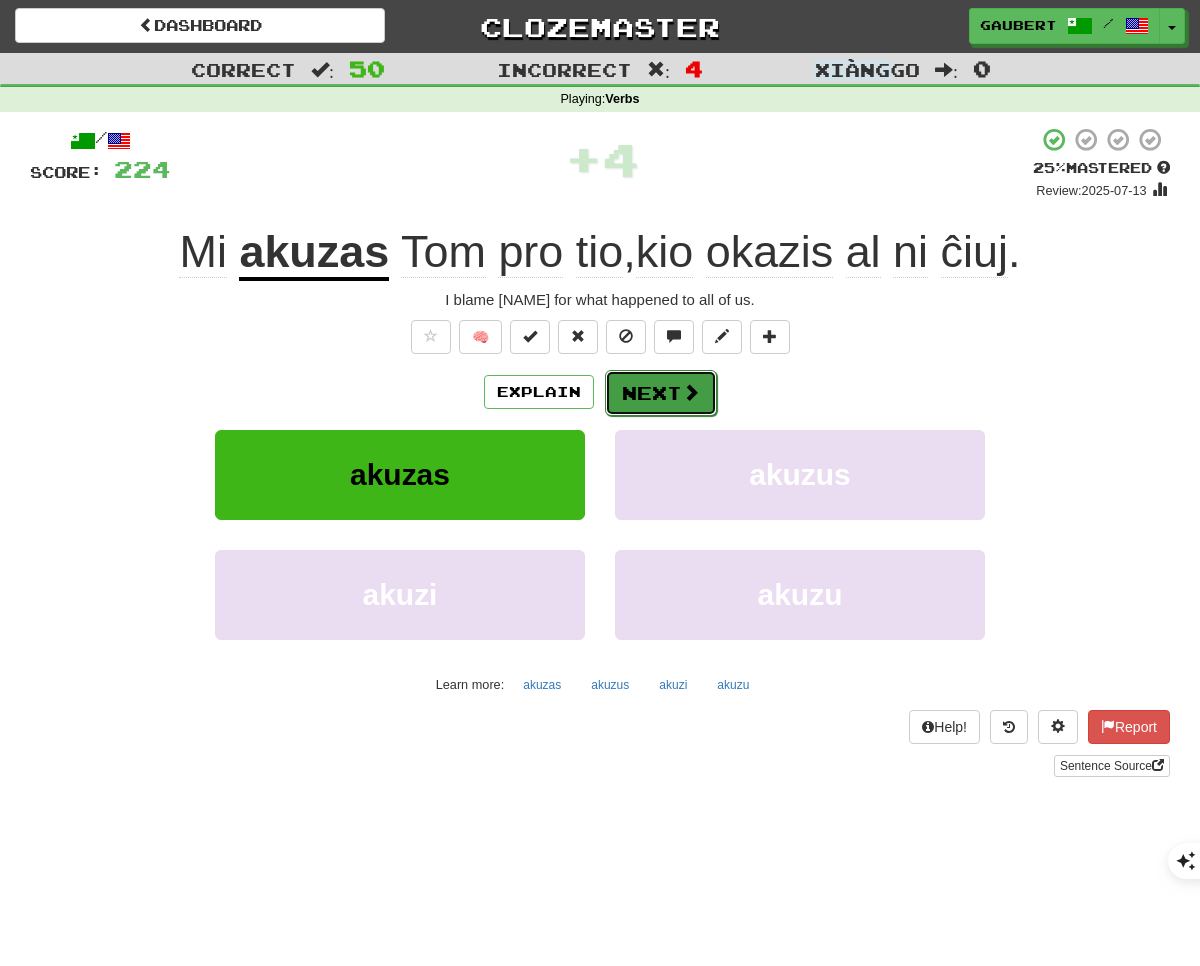 click on "Next" at bounding box center (661, 393) 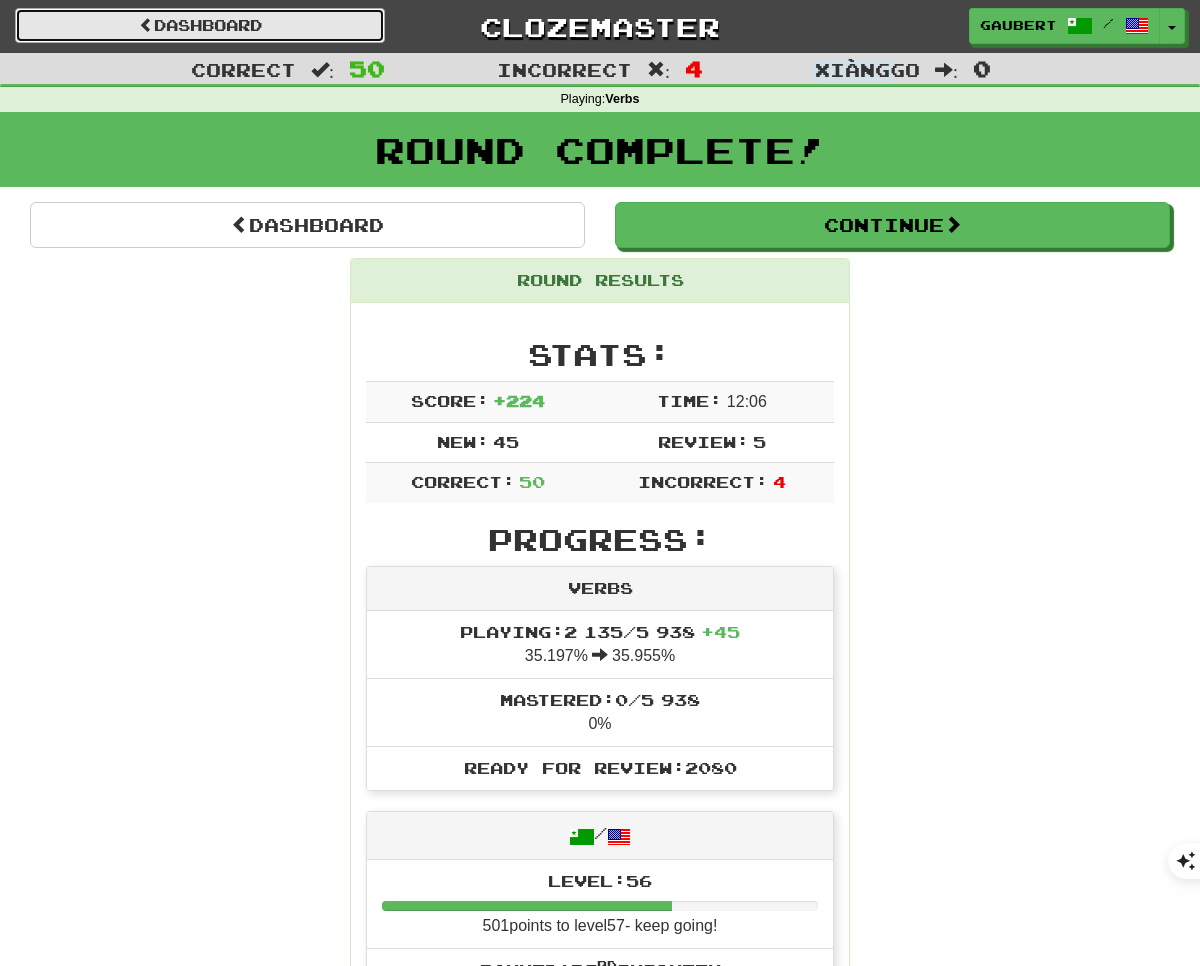 click on "Dashboard" at bounding box center (200, 25) 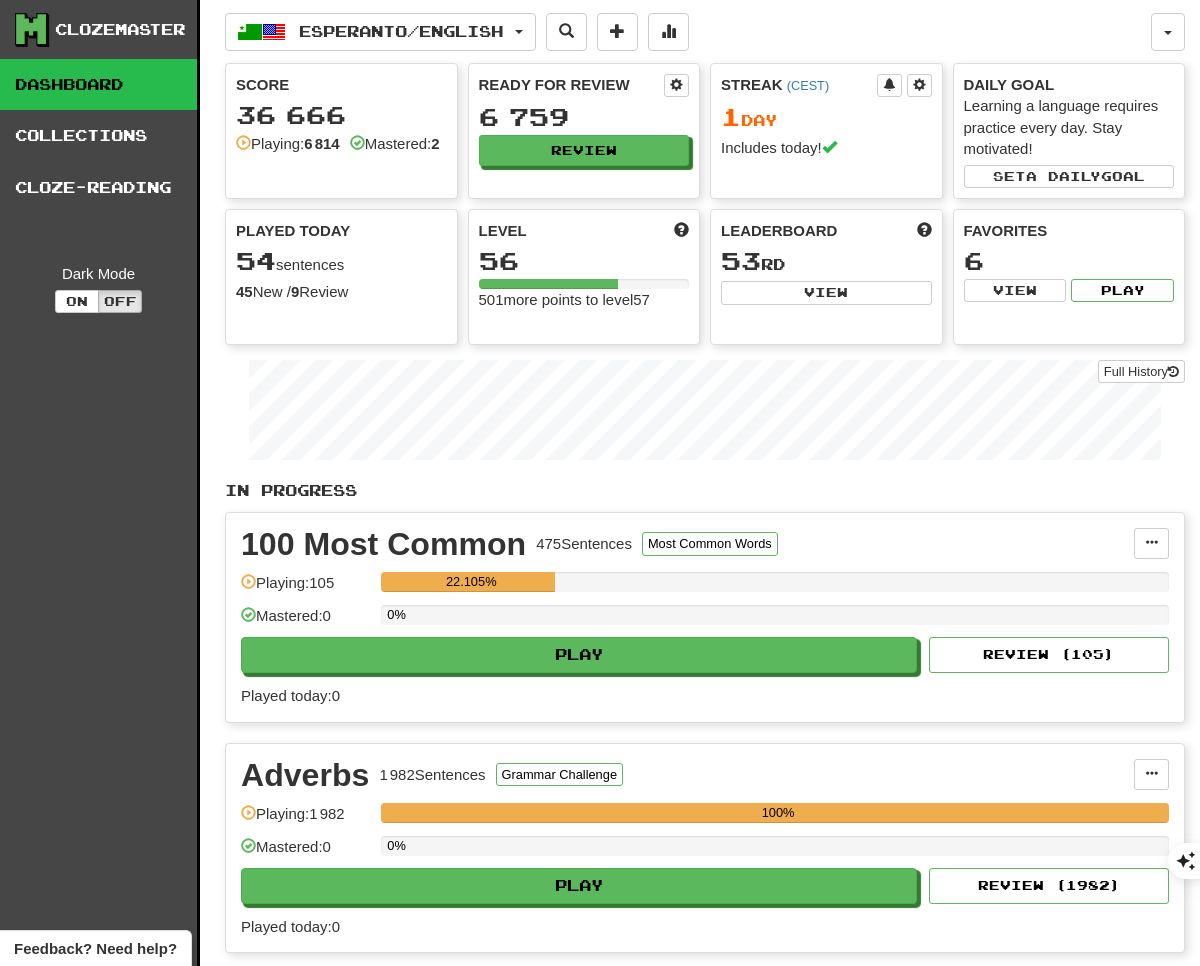 scroll, scrollTop: 0, scrollLeft: 0, axis: both 